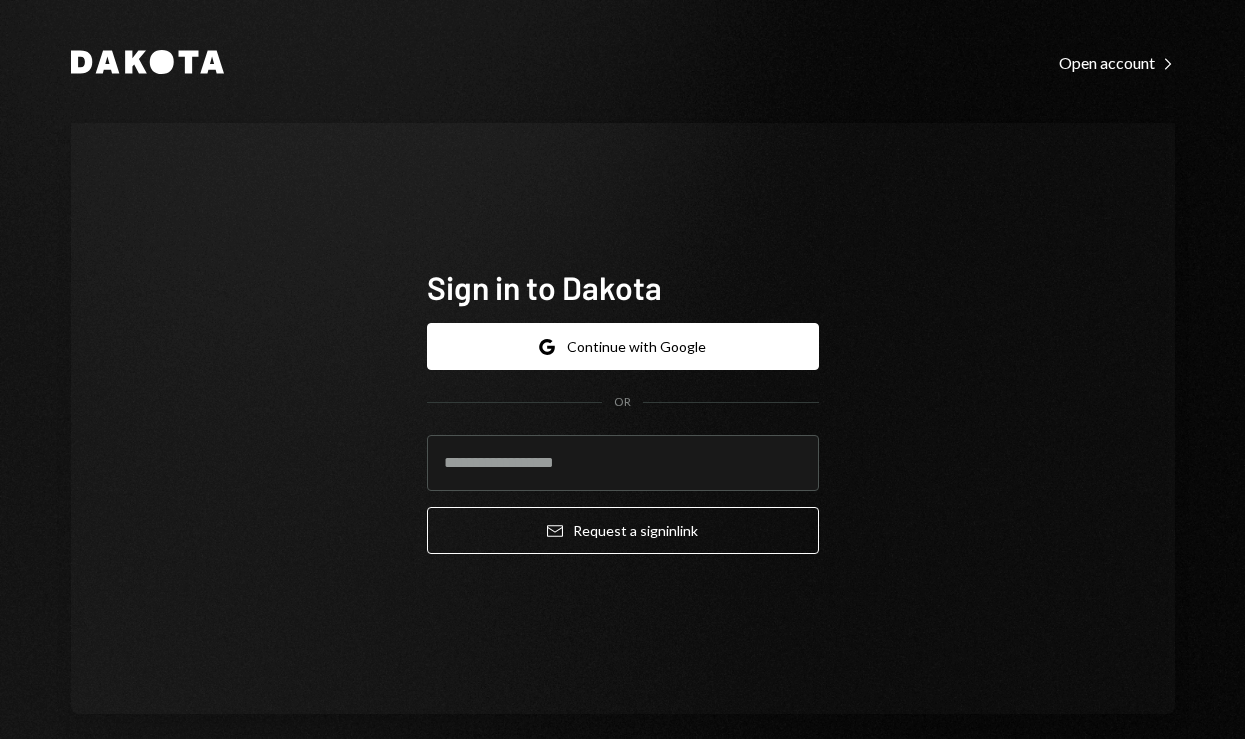 scroll, scrollTop: 0, scrollLeft: 0, axis: both 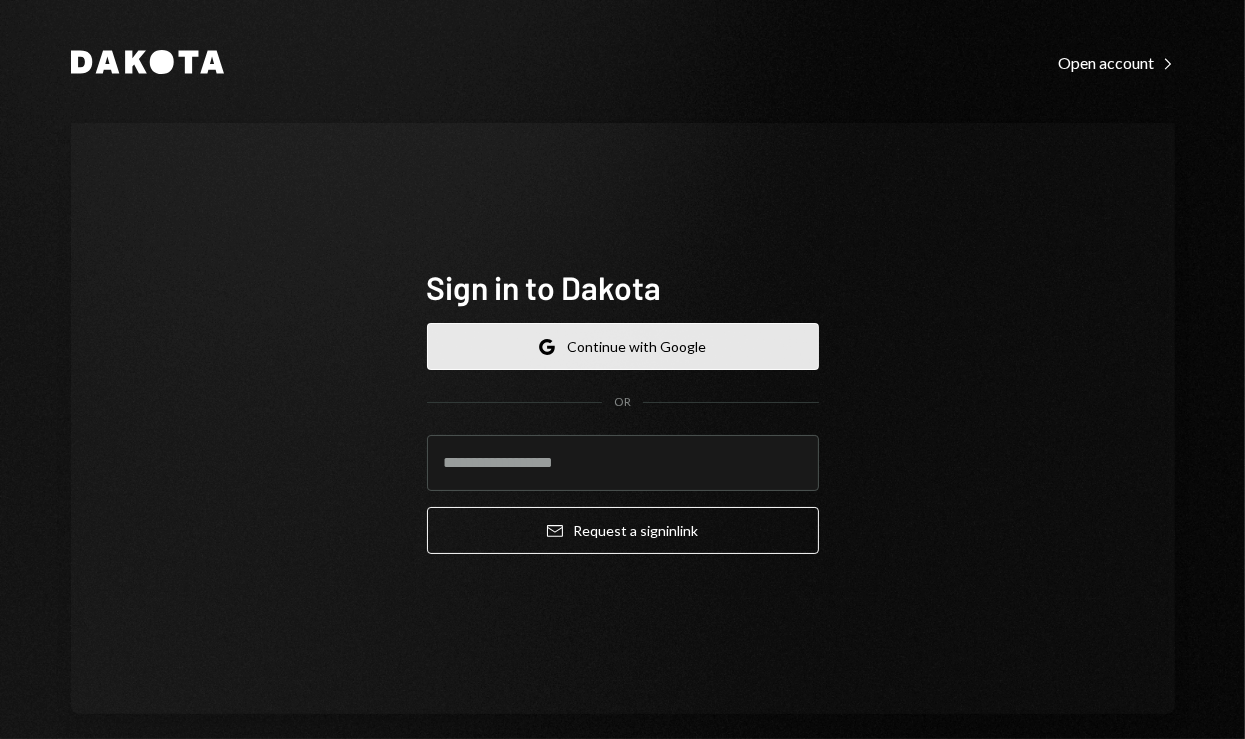 click on "Google  Continue with Google" at bounding box center (623, 346) 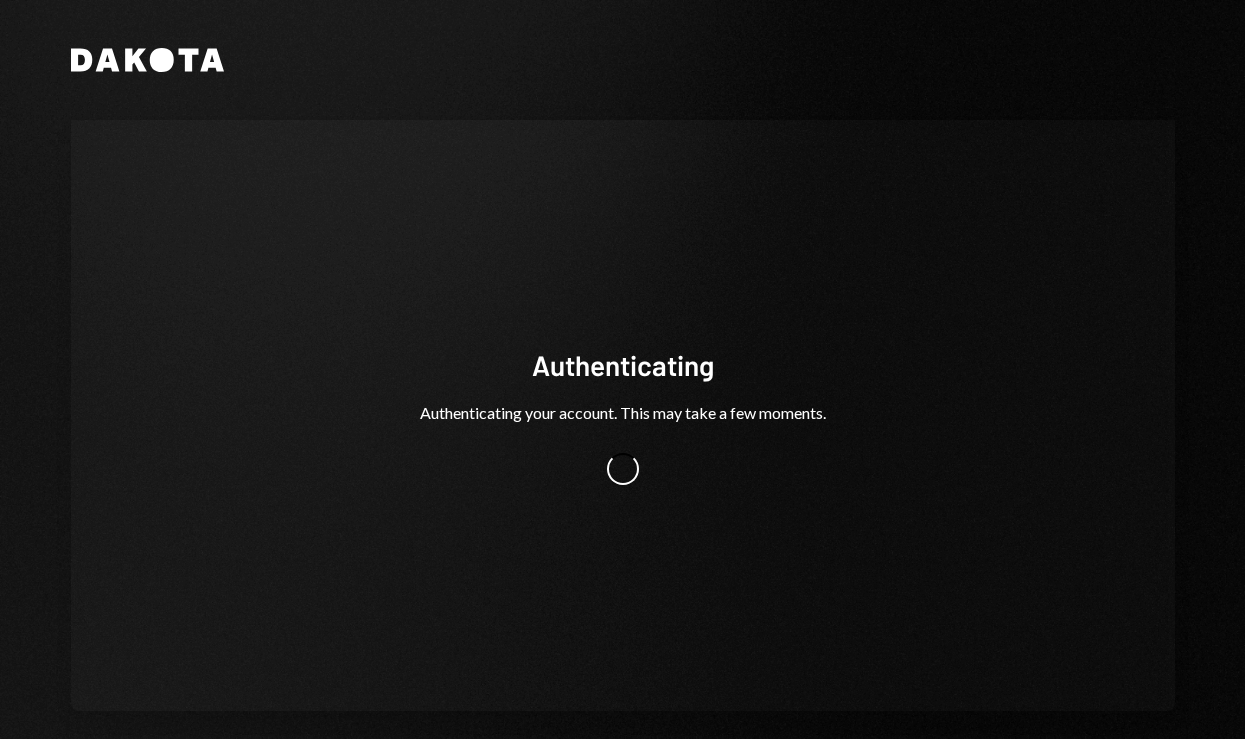 scroll, scrollTop: 0, scrollLeft: 0, axis: both 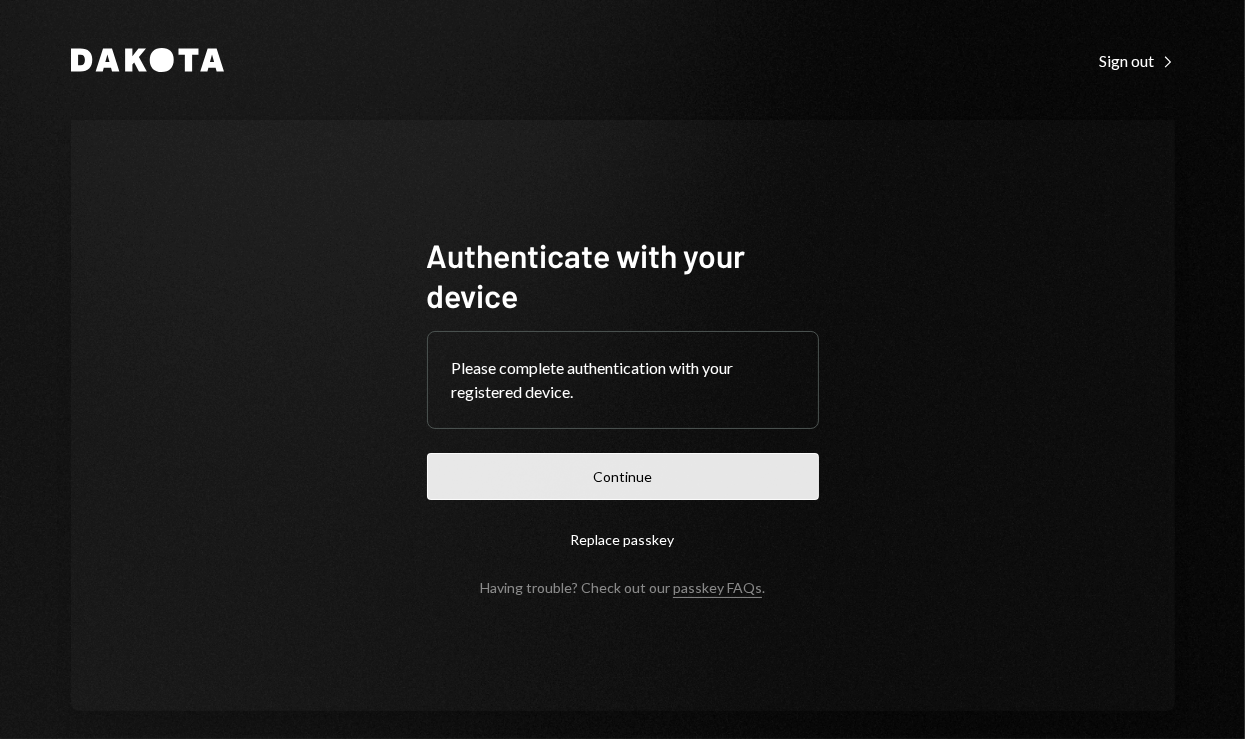 click on "Continue" at bounding box center (623, 476) 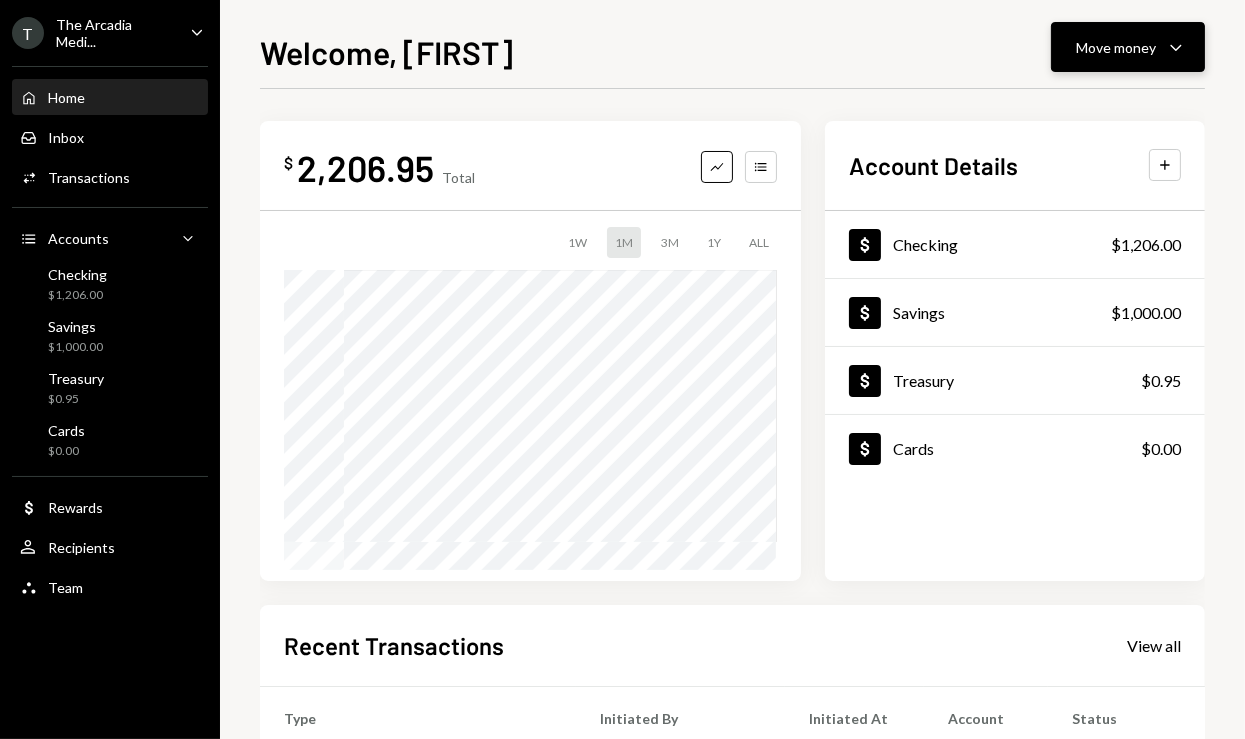 click on "Move money Caret Down" at bounding box center (1128, 47) 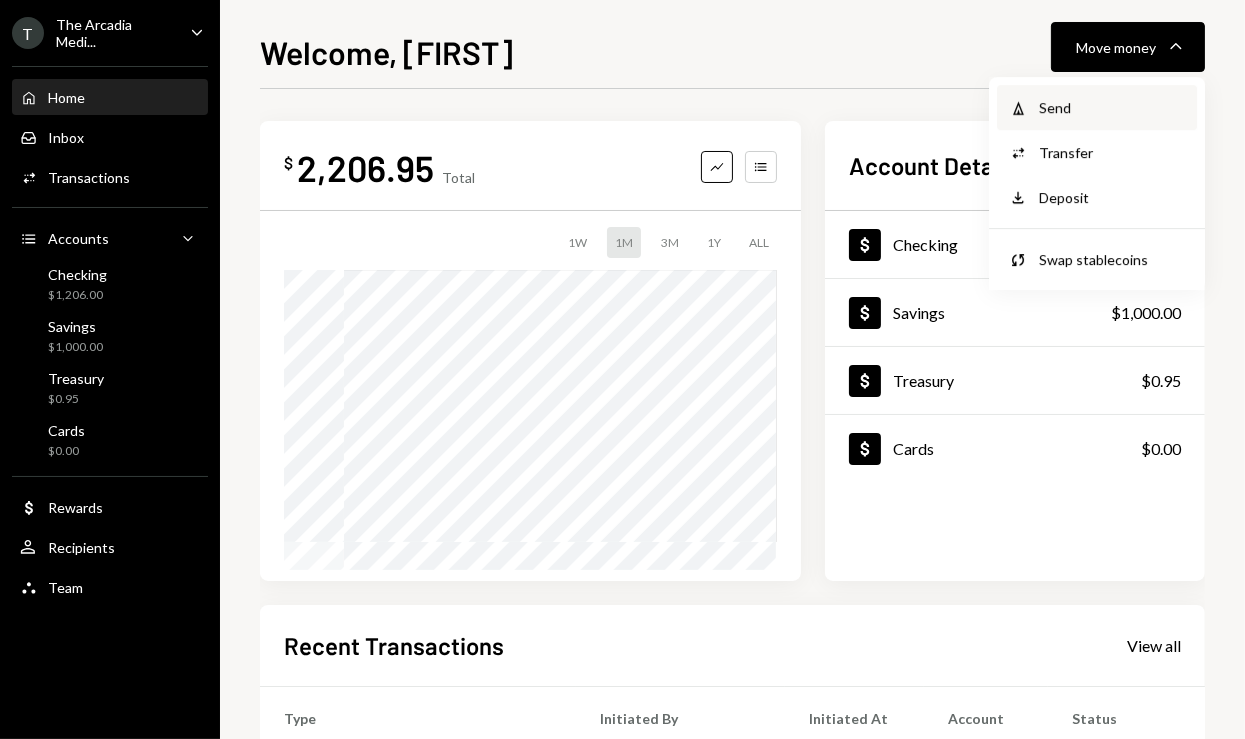 click on "Send" at bounding box center (1112, 107) 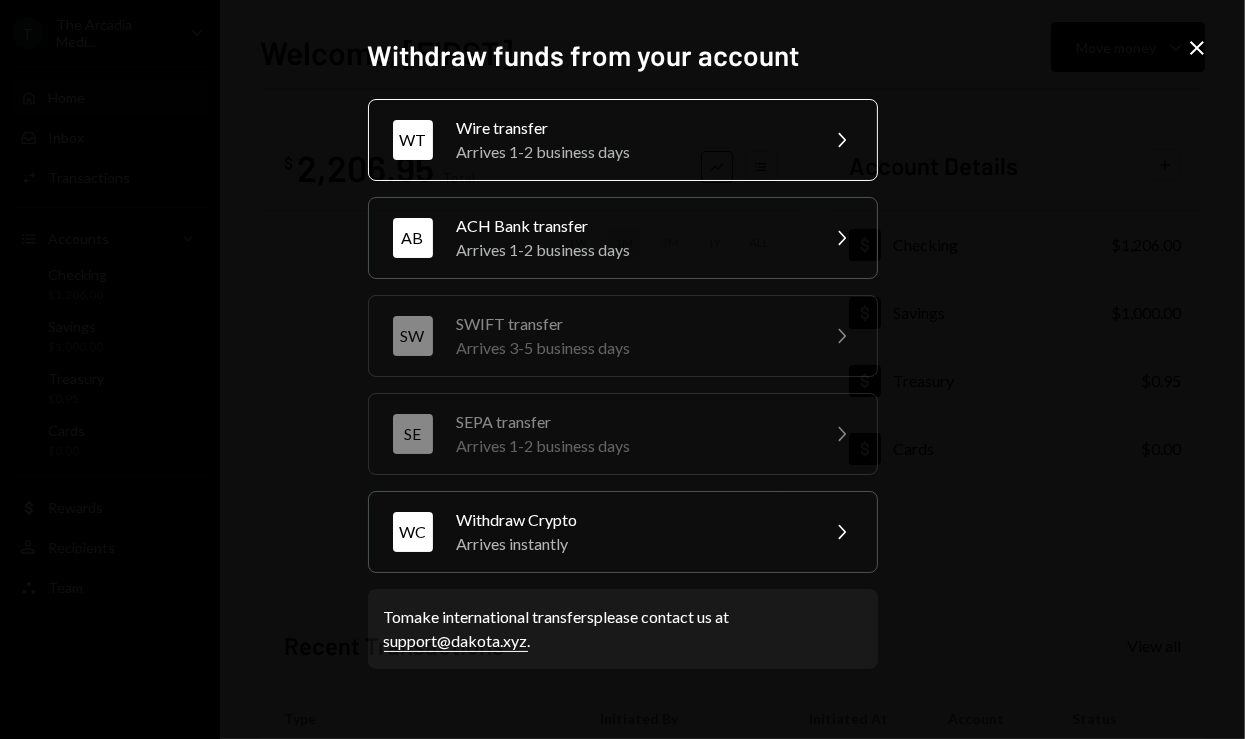 click on "Wire transfer" at bounding box center [631, 128] 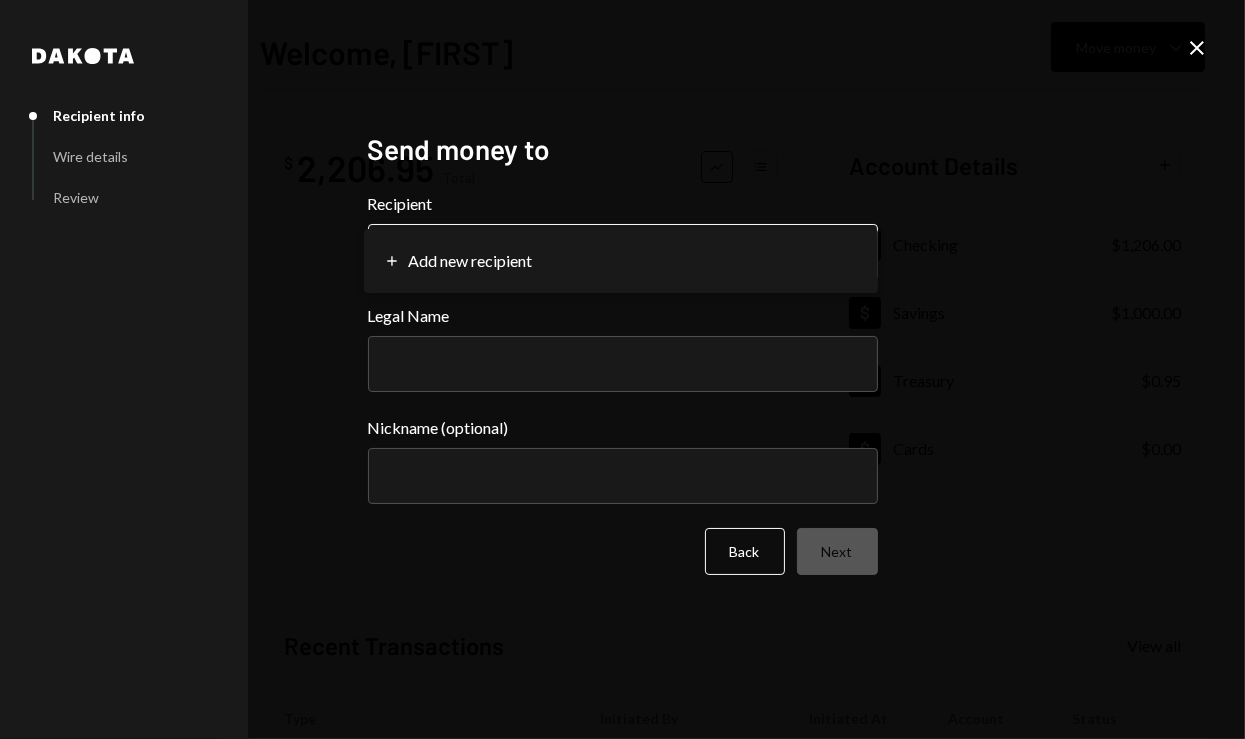 click on "**********" at bounding box center (622, 369) 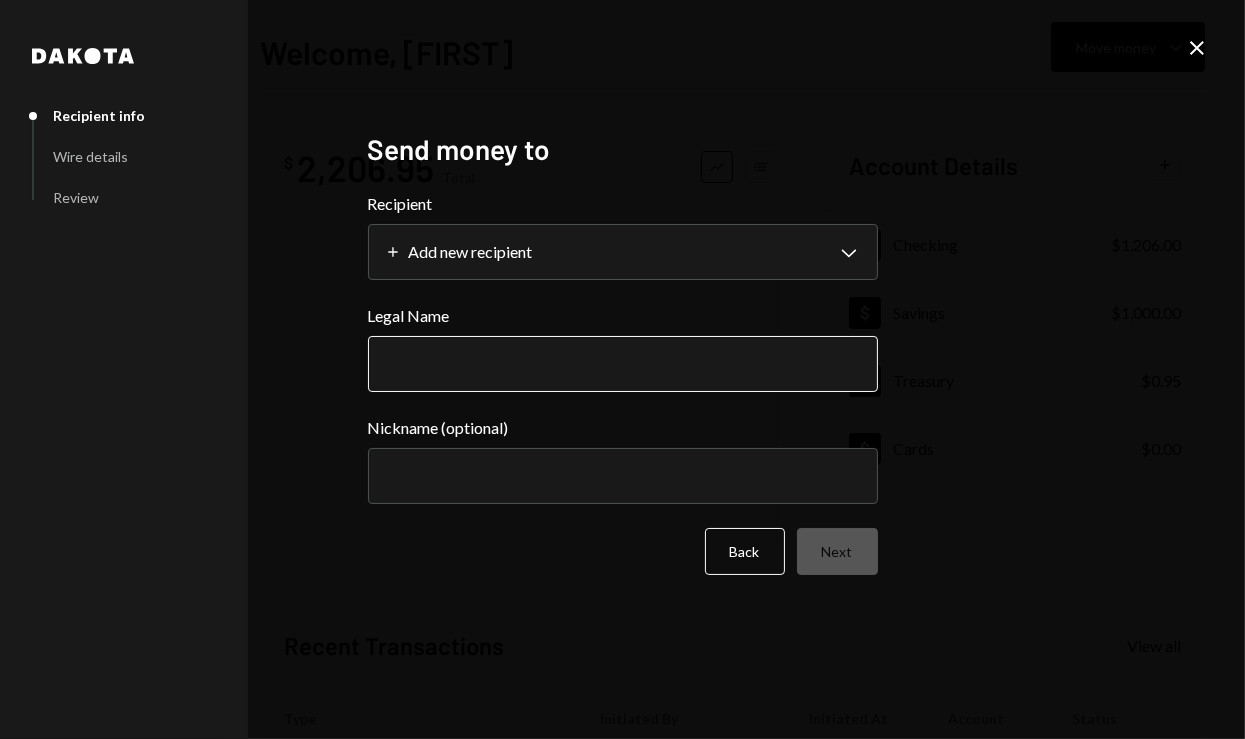 click on "Legal Name" at bounding box center (623, 364) 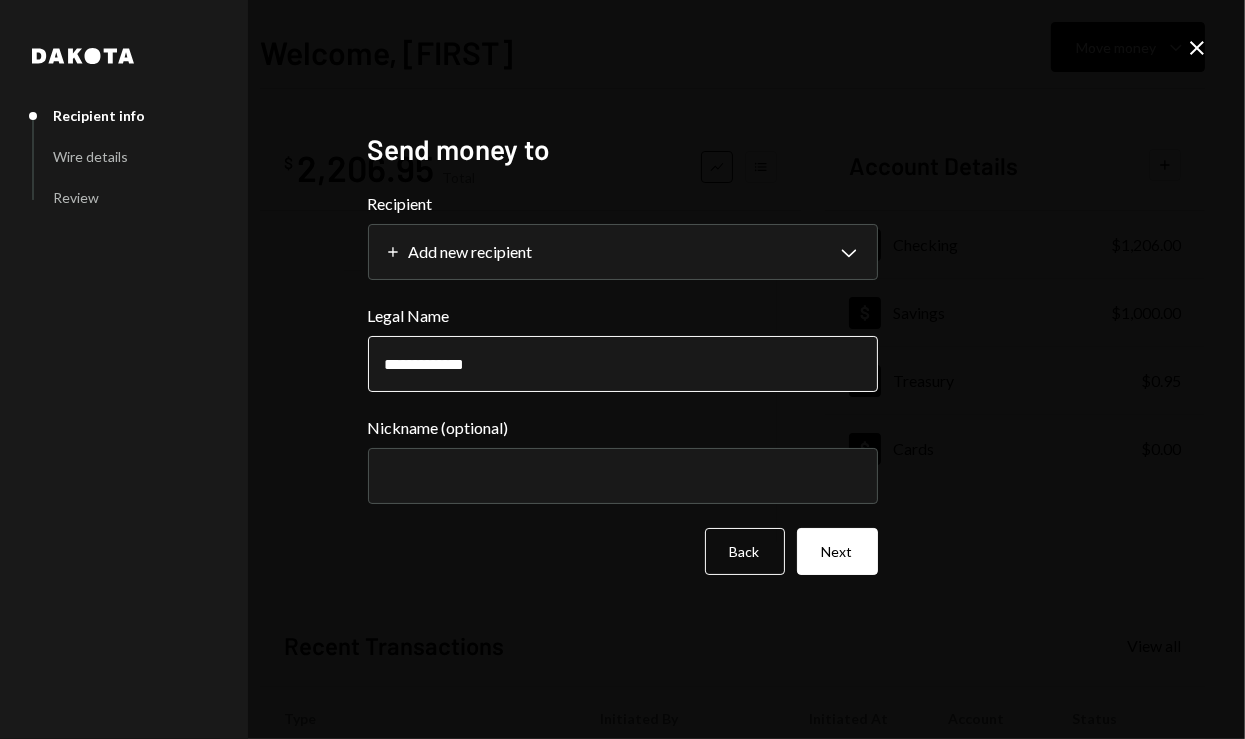 type on "**********" 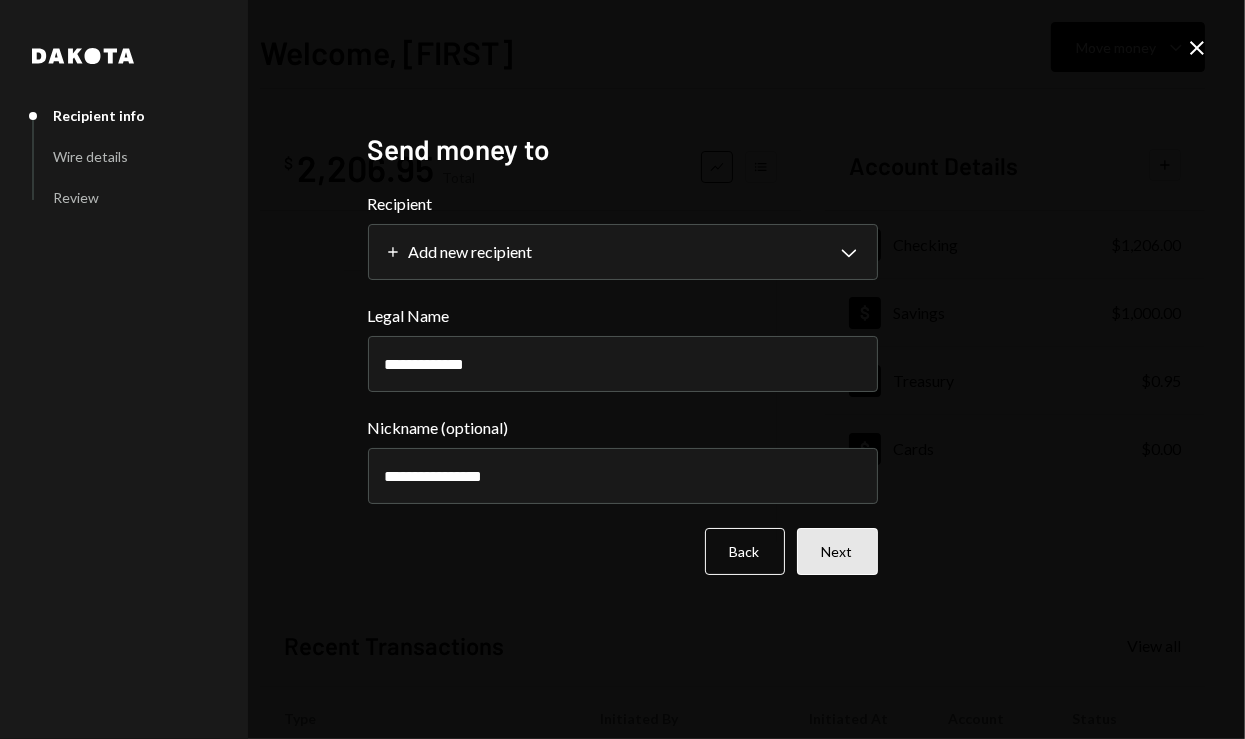 type on "**********" 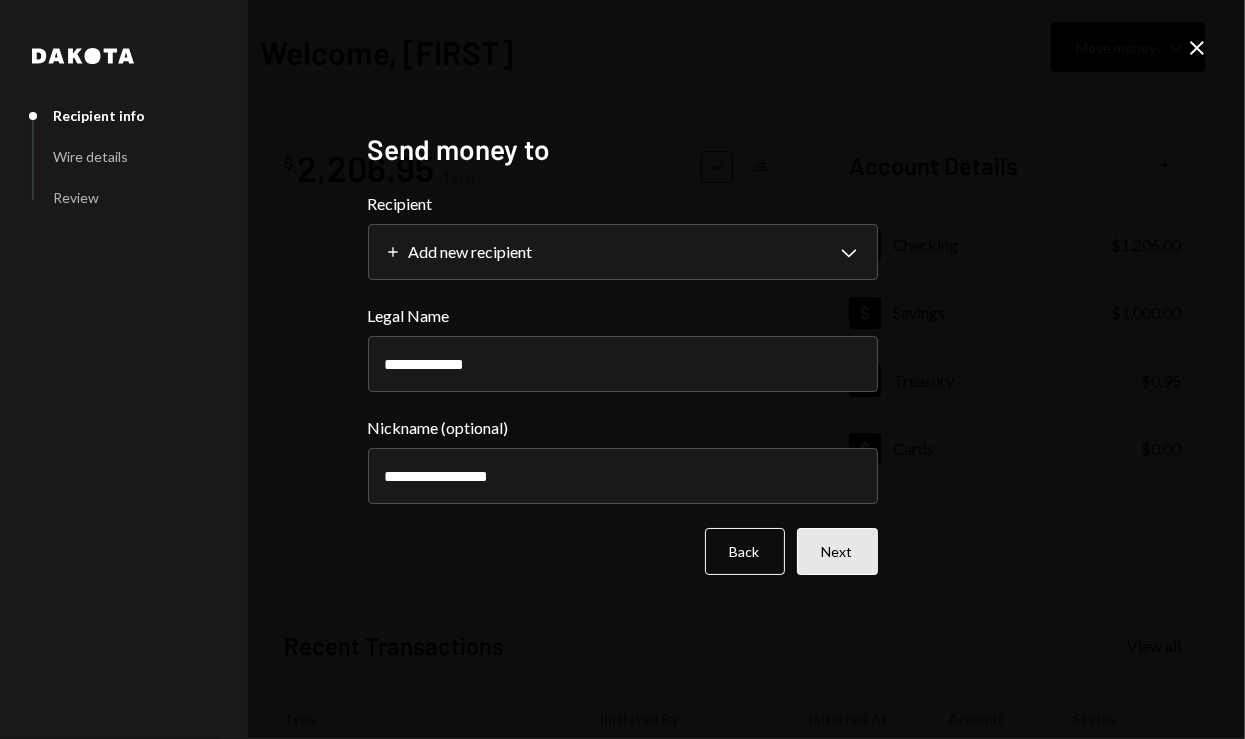 click on "Next" at bounding box center [837, 551] 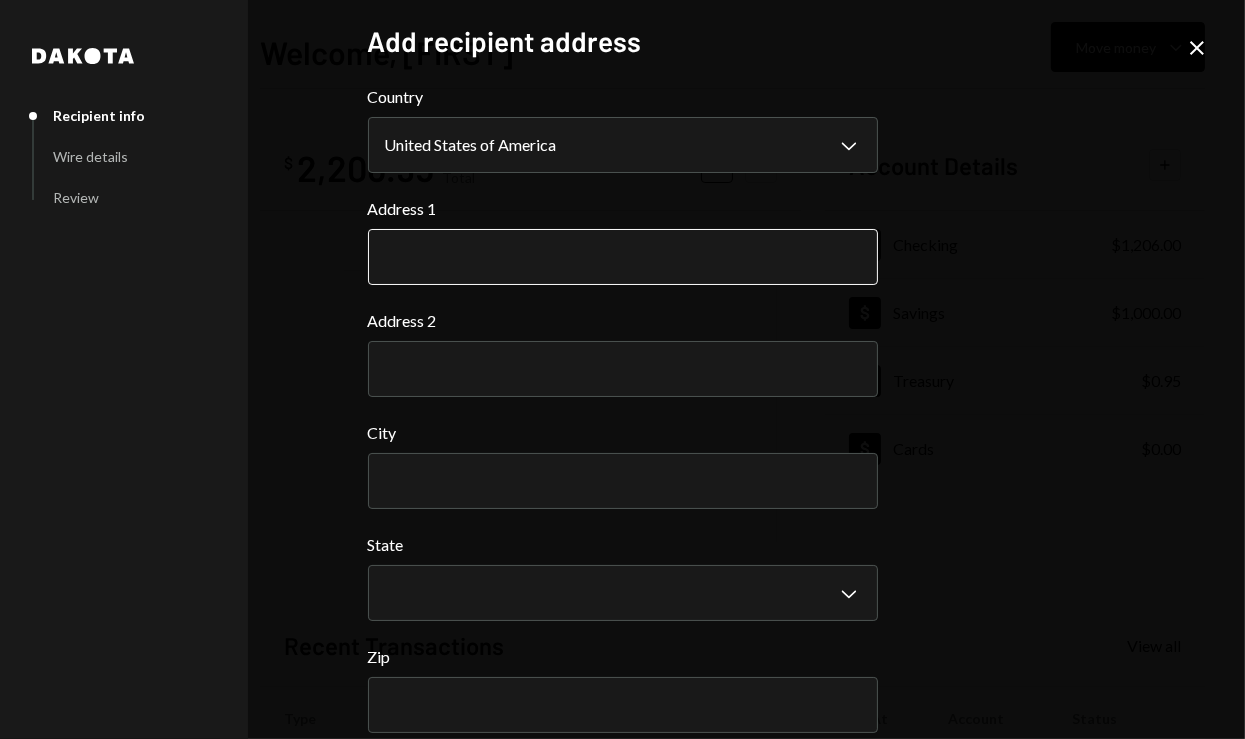 click on "Address 1" at bounding box center [623, 257] 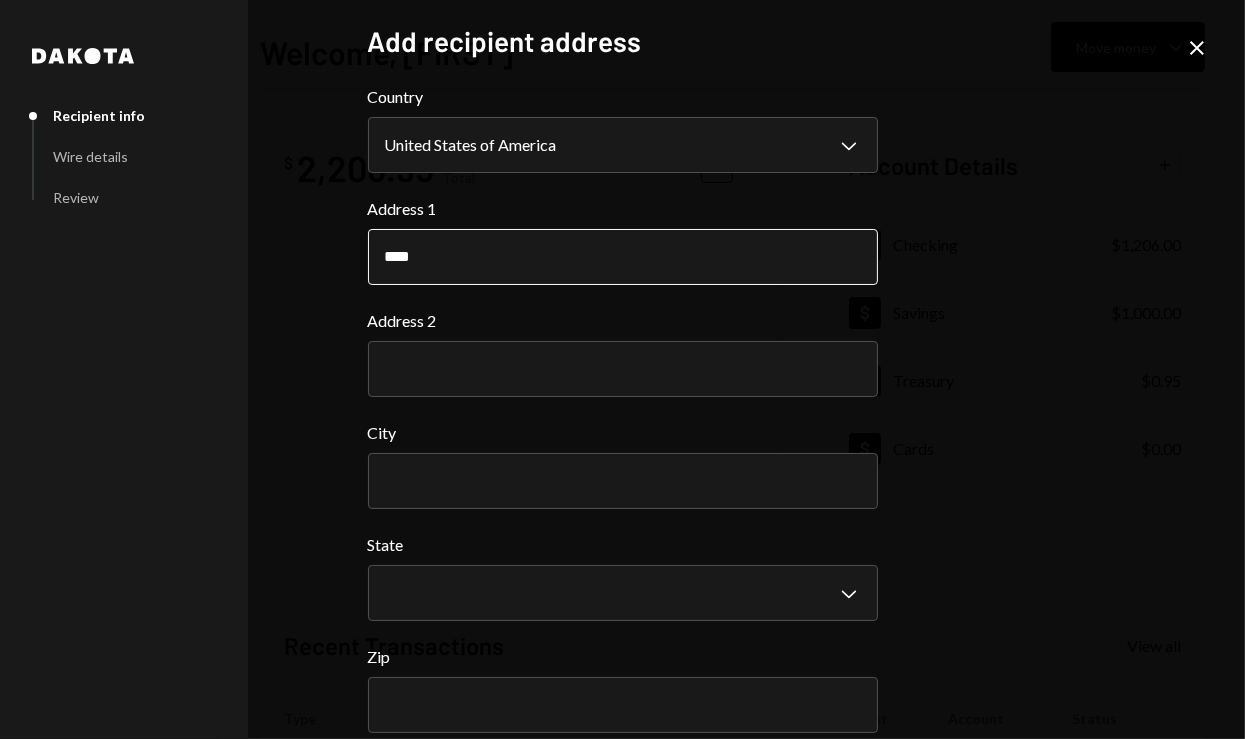 type on "**********" 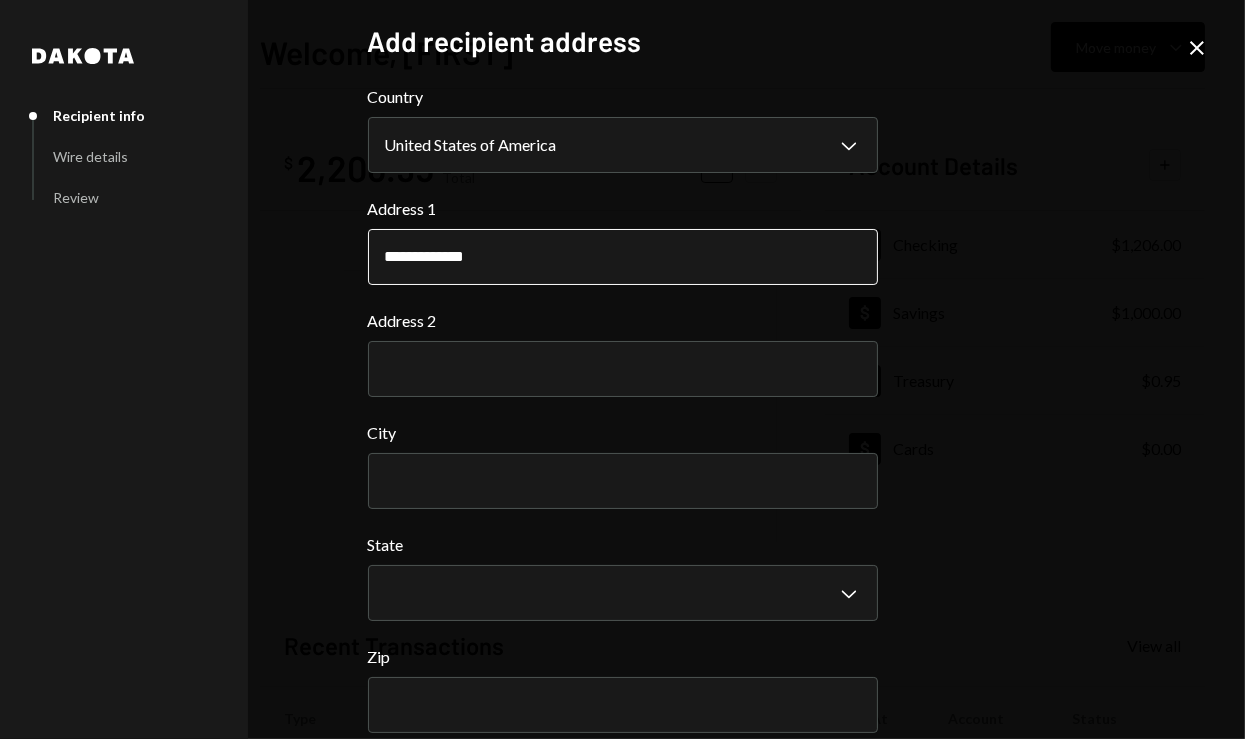 type on "******" 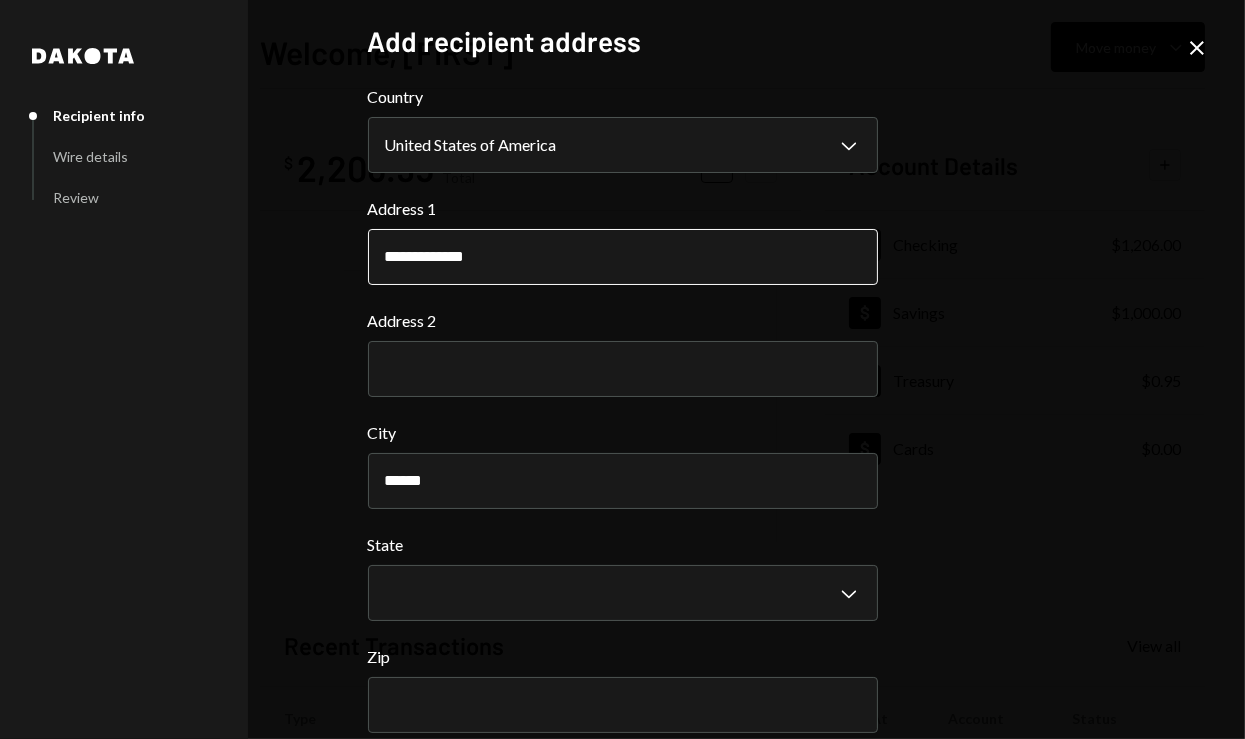 select on "**" 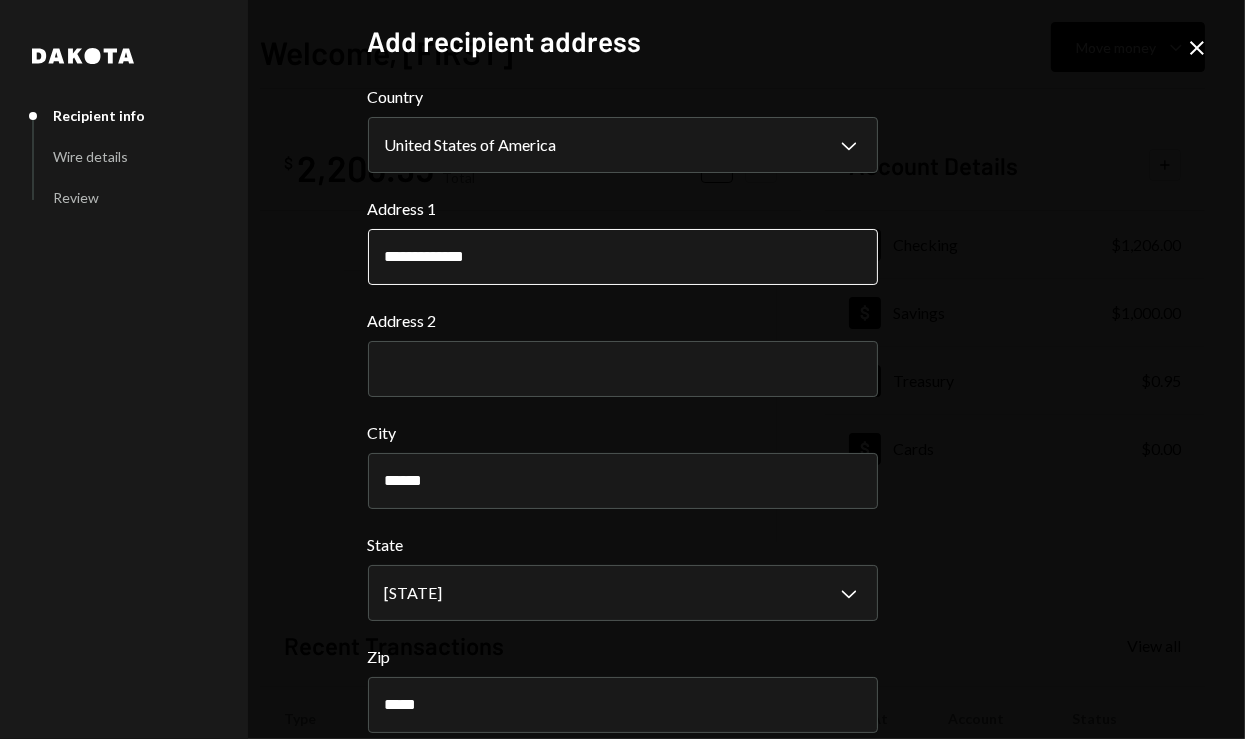 scroll, scrollTop: 95, scrollLeft: 0, axis: vertical 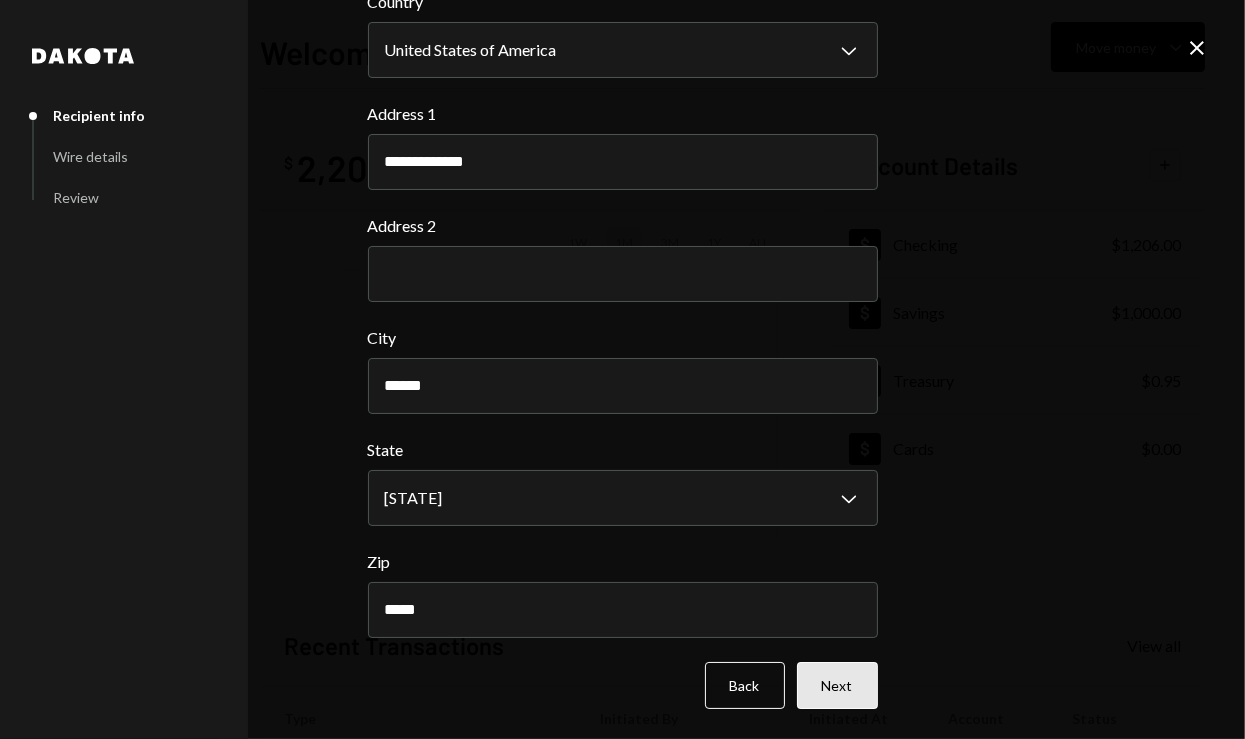 click on "Next" at bounding box center (837, 685) 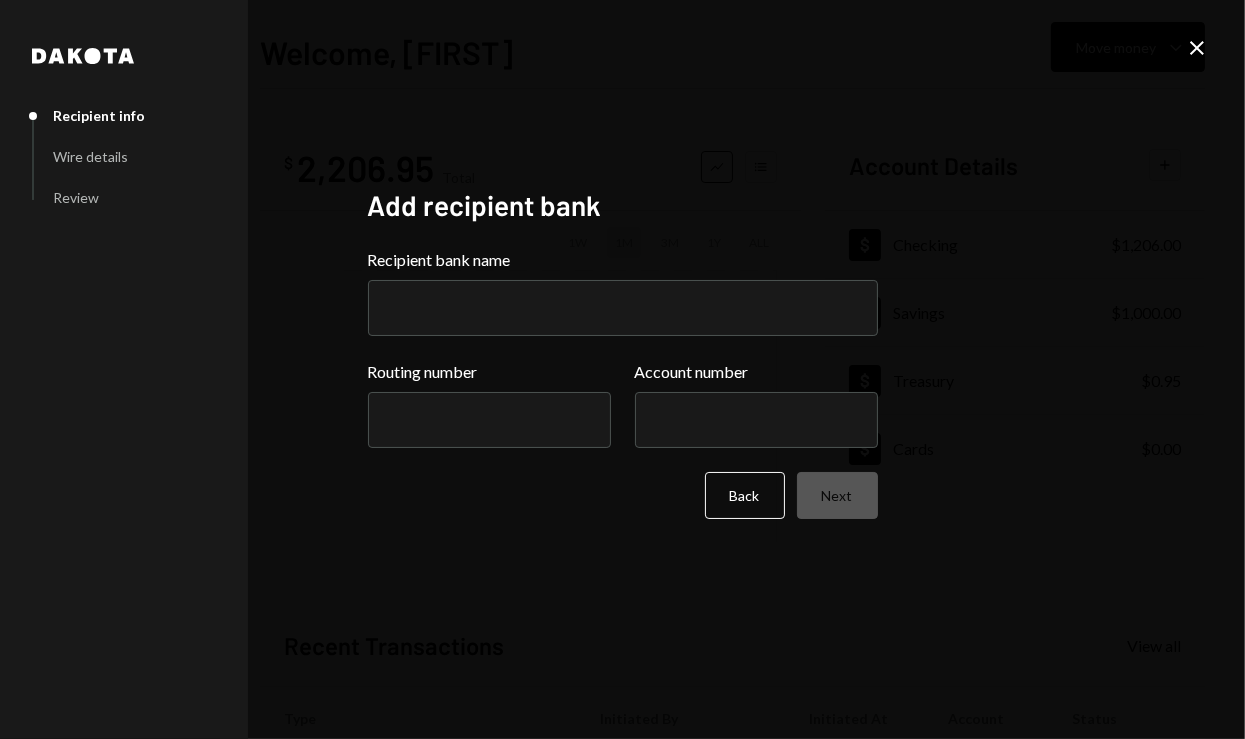 scroll, scrollTop: 0, scrollLeft: 0, axis: both 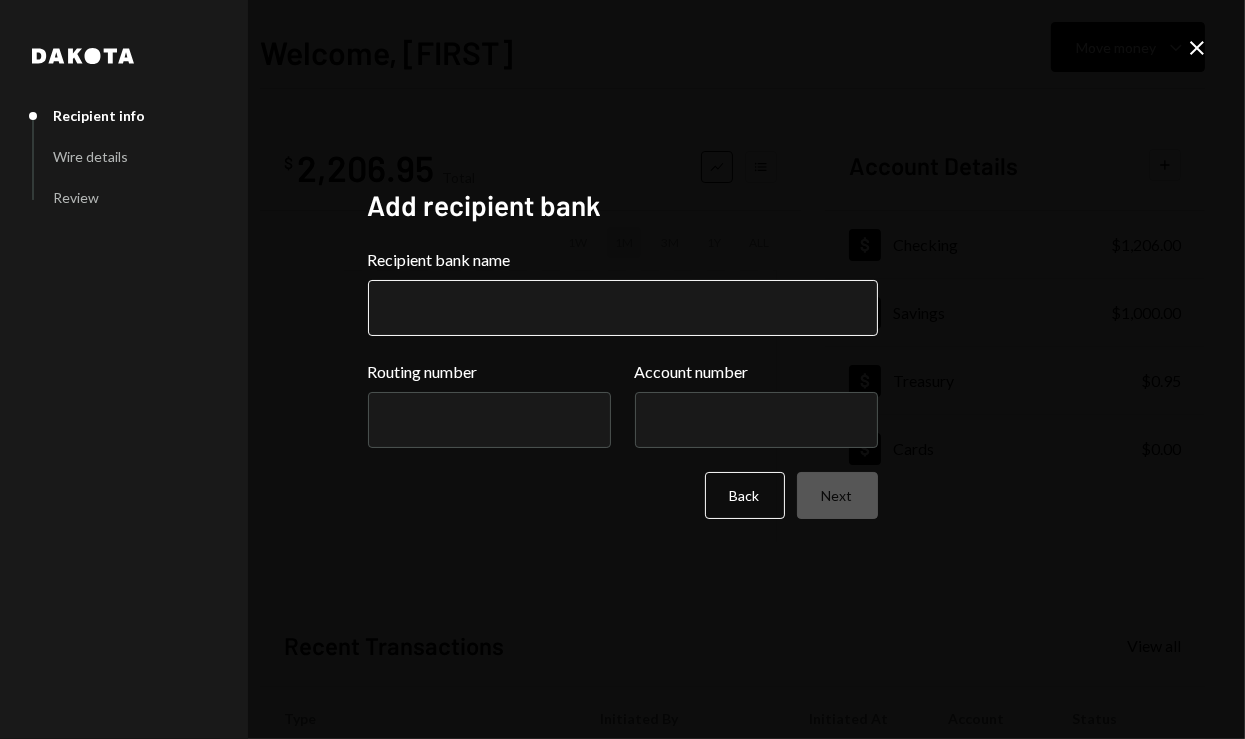 click on "Recipient bank name" at bounding box center [623, 308] 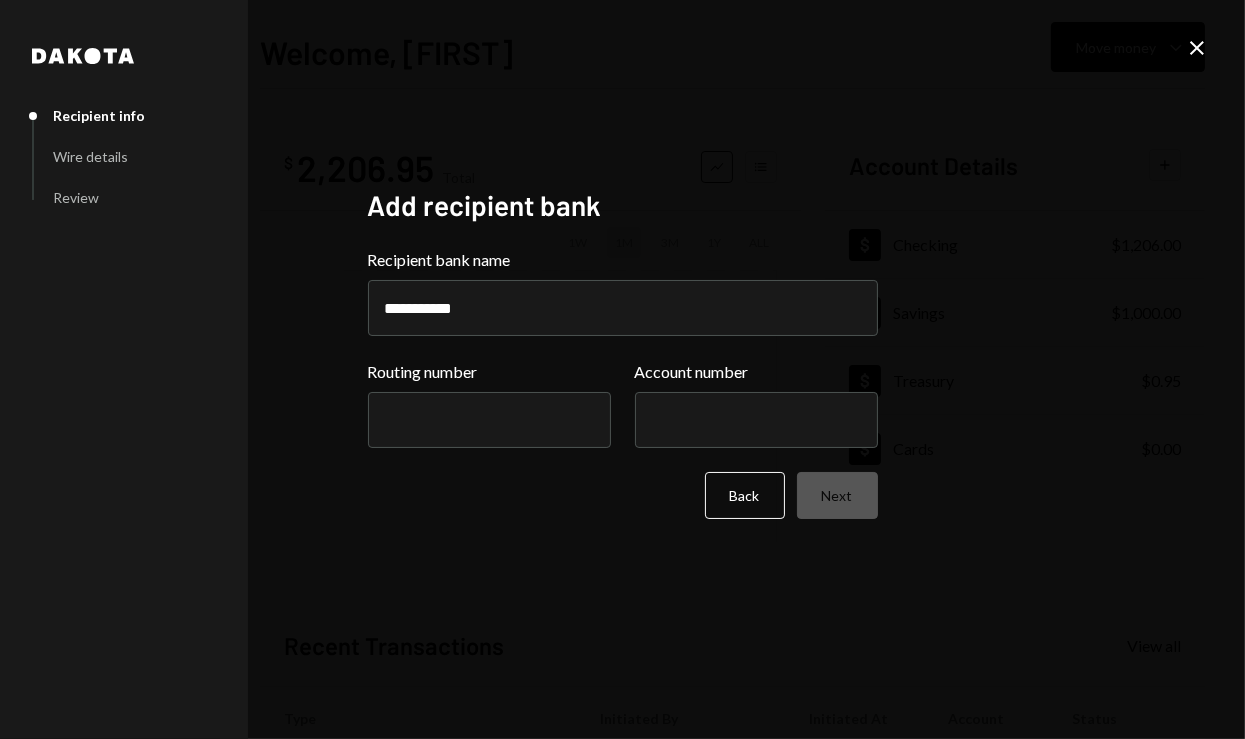 type on "**********" 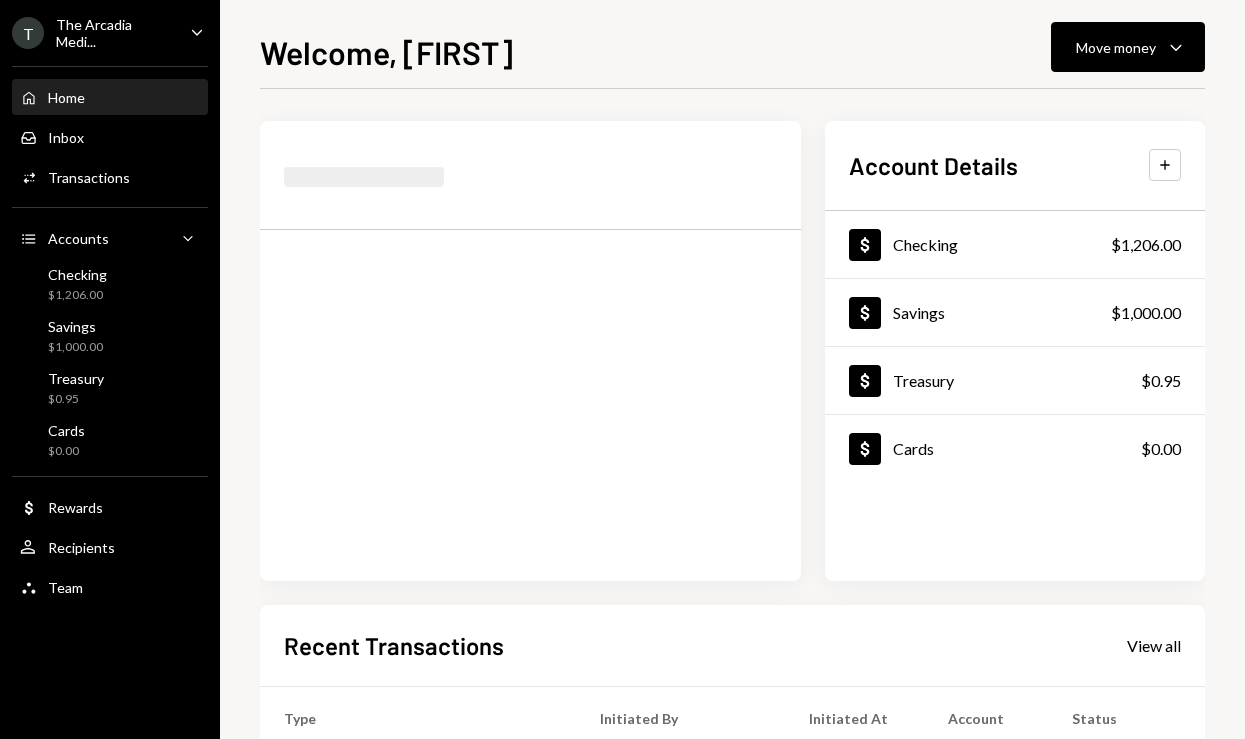 scroll, scrollTop: 0, scrollLeft: 0, axis: both 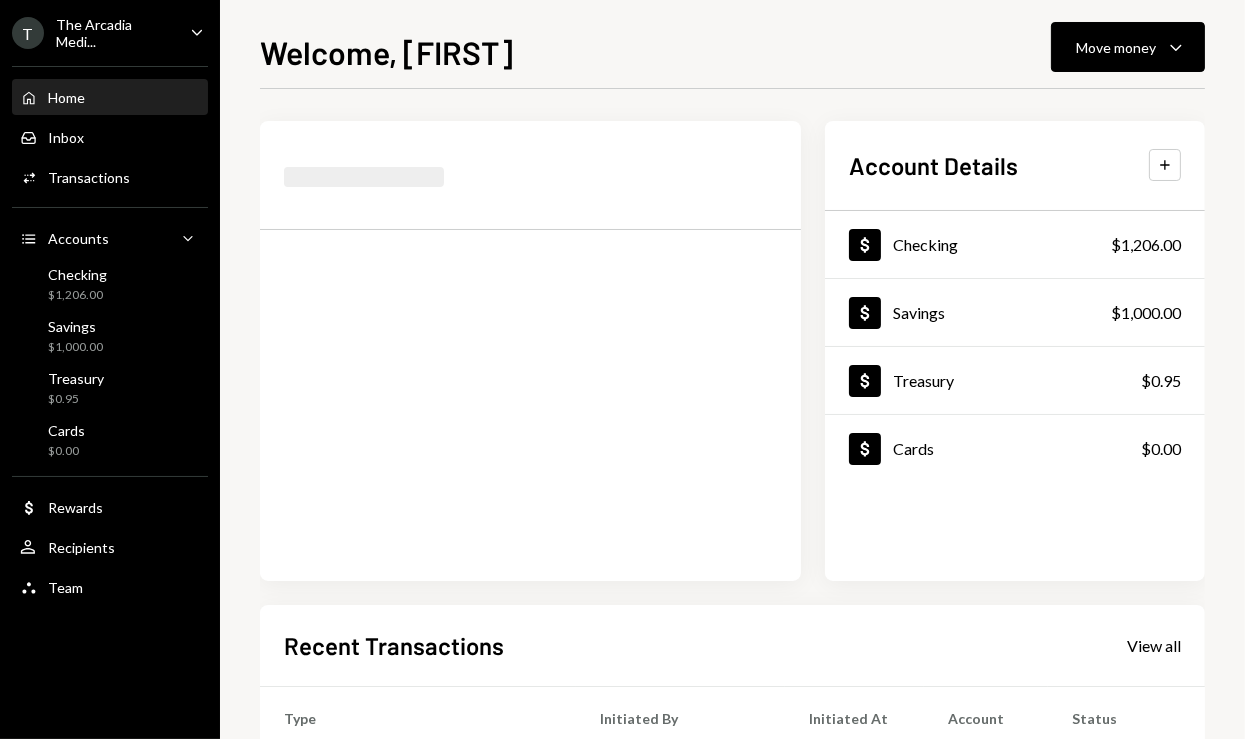 click on "Move money" at bounding box center (1116, 47) 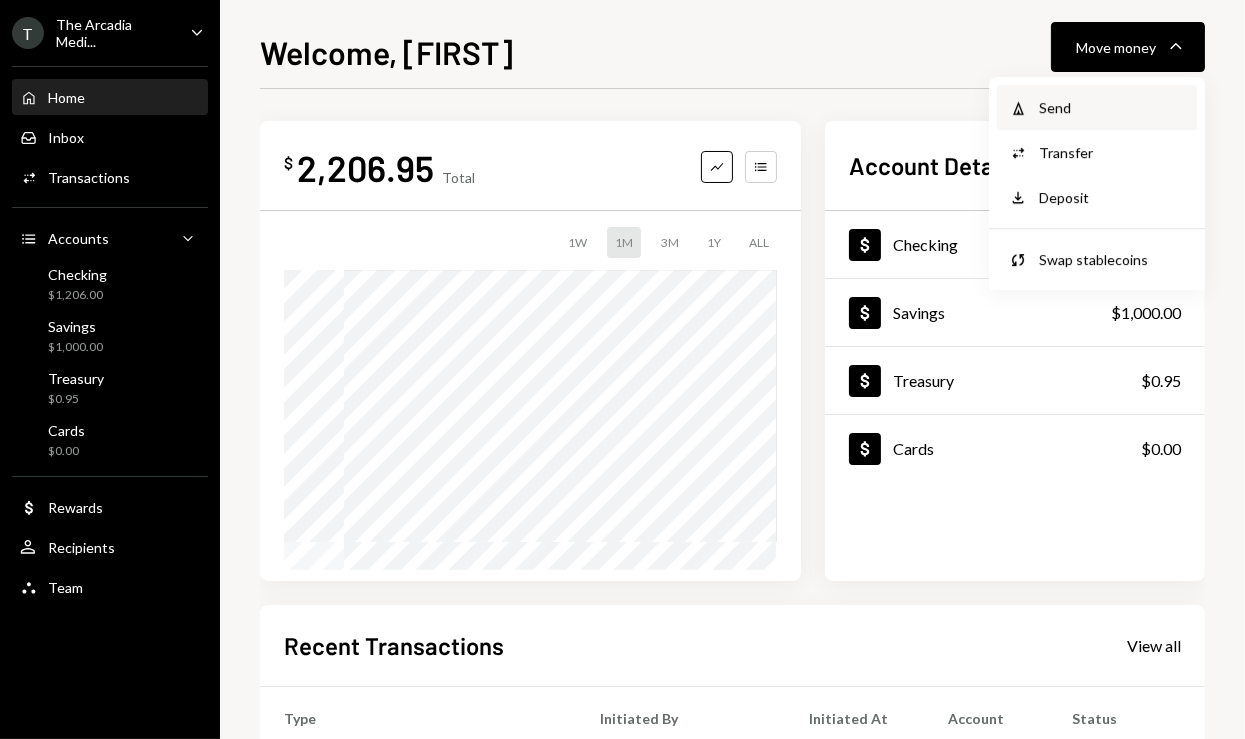 click on "Withdraw Send" at bounding box center (1097, 107) 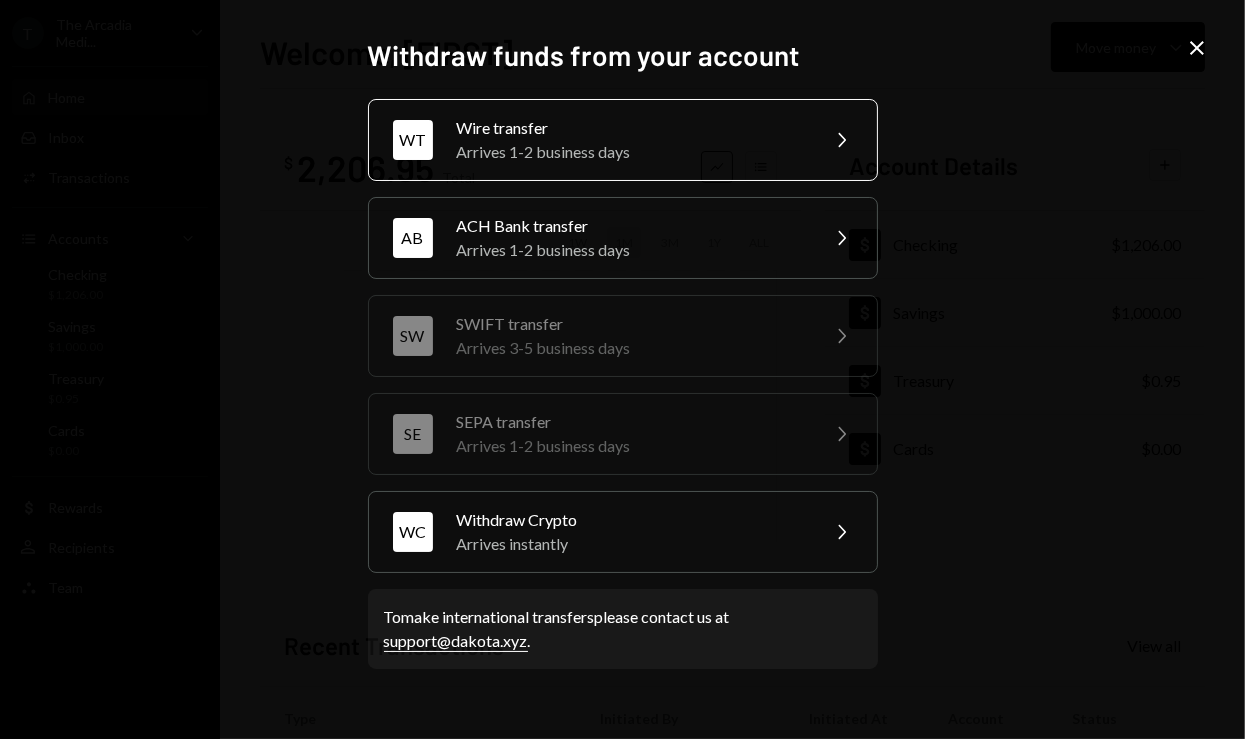 click on "Arrives 1-2 business days" at bounding box center [631, 152] 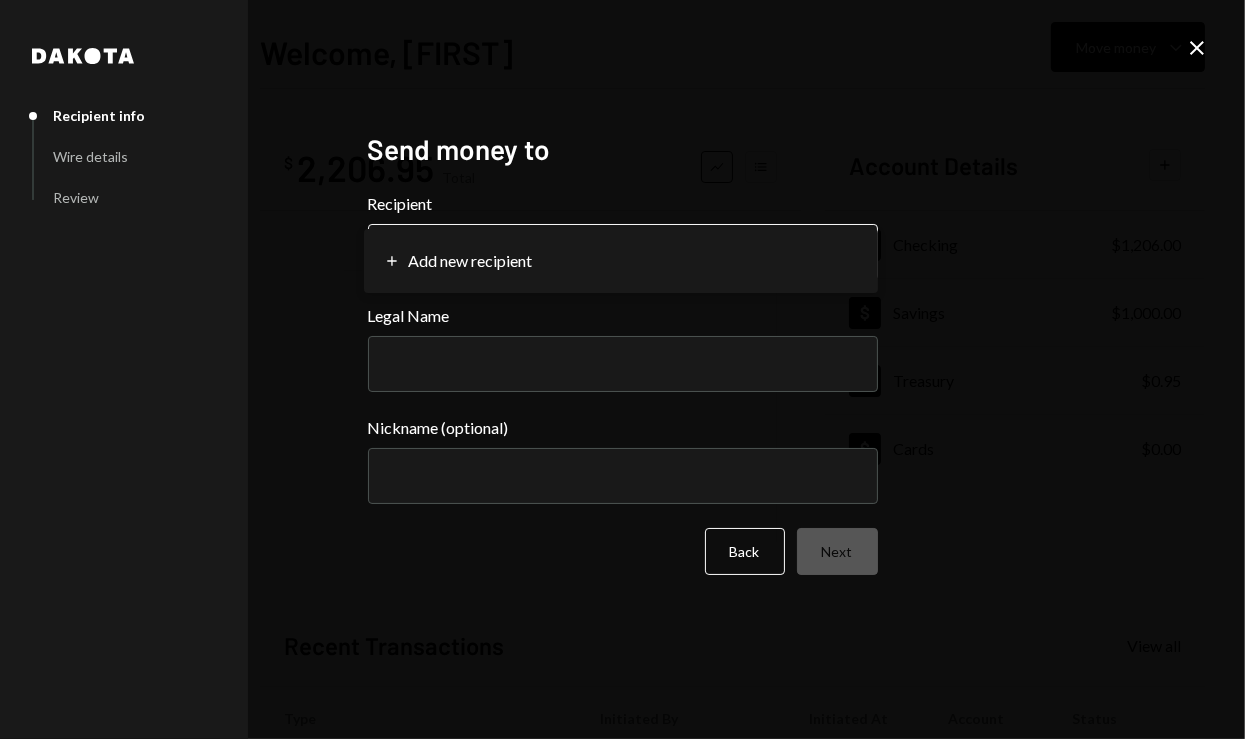 click on "**********" at bounding box center [622, 369] 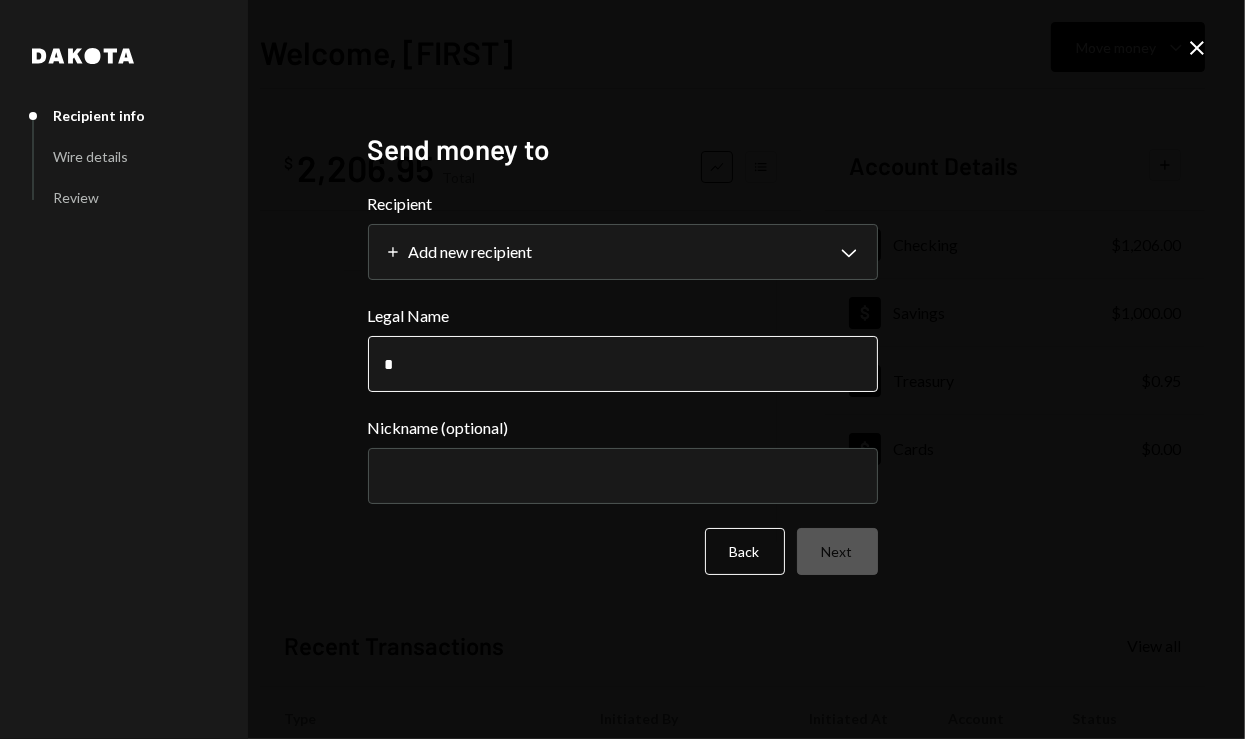 click on "*" at bounding box center [623, 364] 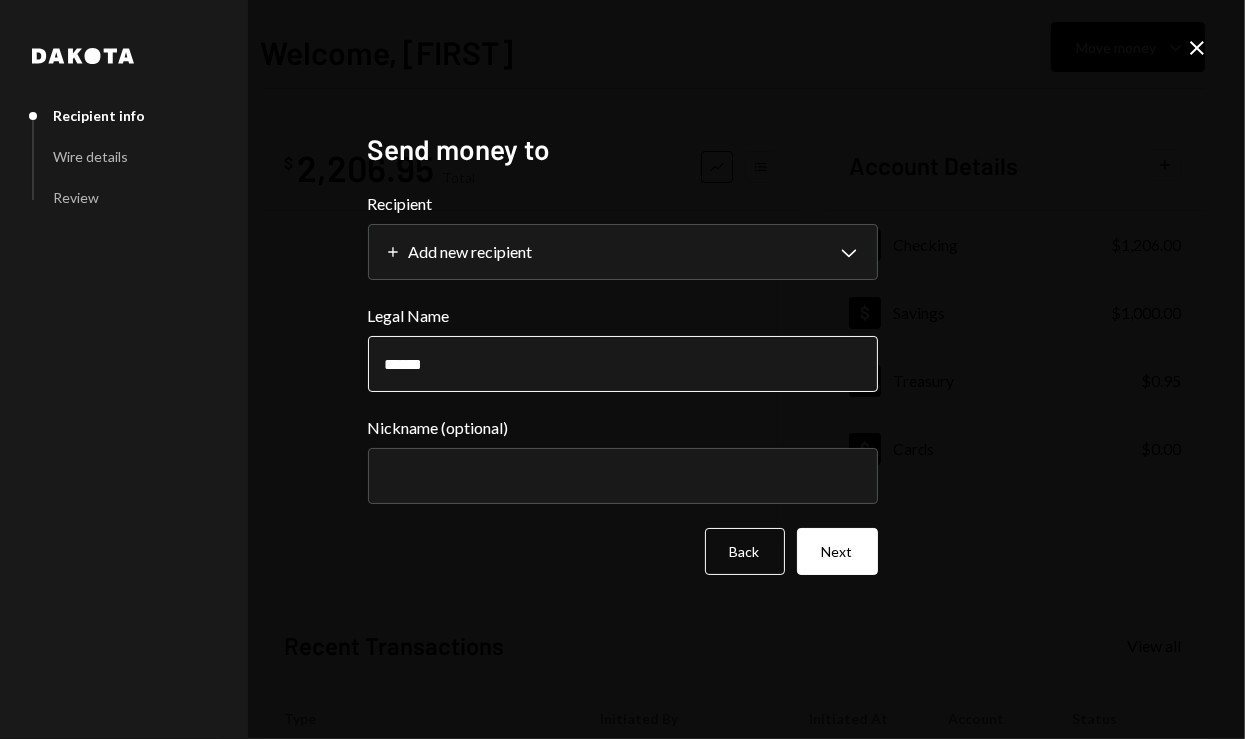 type on "**********" 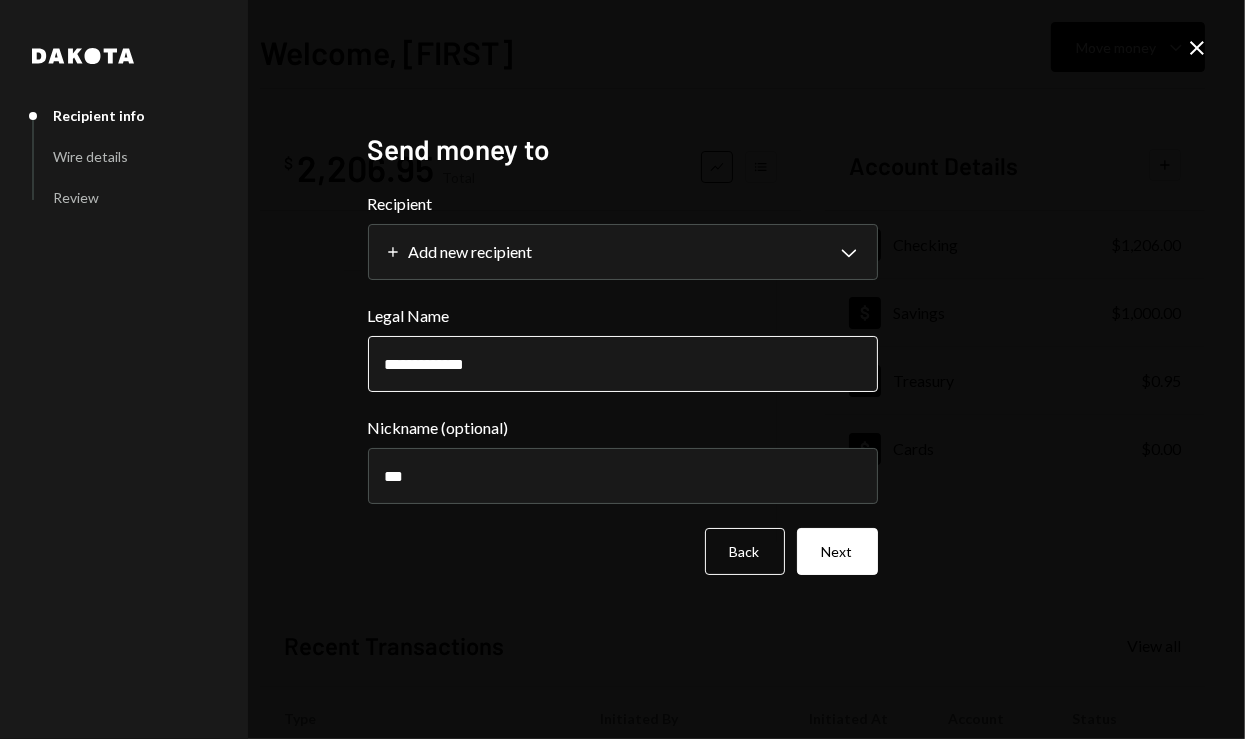 type on "**********" 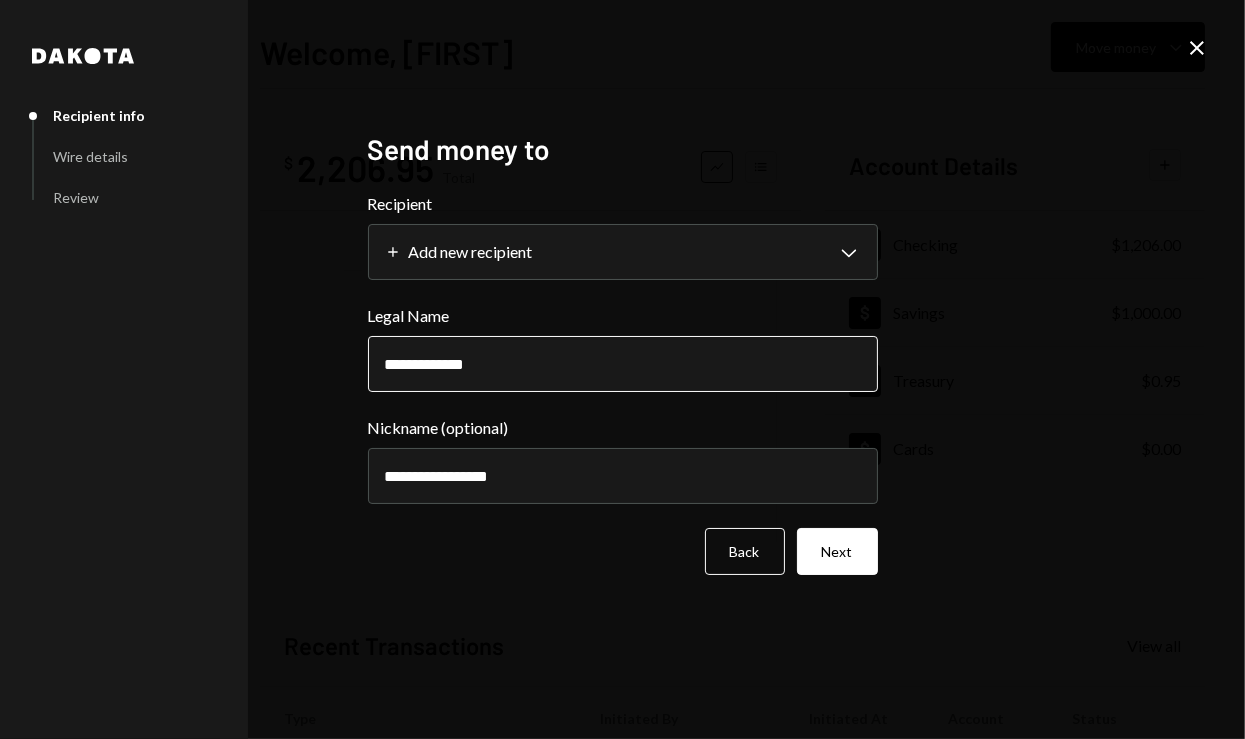 click on "Next" at bounding box center (837, 551) 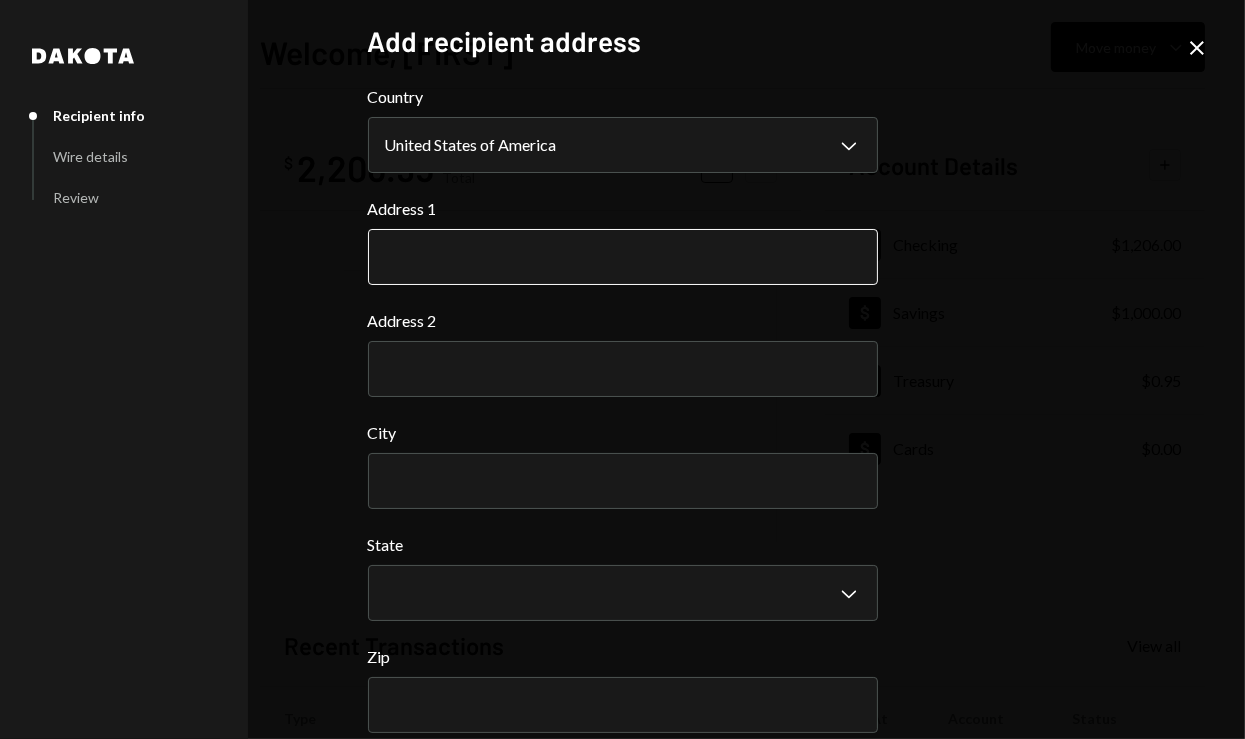 click on "Address 1" at bounding box center [623, 257] 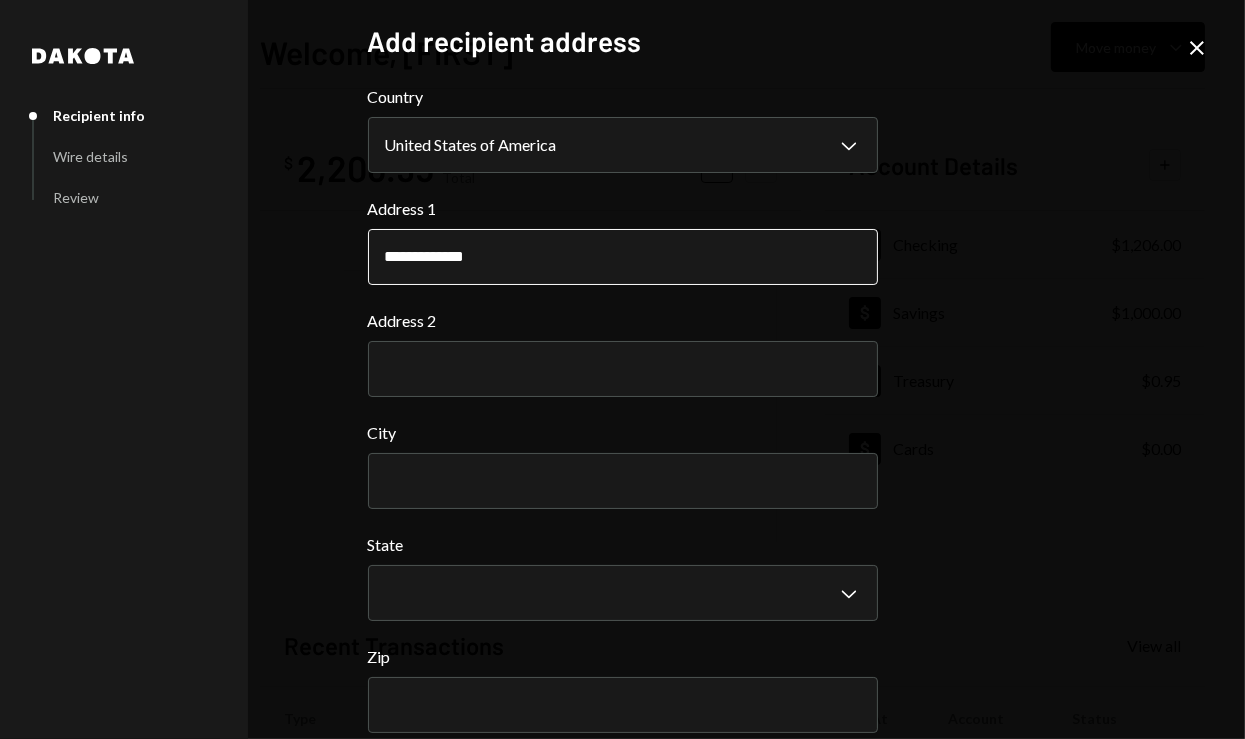 type on "******" 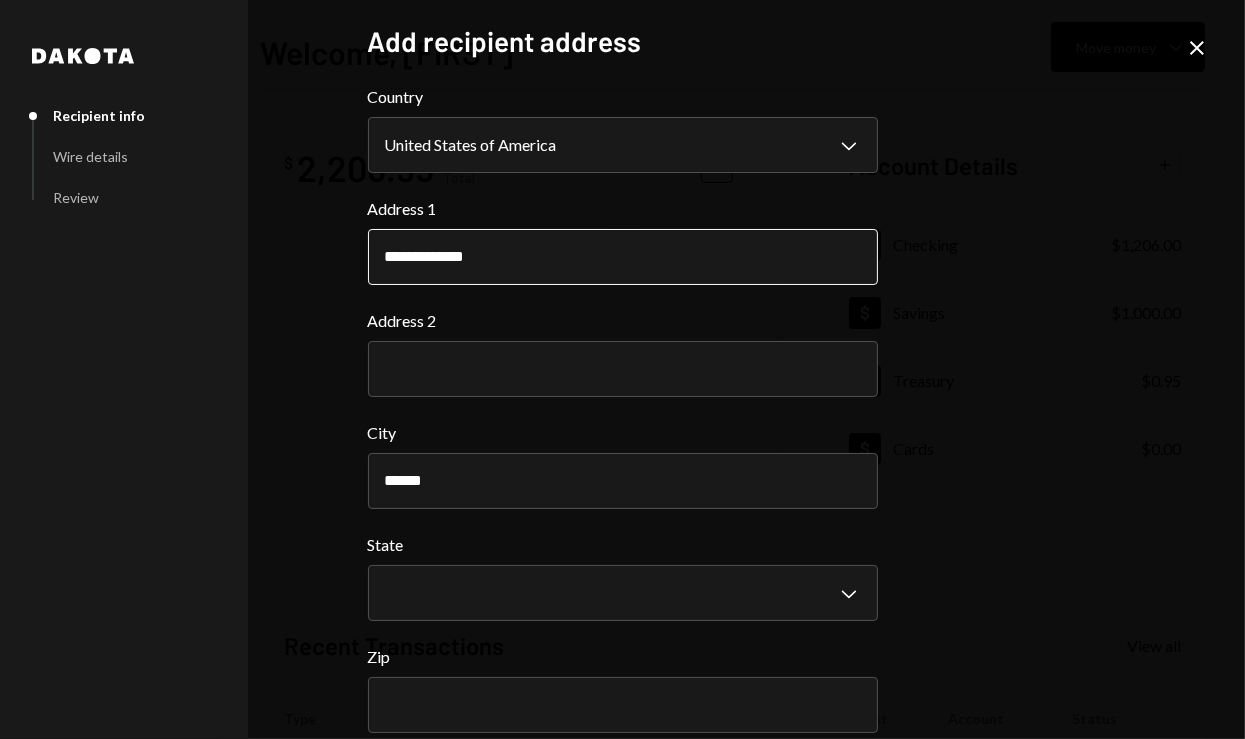 select on "**" 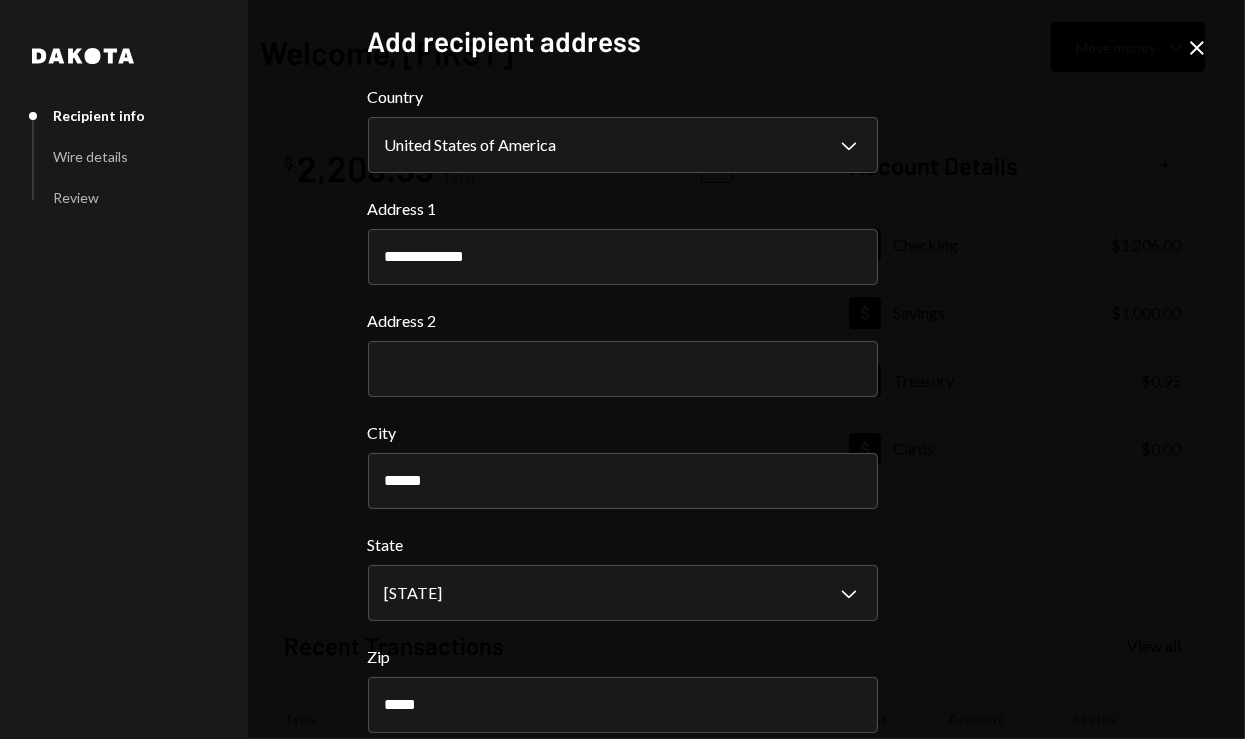 scroll, scrollTop: 95, scrollLeft: 0, axis: vertical 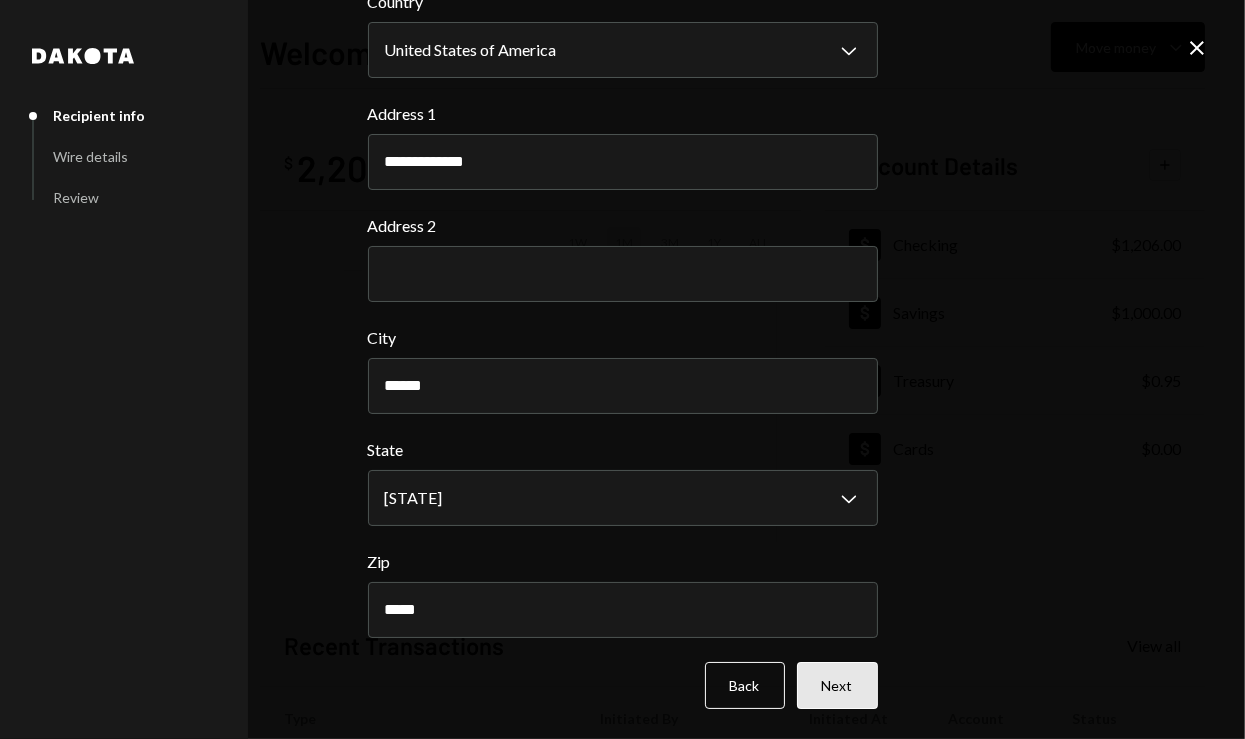 click on "Next" at bounding box center [837, 685] 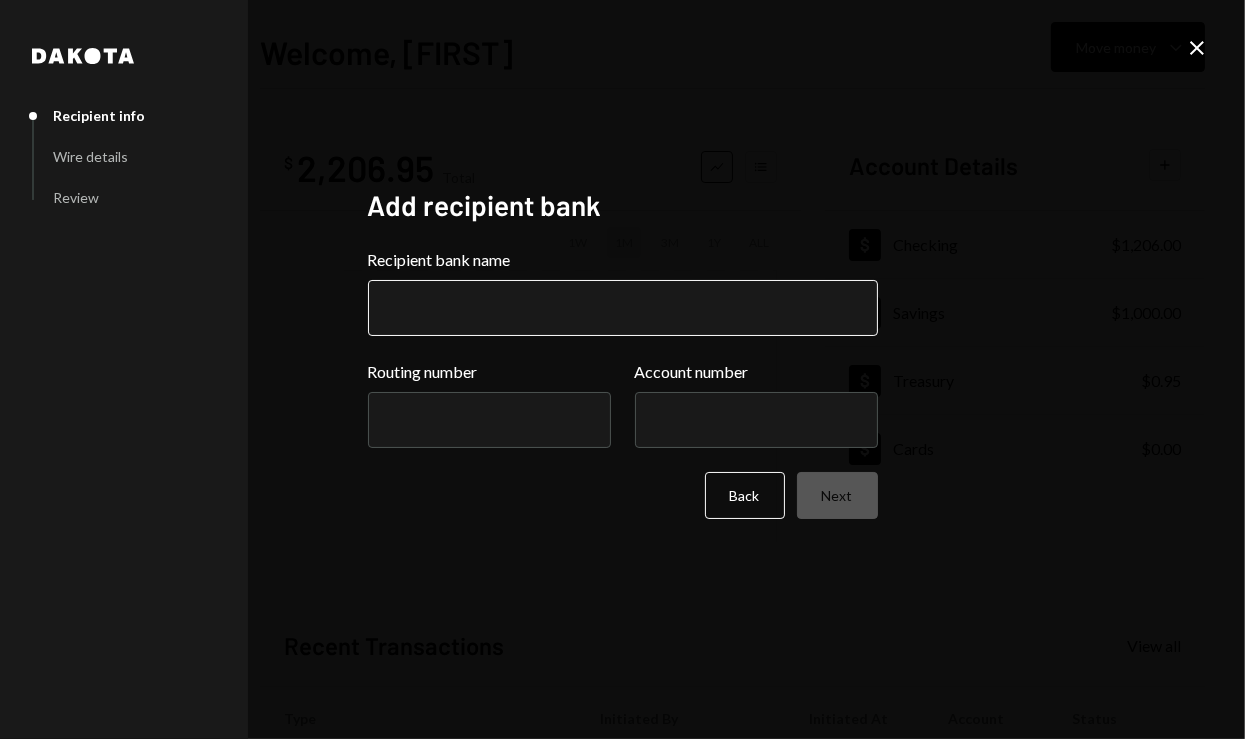 click on "Recipient bank name" at bounding box center [623, 308] 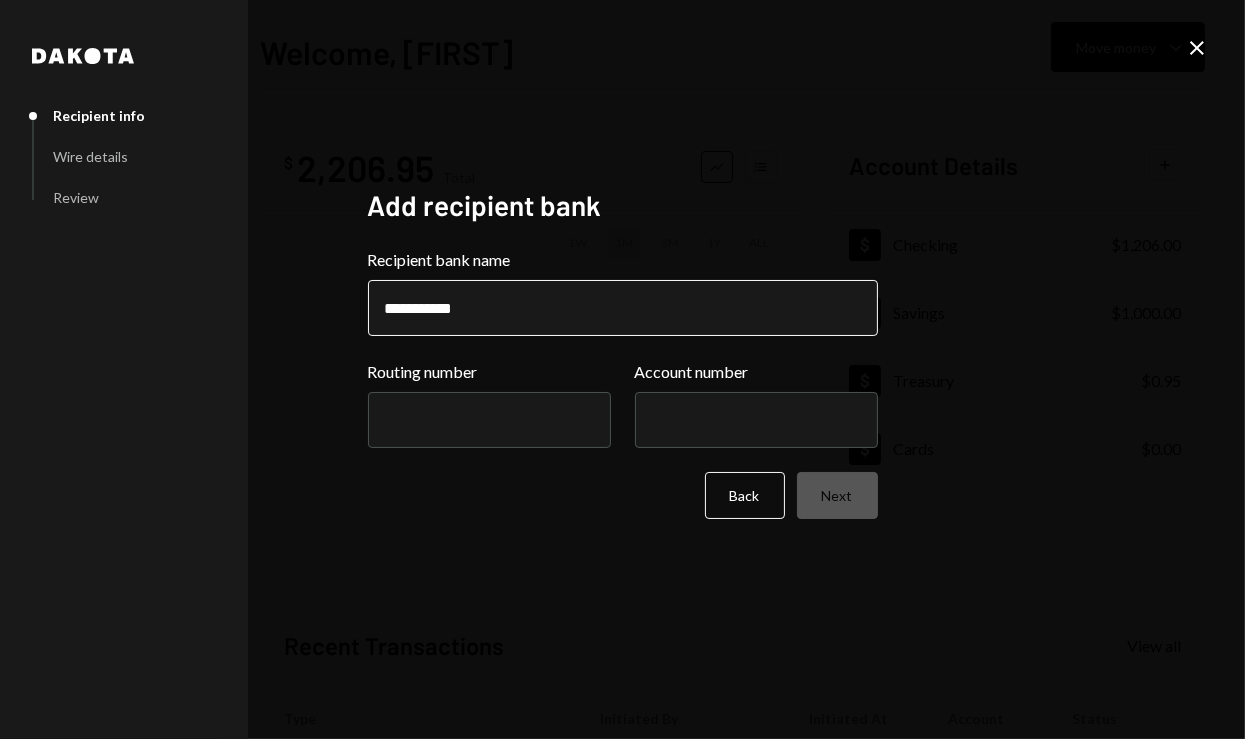 type on "**********" 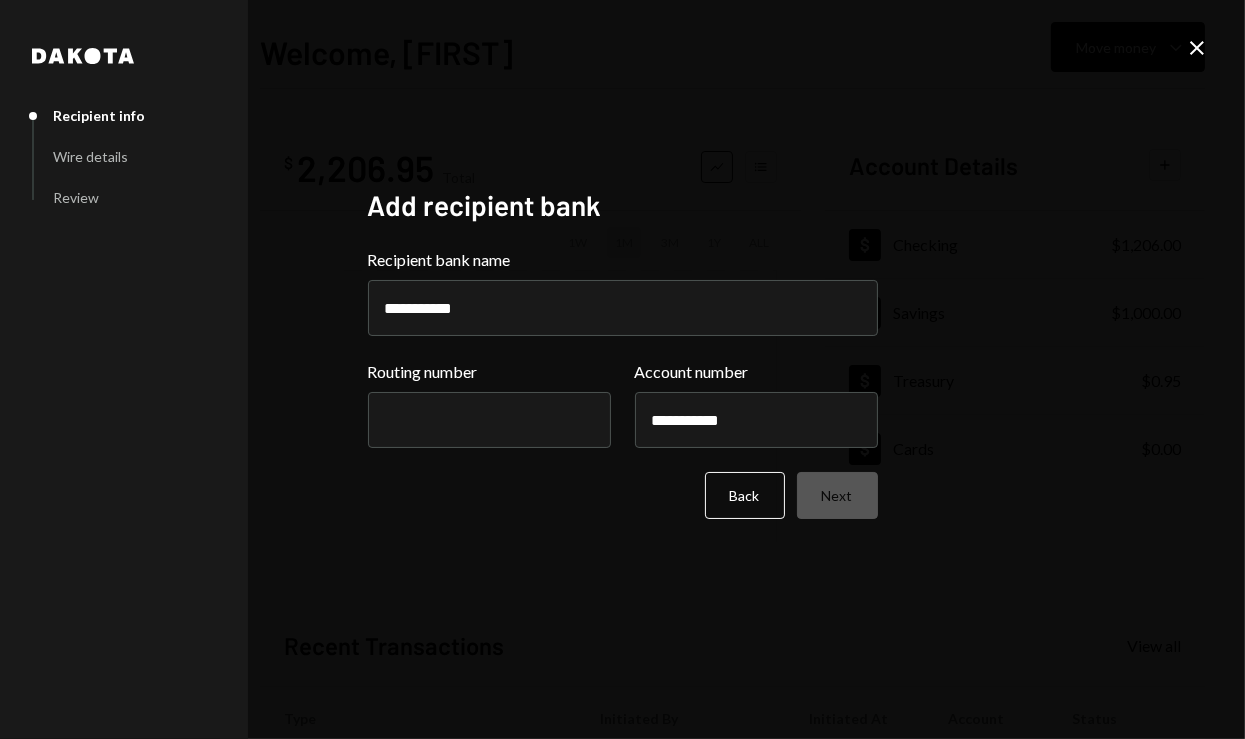 type on "**********" 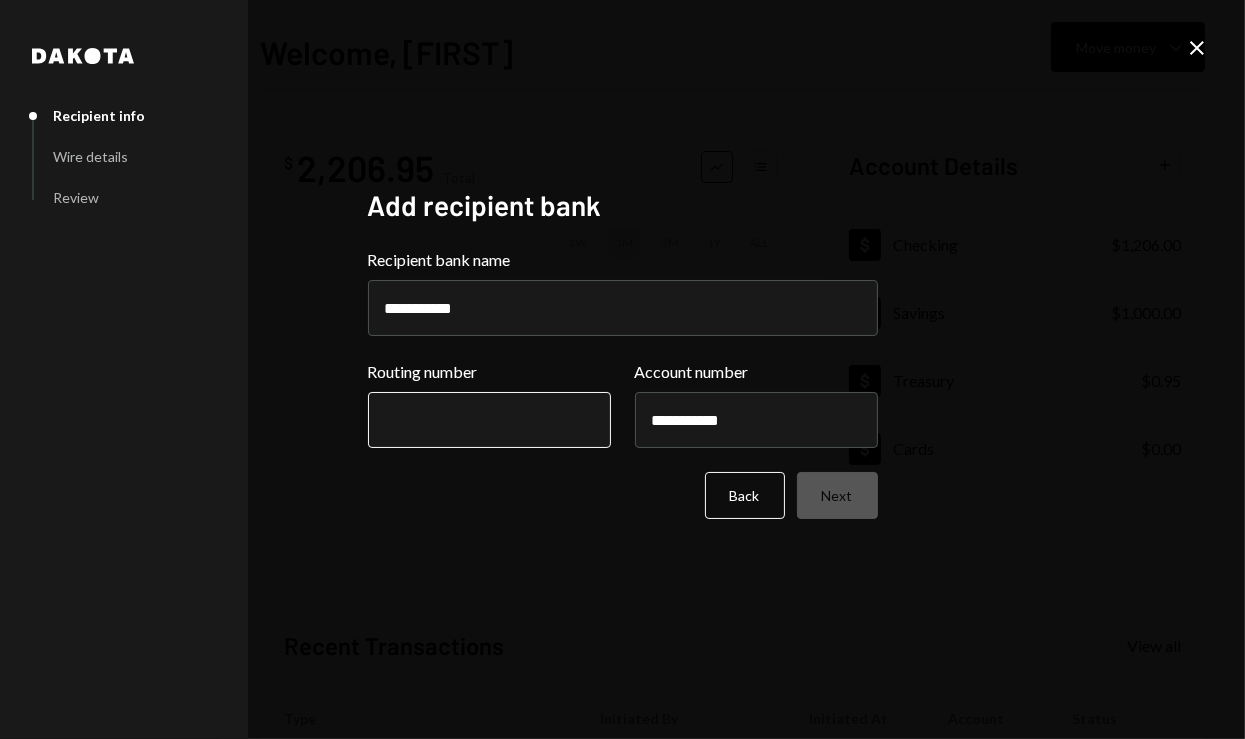 paste on "*********" 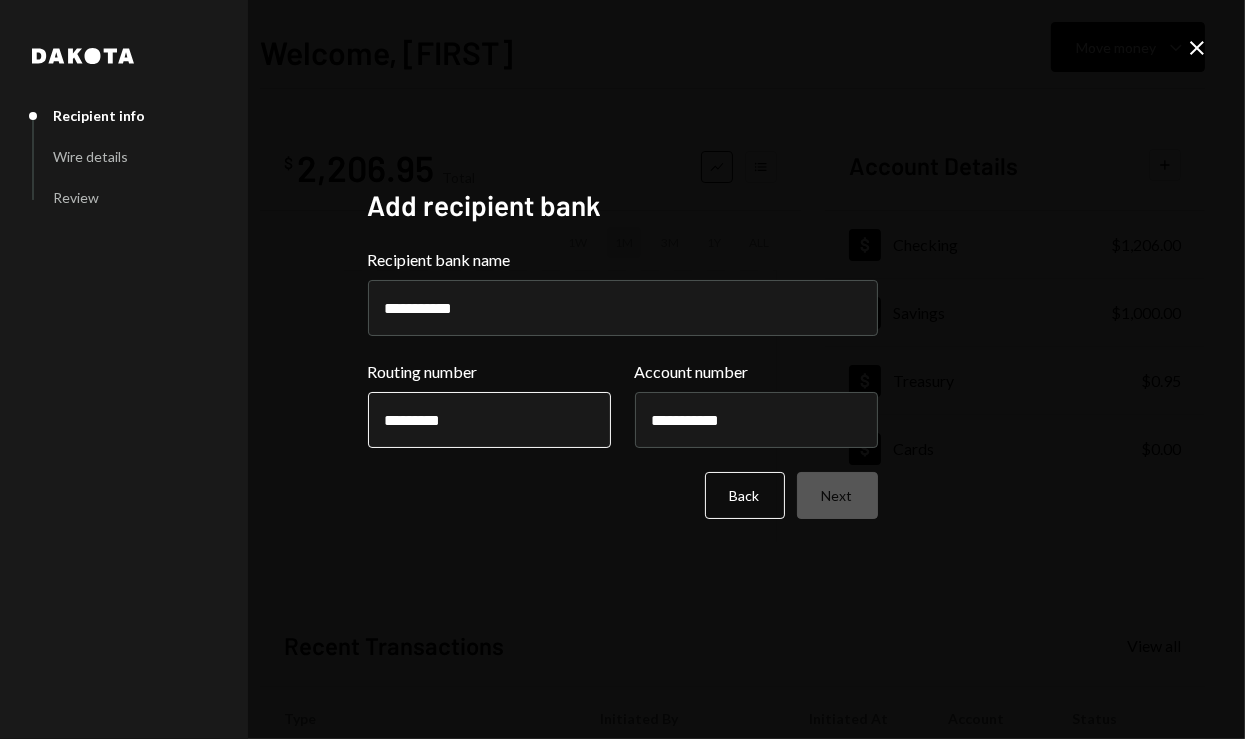 click on "*********" at bounding box center (489, 420) 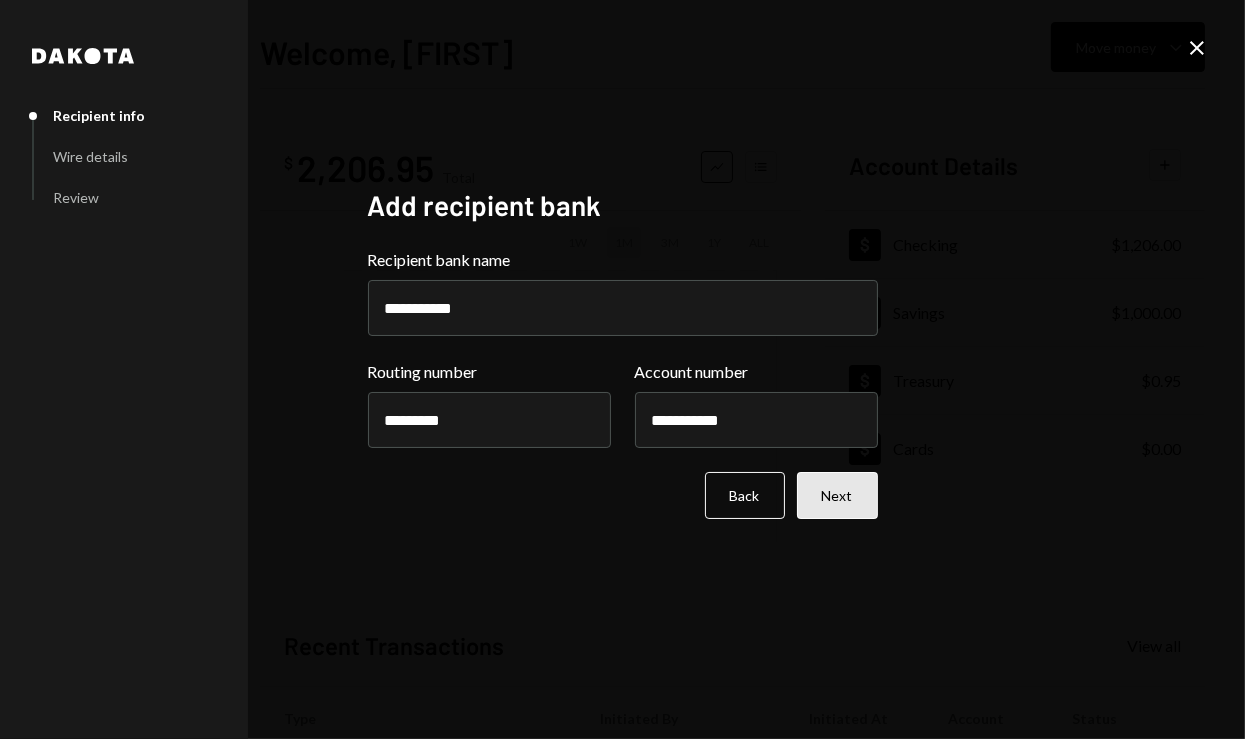type on "*********" 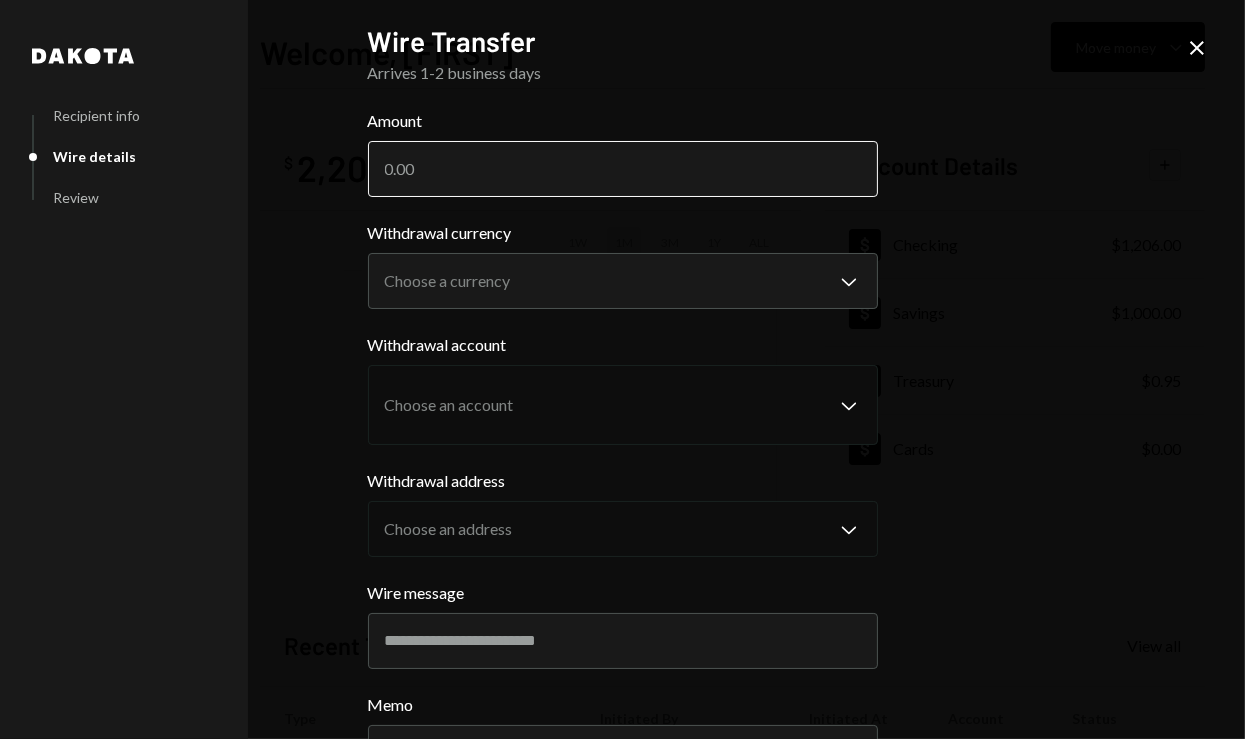 click on "Amount" at bounding box center [623, 169] 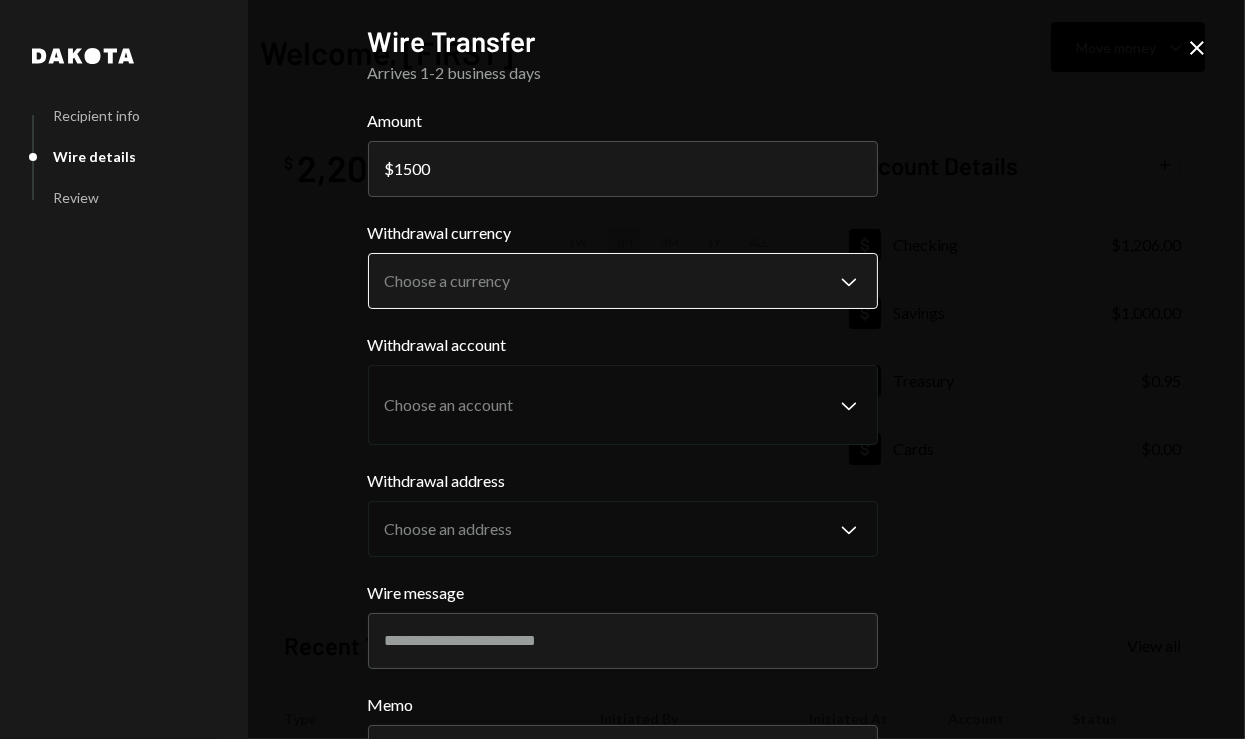 type on "1500" 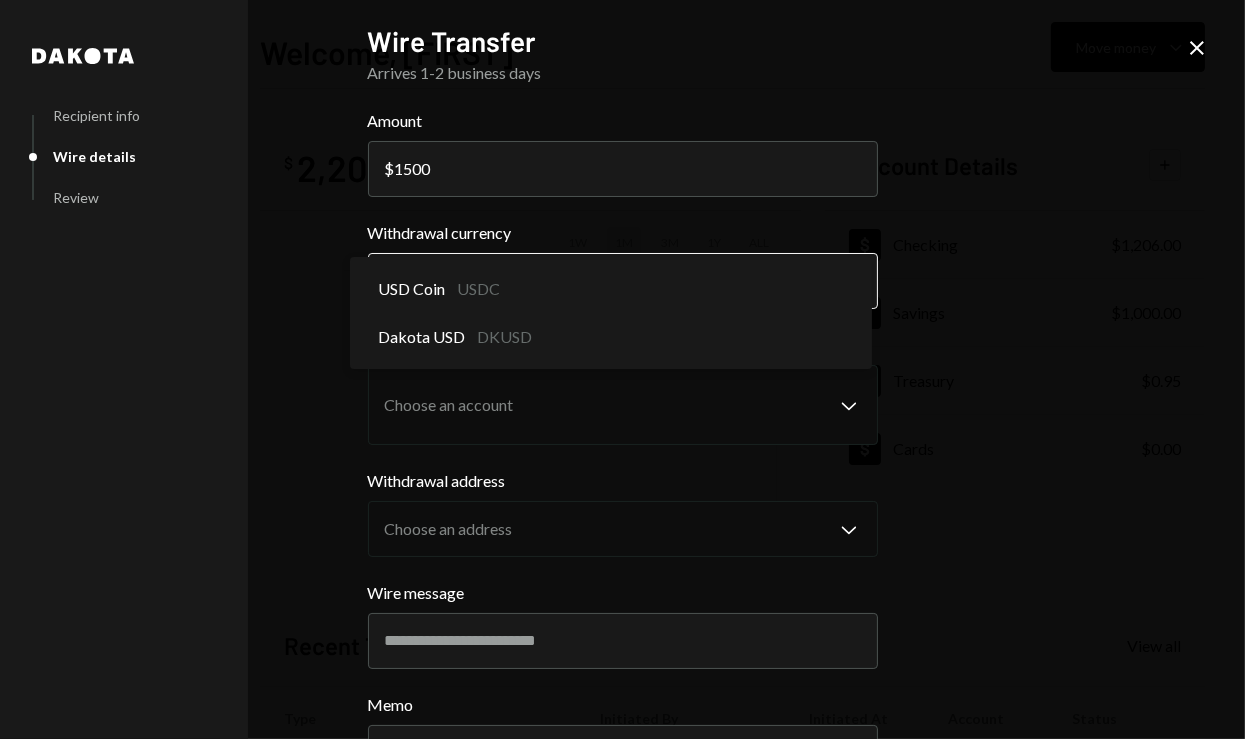 click on "**********" at bounding box center (622, 369) 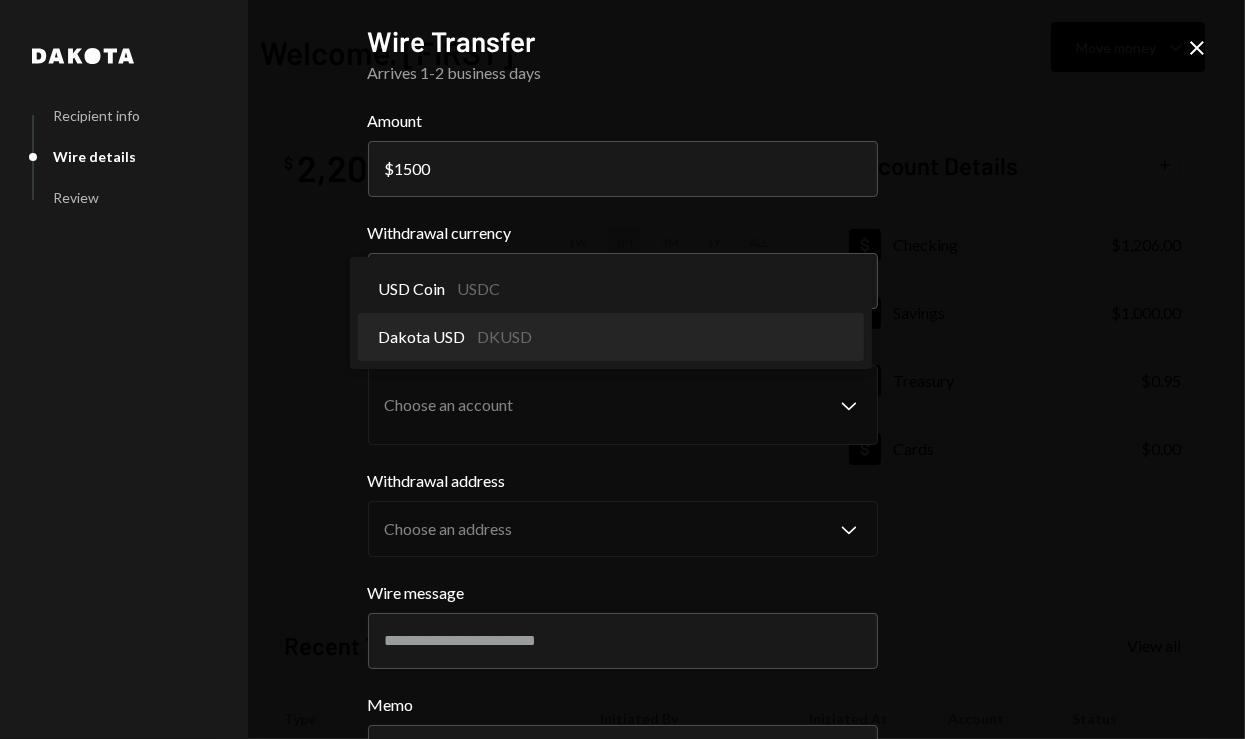 select on "*****" 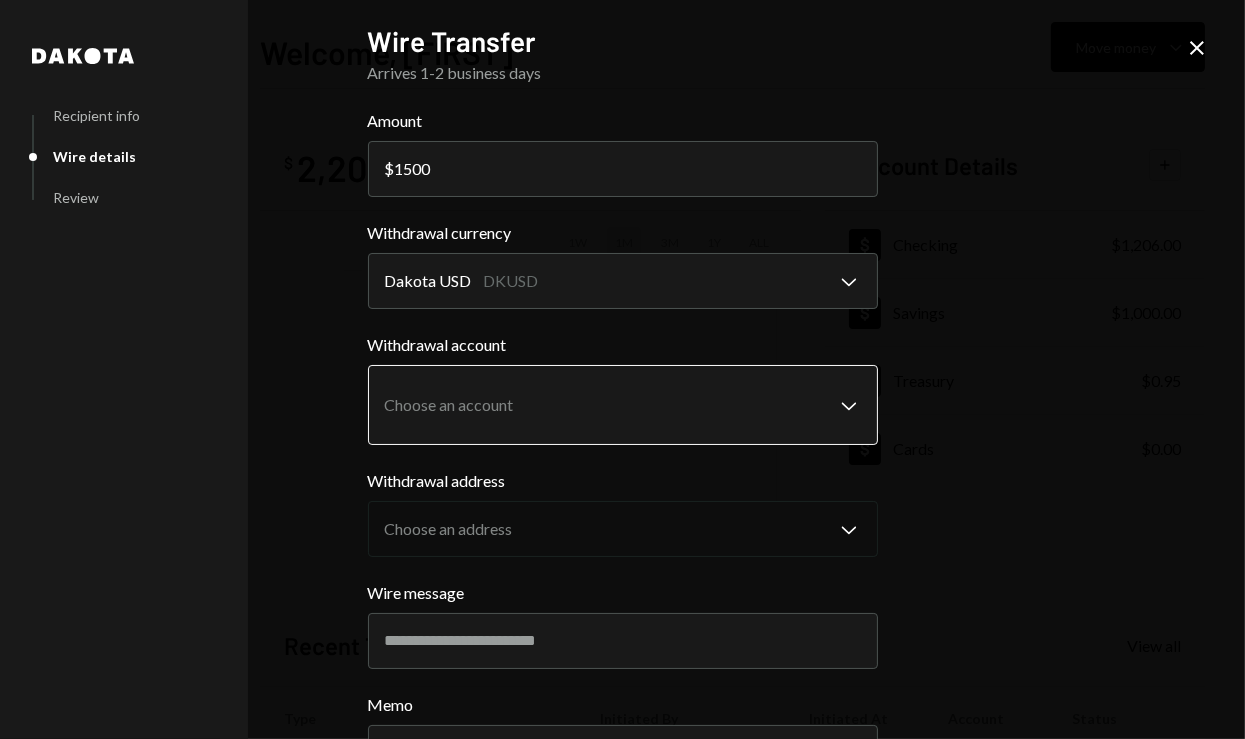click on "**********" at bounding box center (622, 369) 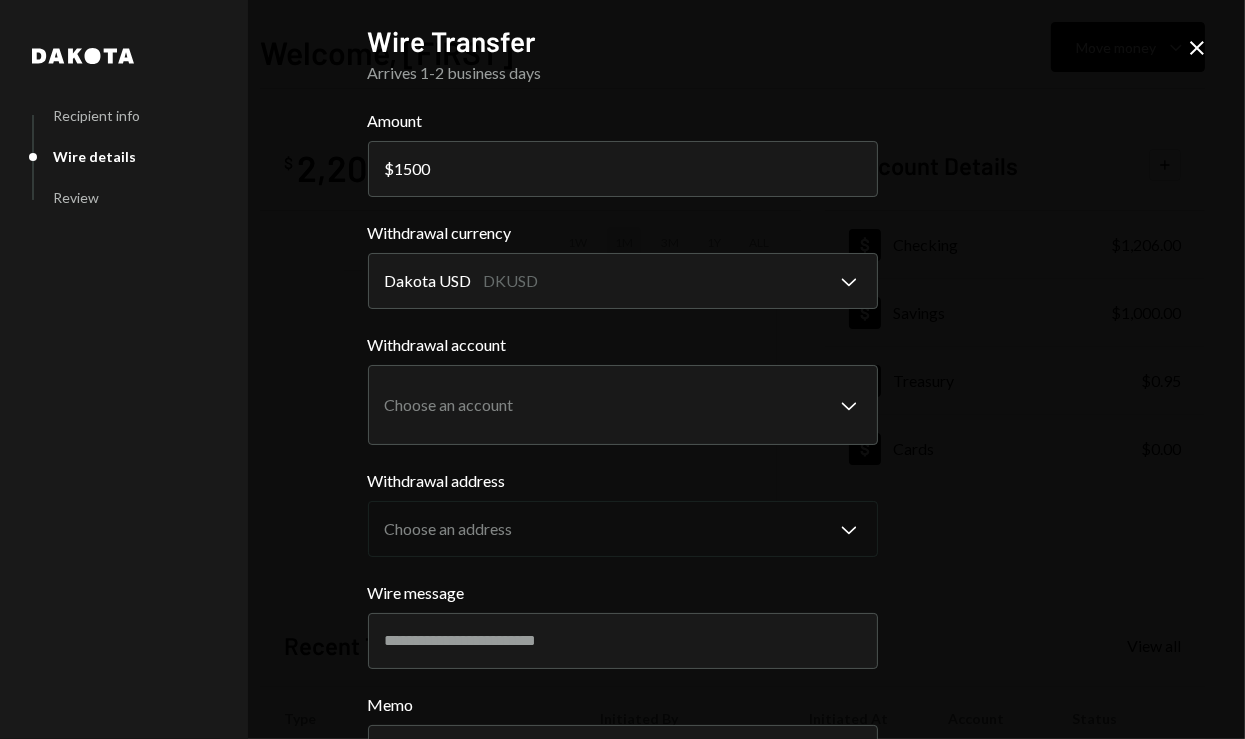 click on "**********" at bounding box center [622, 369] 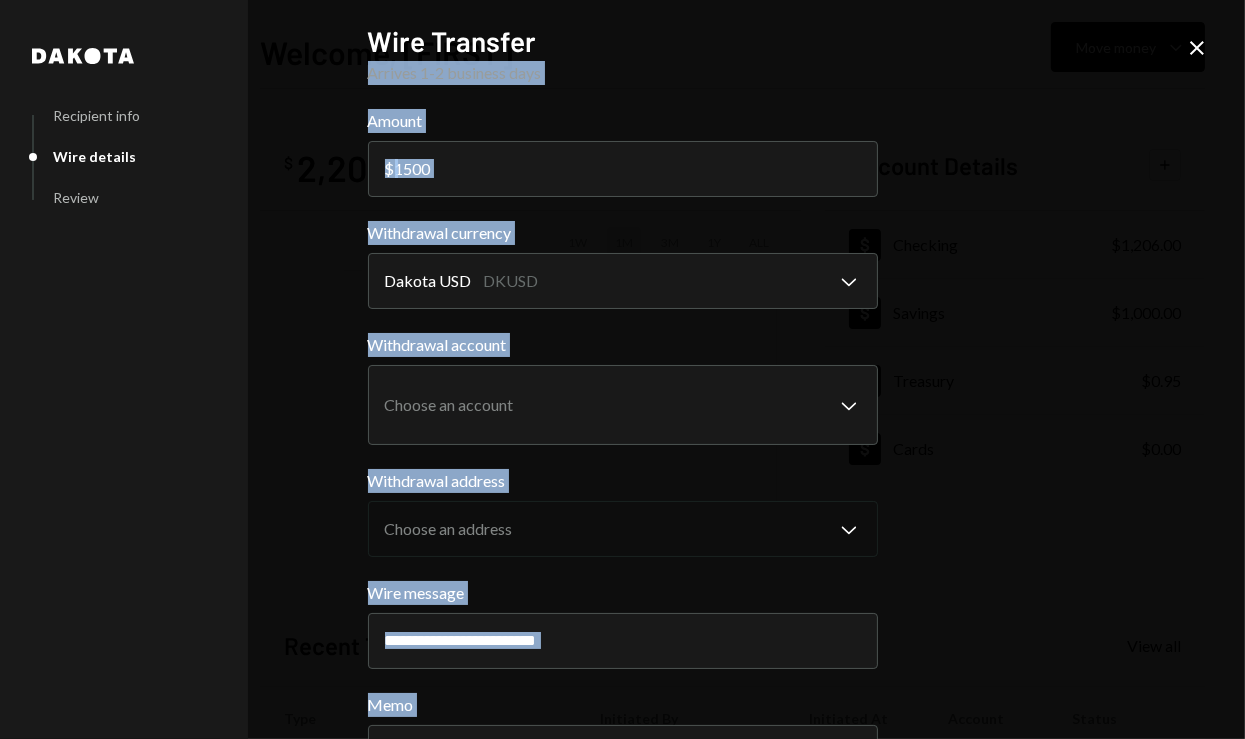 click on "**********" at bounding box center (622, 369) 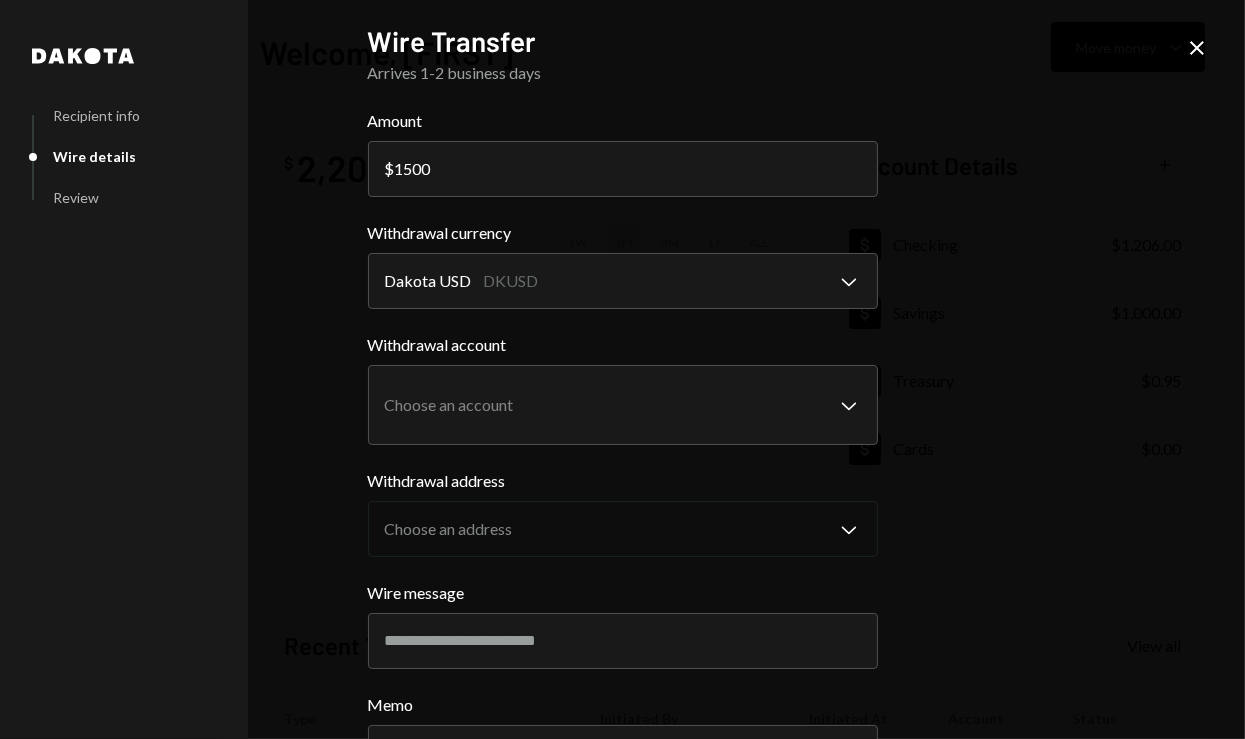 click on "Close" 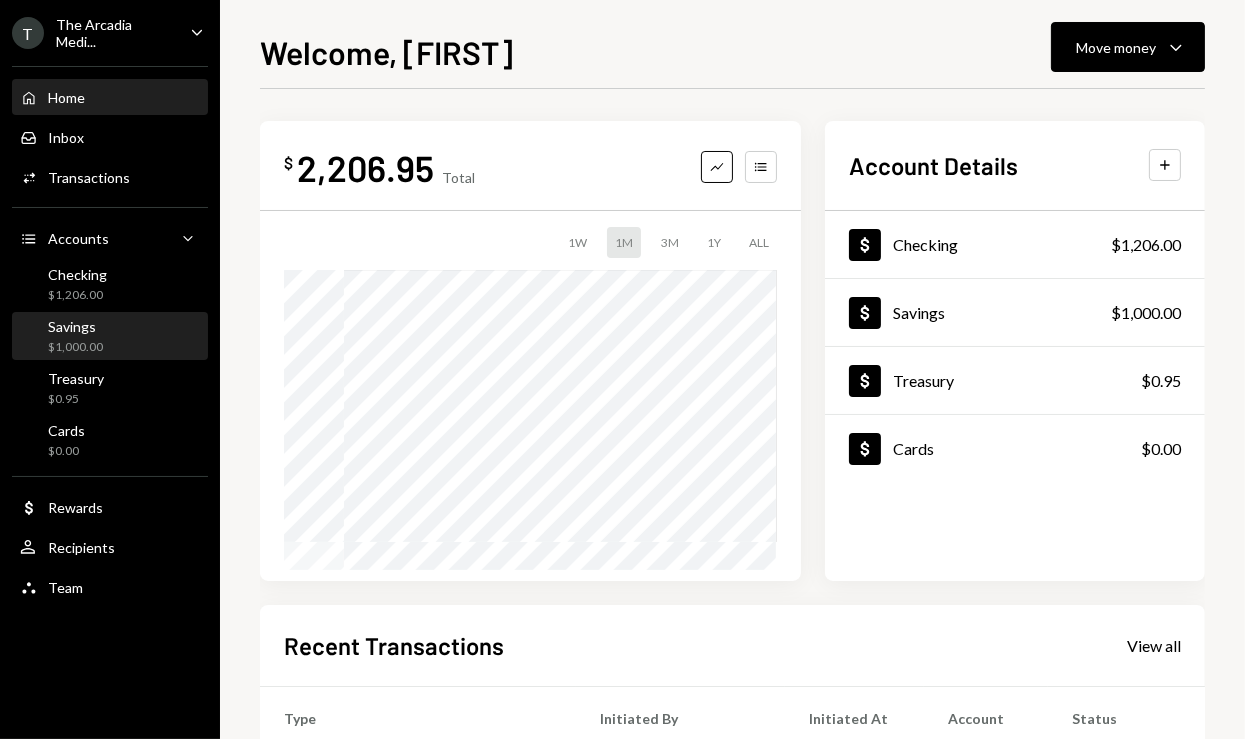 click on "Savings $1,000.00" at bounding box center (110, 337) 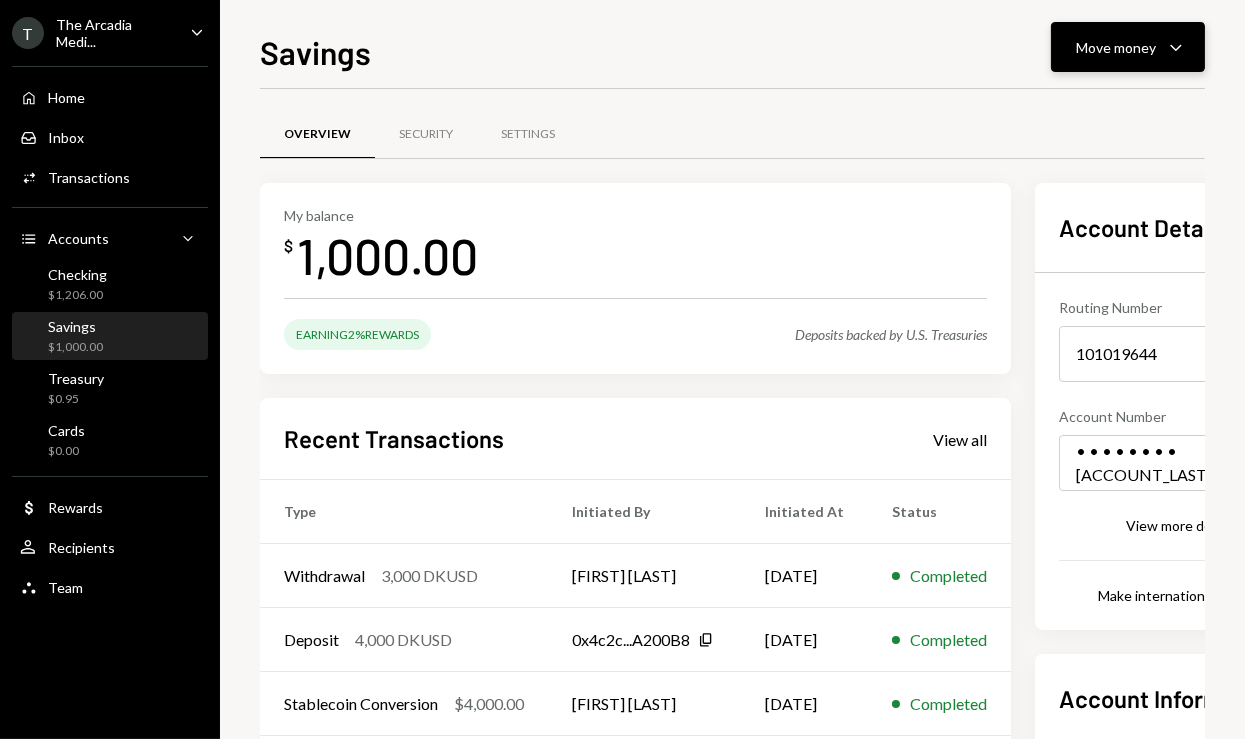 click on "Move money" at bounding box center (1116, 47) 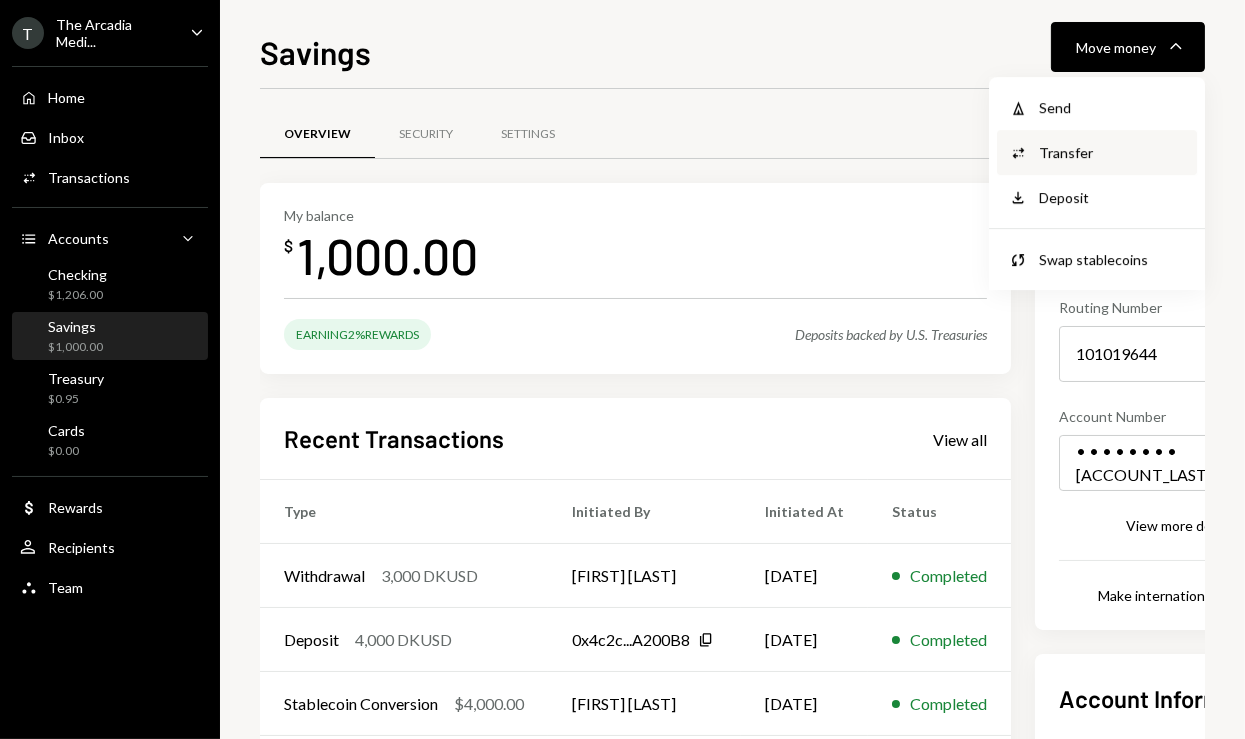 click on "Transfer" at bounding box center (1112, 152) 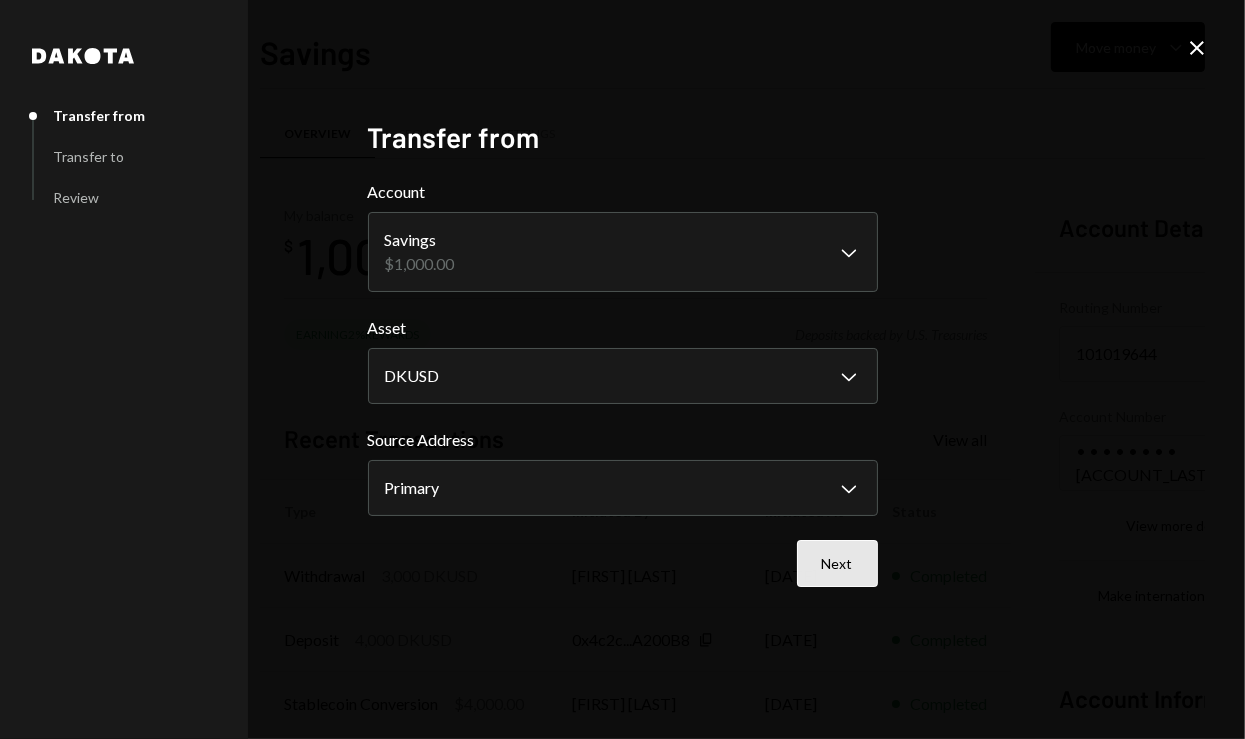 click on "Next" at bounding box center (837, 563) 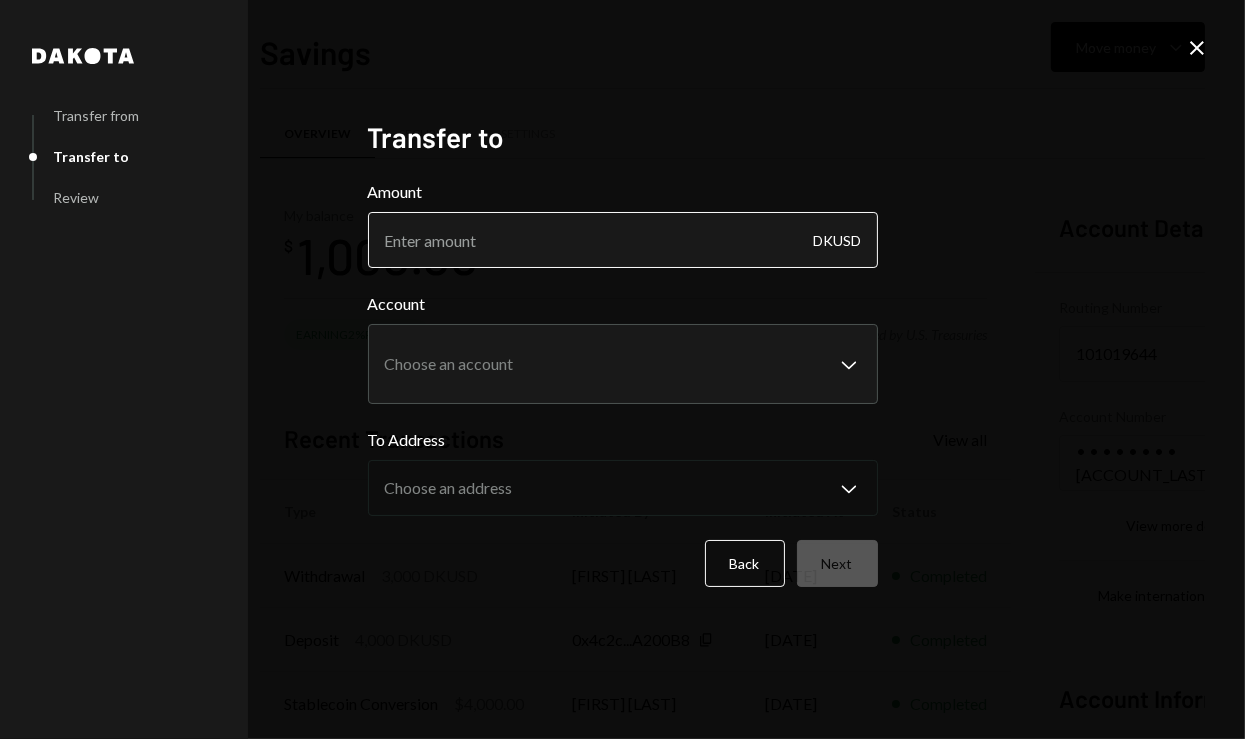 click on "Amount" at bounding box center [623, 240] 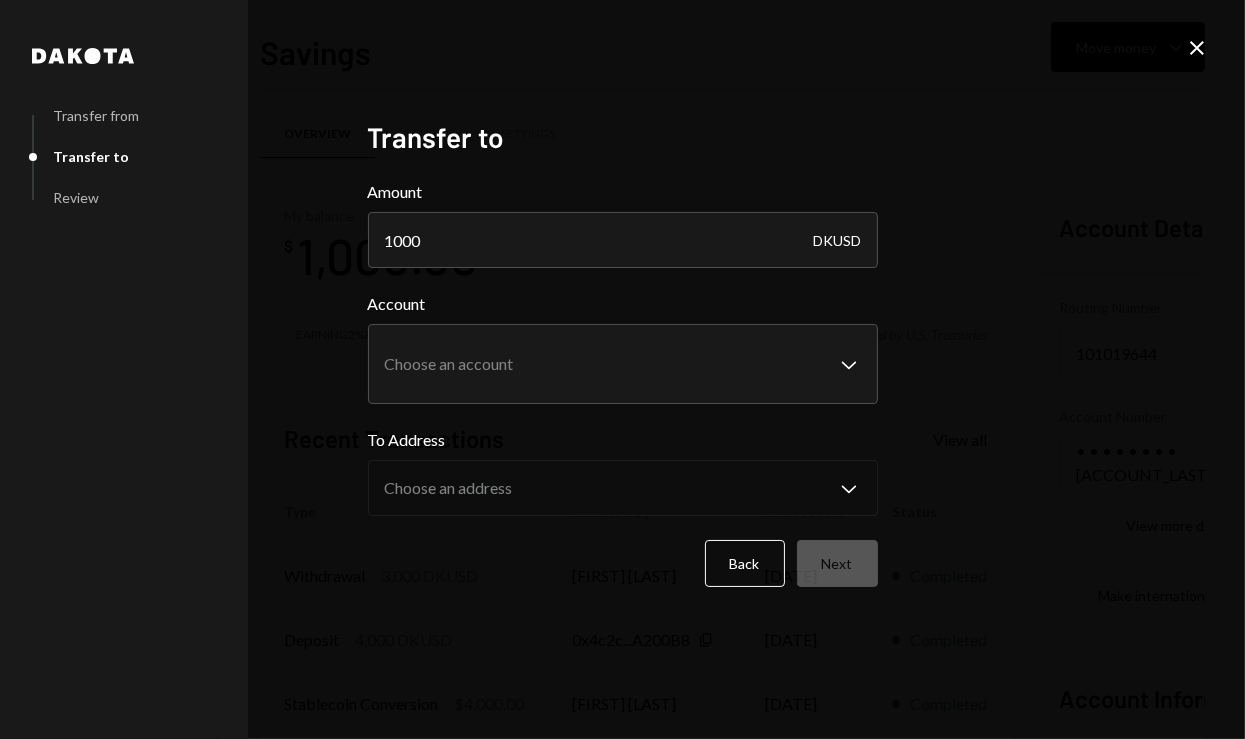 type on "1000" 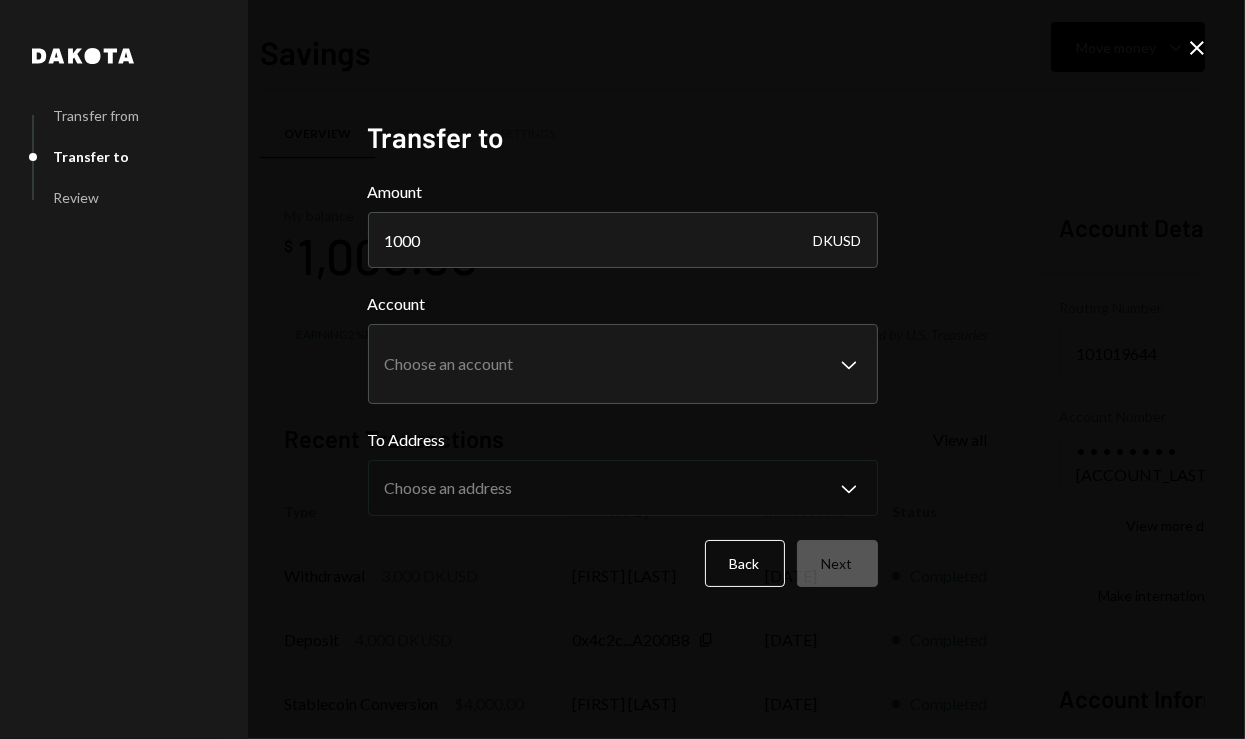 click on "**********" at bounding box center (623, 348) 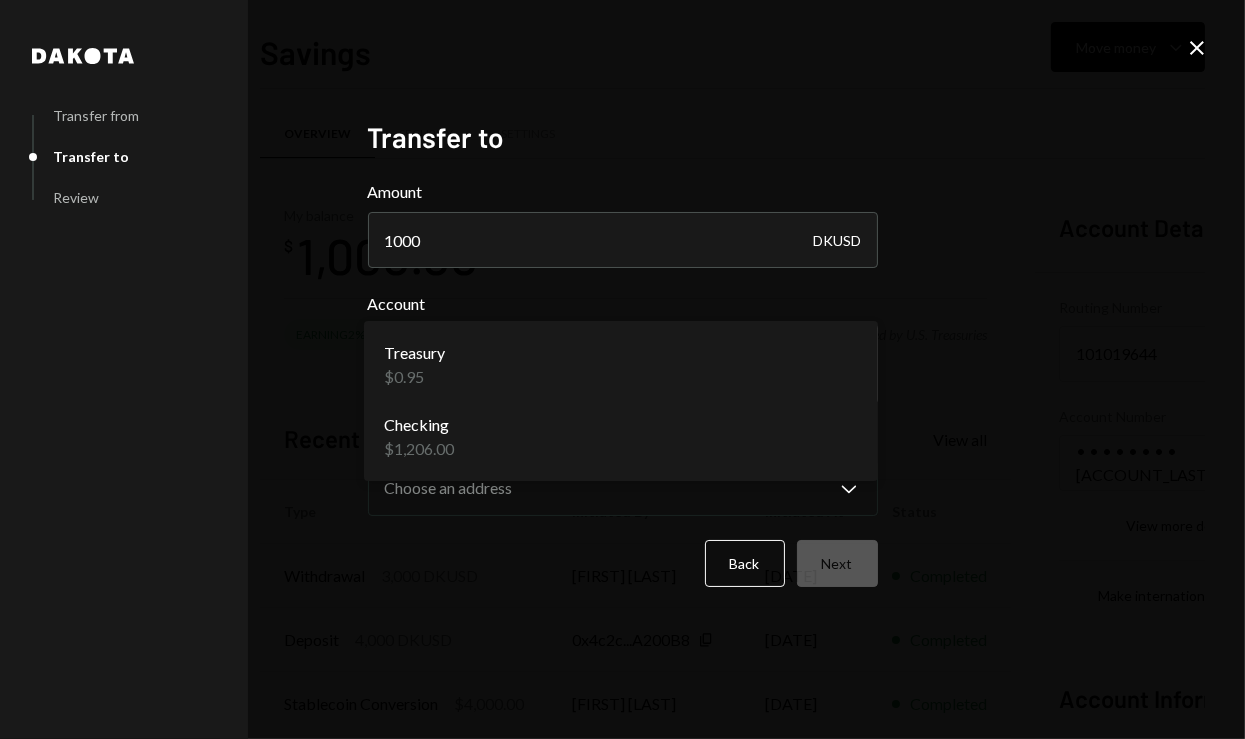click on "T The Arcadia Medi... Caret Down Home Home Inbox Inbox Activities Transactions Accounts Accounts Caret Down Checking $1,206.00 Savings $1,000.00 Treasury $0.95 Cards $0.00 Dollar Rewards User Recipients Team Team Savings Move money Caret Down Overview Security Settings My balance $ 1,000.00 Earning  2%  Rewards Deposits backed by U.S. Treasuries Recent Transactions View all Type Initiated By Initiated At Status Withdrawal 3,000  DKUSD Rasikh Morani 07/07/2025 Completed Deposit 4,000  DKUSD 0x4c2c...A200B8 Copy 06/28/2025 Completed Stablecoin Conversion $4,000.00 Rasikh Morani 06/28/2025 Completed Deposit 4,000  USDC 0xA9D1...1d3E43 Copy 06/28/2025 Completed Account Details Routing Number 101019644 Copy Account Number • • • • • • • •  0546 Show Copy View more details Right Arrow Make international deposit Right Arrow Account Information Money in (last 30 days) Up Right Arrow $8,000.00 Money out (last 30 days) Down Right Arrow $4,000.00 View address details Right Arrow Savings - Dakota Dakota" at bounding box center (622, 369) 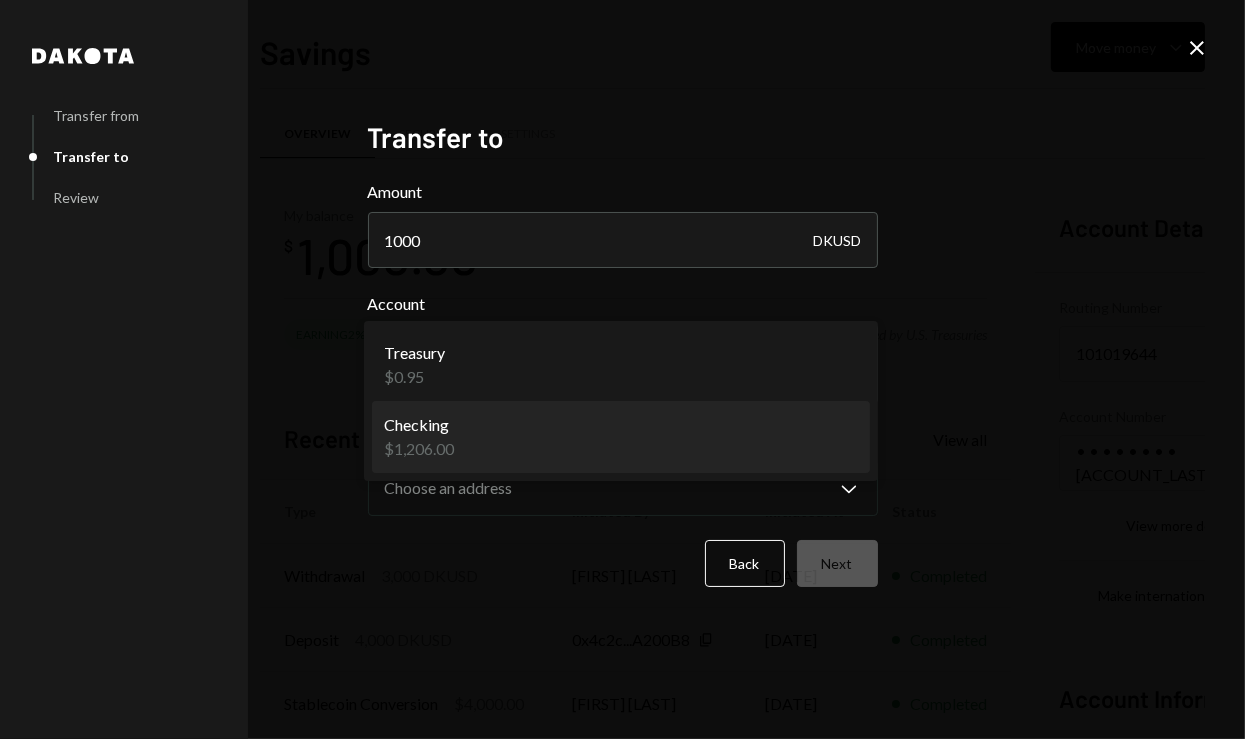 select on "**********" 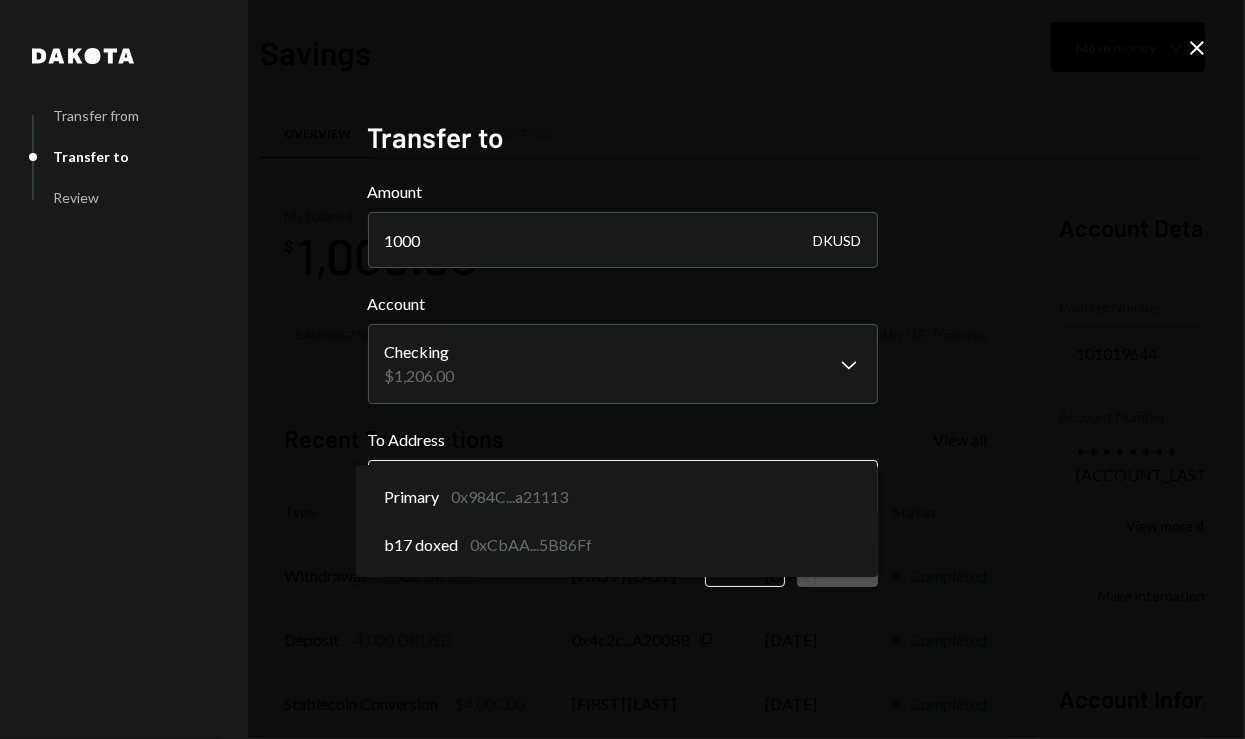 click on "T The Arcadia Medi... Caret Down Home Home Inbox Inbox Activities Transactions Accounts Accounts Caret Down Checking $1,206.00 Savings $1,000.00 Treasury $0.95 Cards $0.00 Dollar Rewards User Recipients Team Team Savings Move money Caret Down Overview Security Settings My balance $ 1,000.00 Earning  2%  Rewards Deposits backed by U.S. Treasuries Recent Transactions View all Type Initiated By Initiated At Status Withdrawal 3,000  DKUSD Rasikh Morani 07/07/2025 Completed Deposit 4,000  DKUSD 0x4c2c...A200B8 Copy 06/28/2025 Completed Stablecoin Conversion $4,000.00 Rasikh Morani 06/28/2025 Completed Deposit 4,000  USDC 0xA9D1...1d3E43 Copy 06/28/2025 Completed Account Details Routing Number 101019644 Copy Account Number • • • • • • • •  0546 Show Copy View more details Right Arrow Make international deposit Right Arrow Account Information Money in (last 30 days) Up Right Arrow $8,000.00 Money out (last 30 days) Down Right Arrow $4,000.00 View address details Right Arrow Savings - Dakota Dakota" at bounding box center (622, 369) 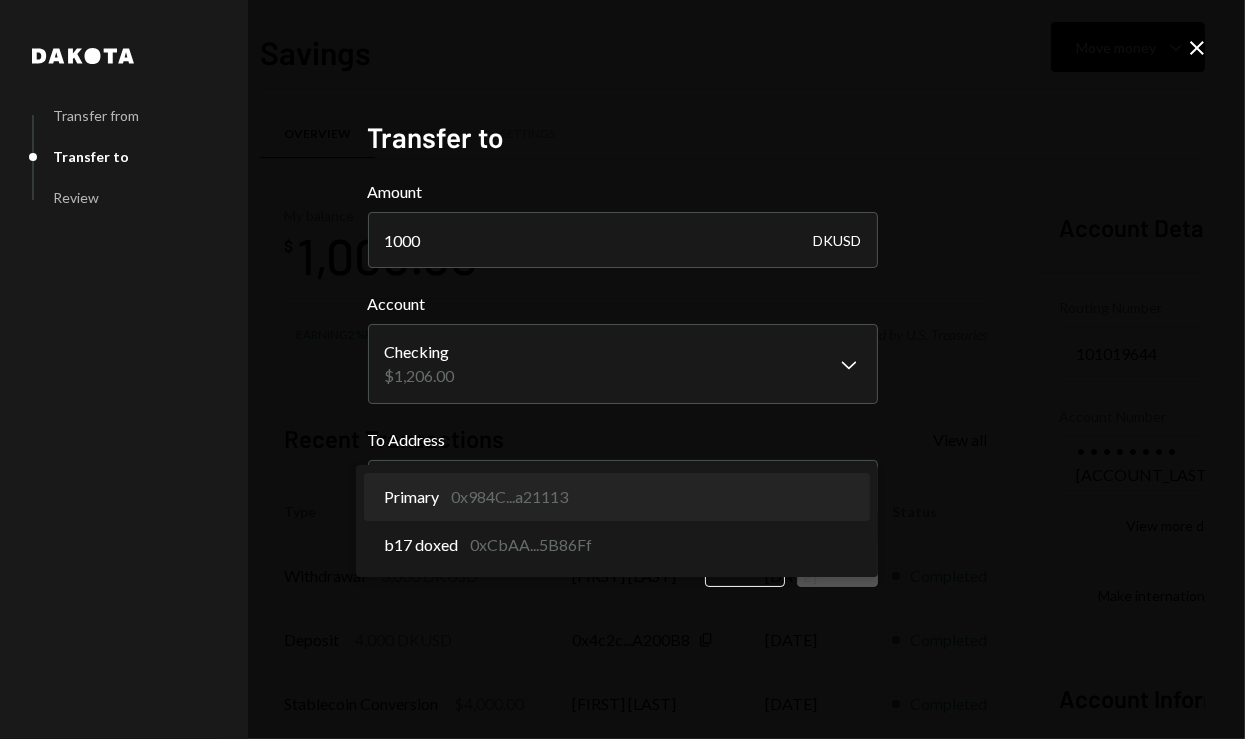 select on "**********" 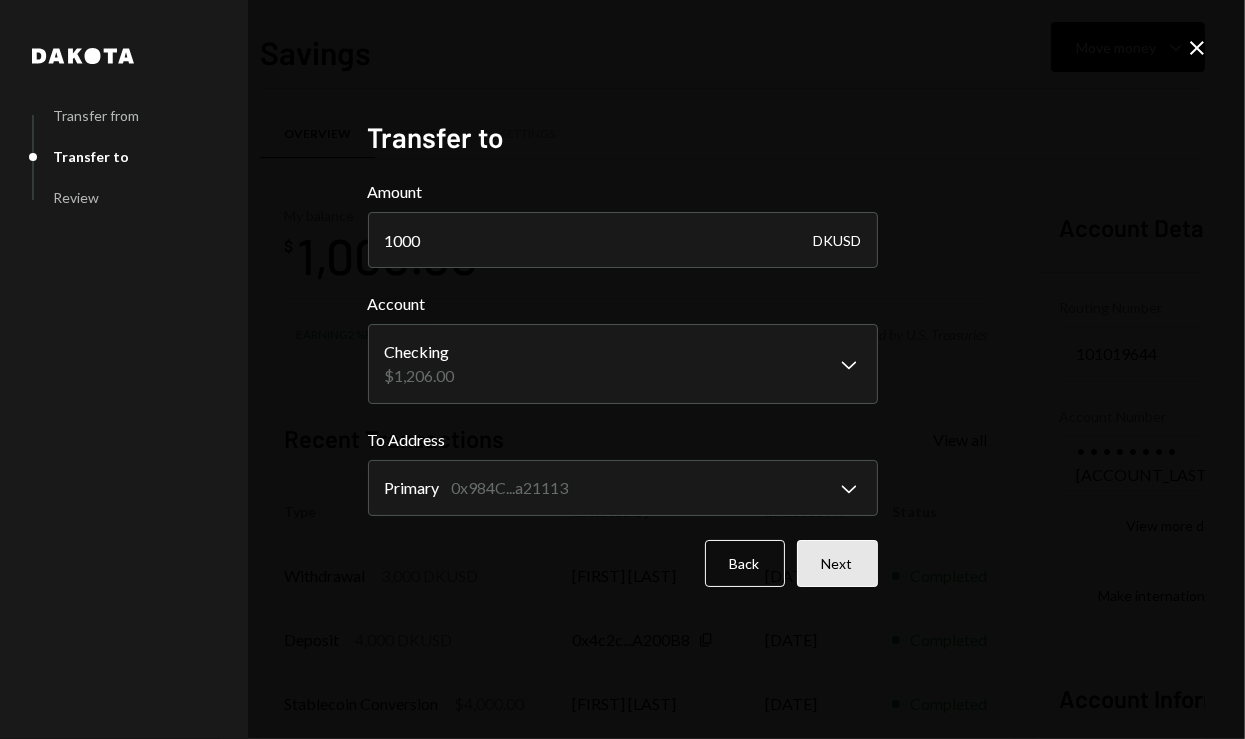 click on "Next" at bounding box center (837, 563) 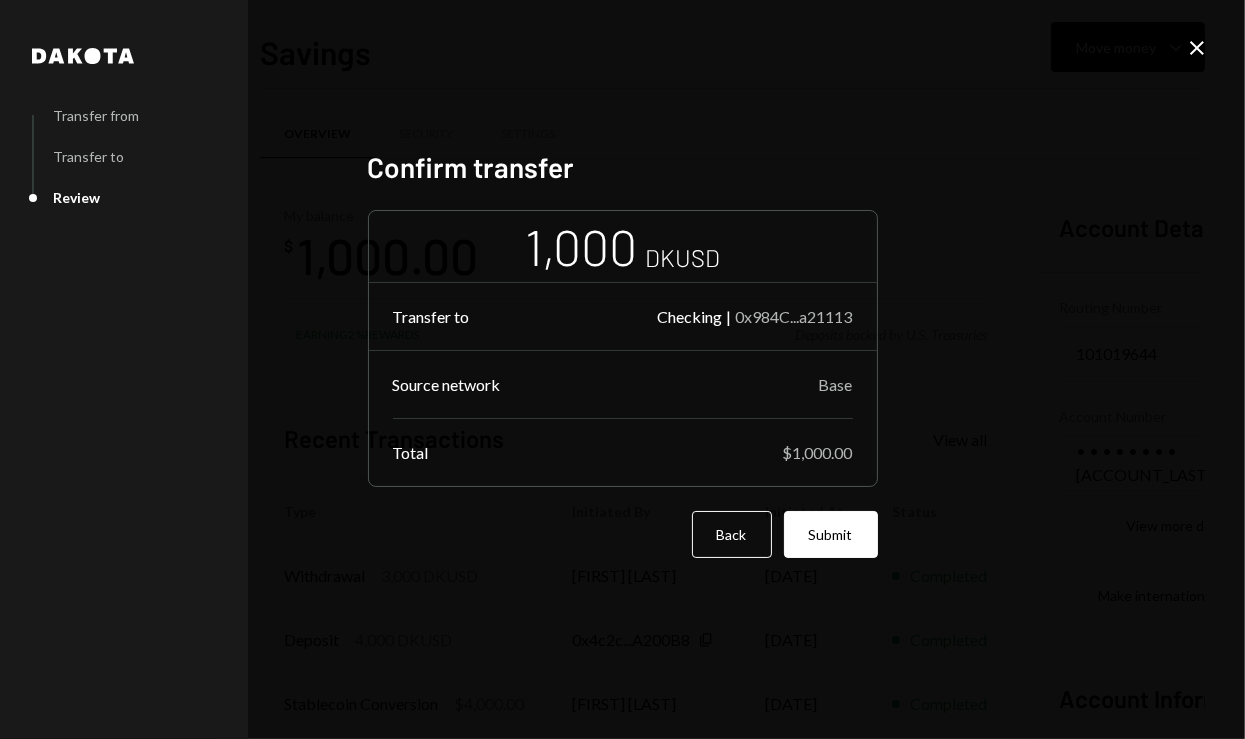 click on "Submit" at bounding box center [831, 534] 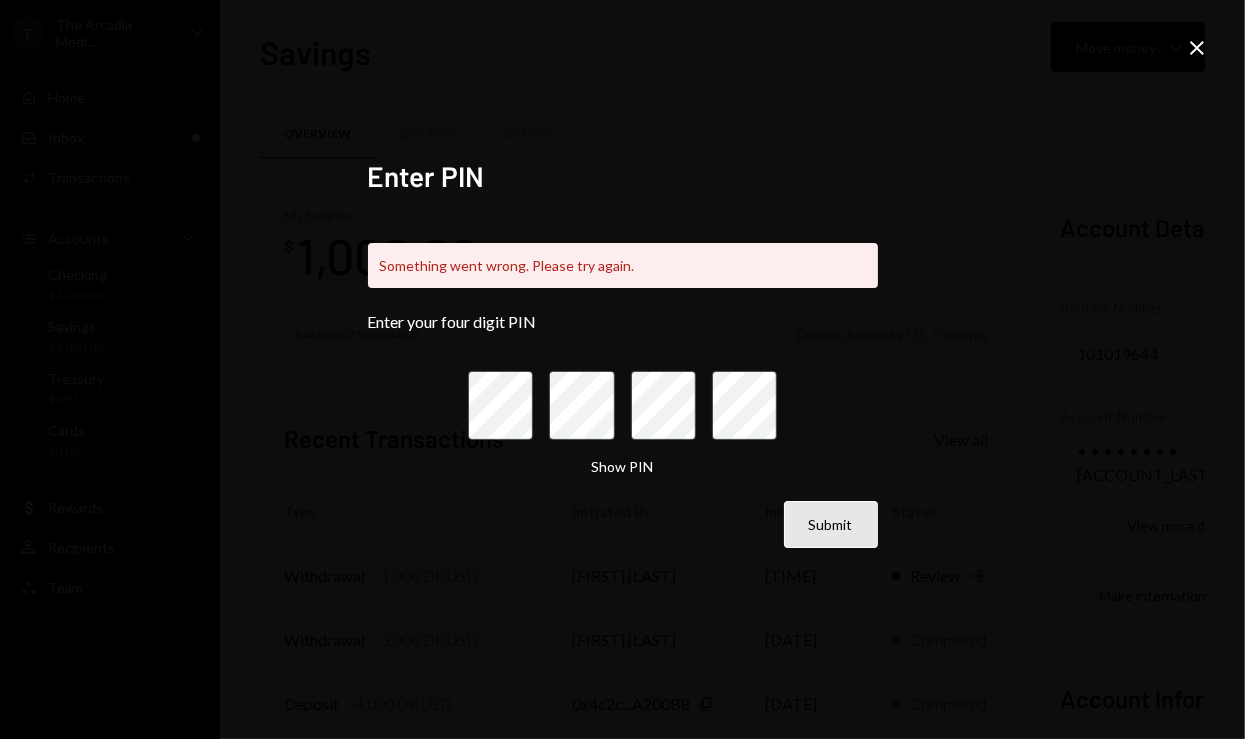 click on "Submit" at bounding box center [831, 524] 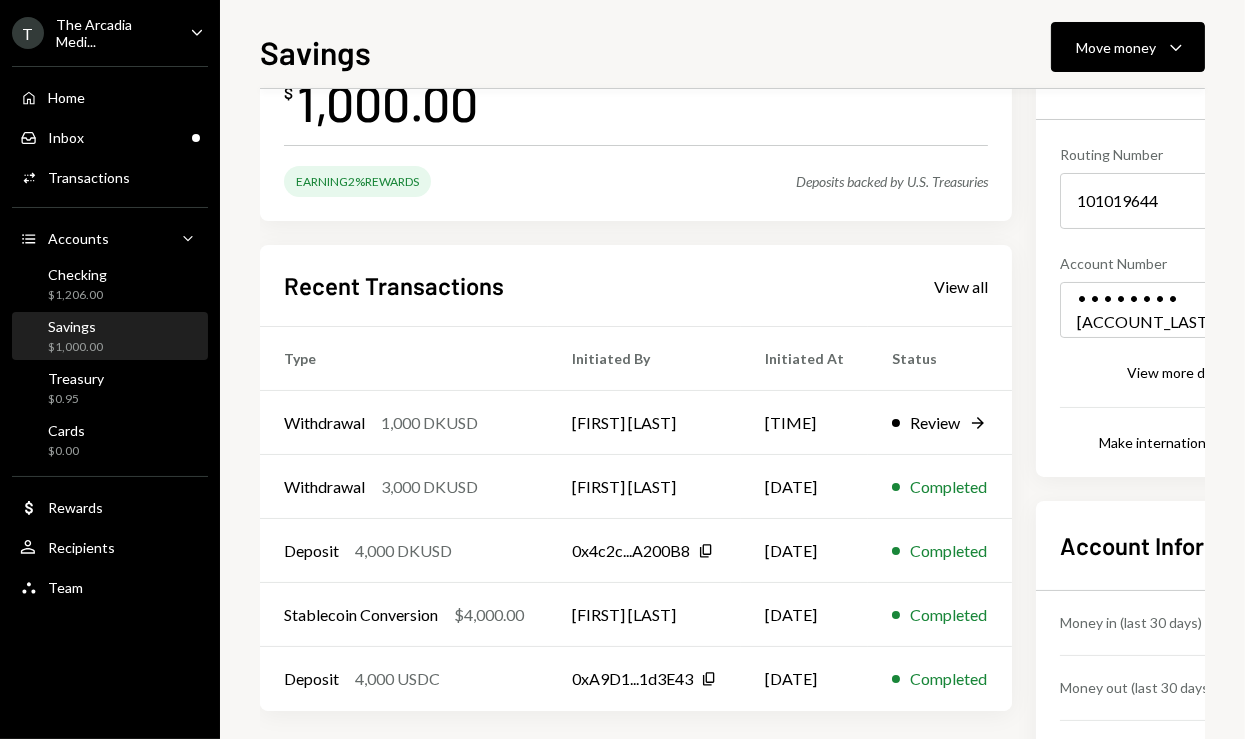scroll, scrollTop: 154, scrollLeft: 0, axis: vertical 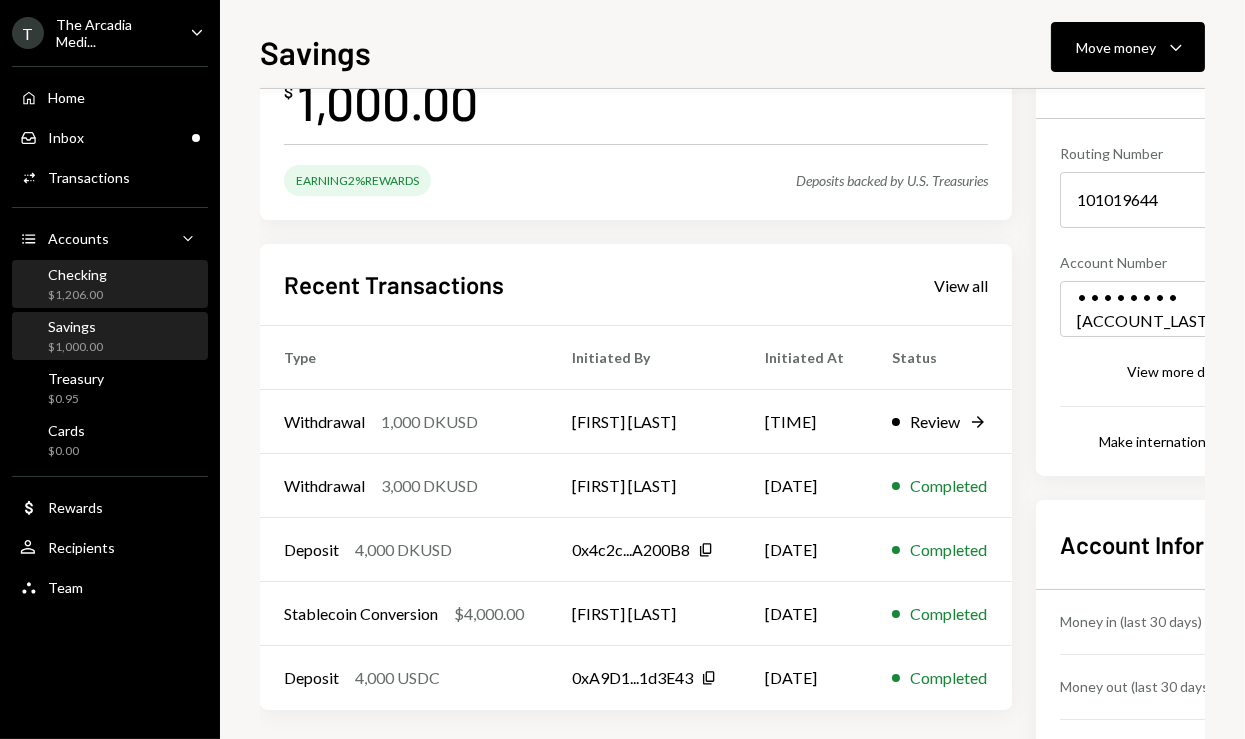 click on "$1,206.00" at bounding box center (77, 295) 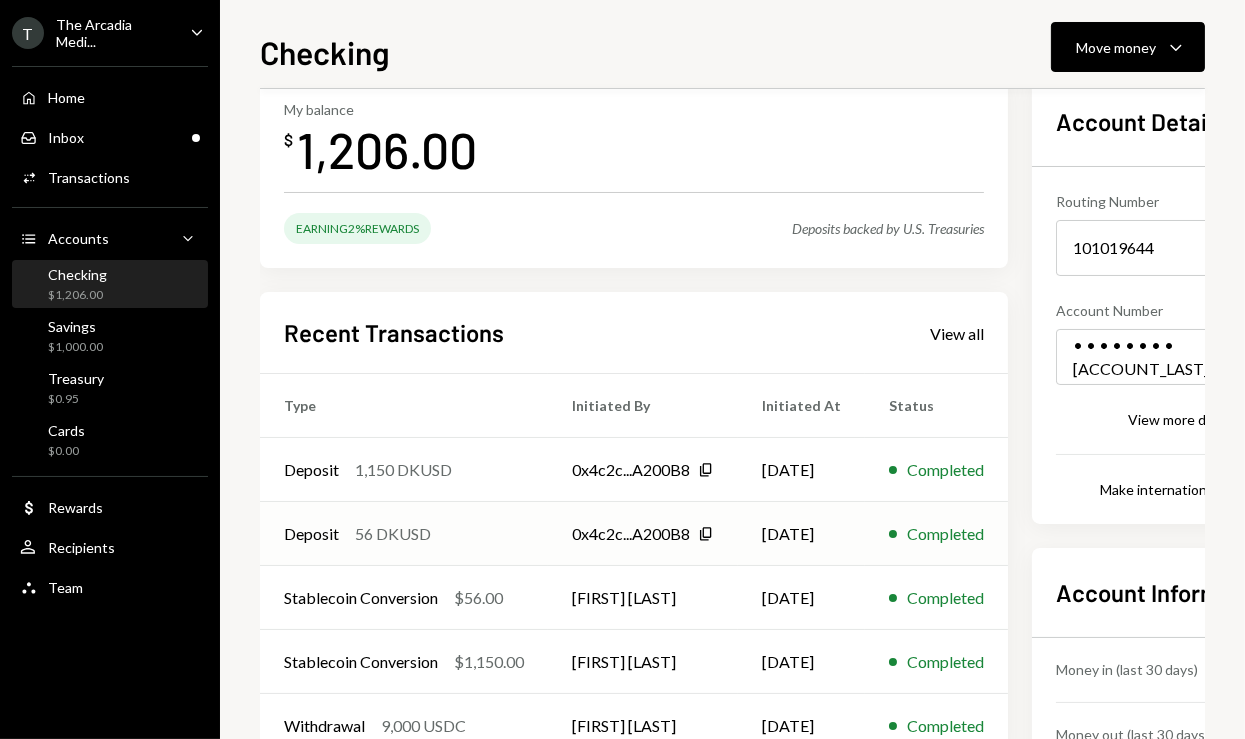 scroll, scrollTop: 36, scrollLeft: 0, axis: vertical 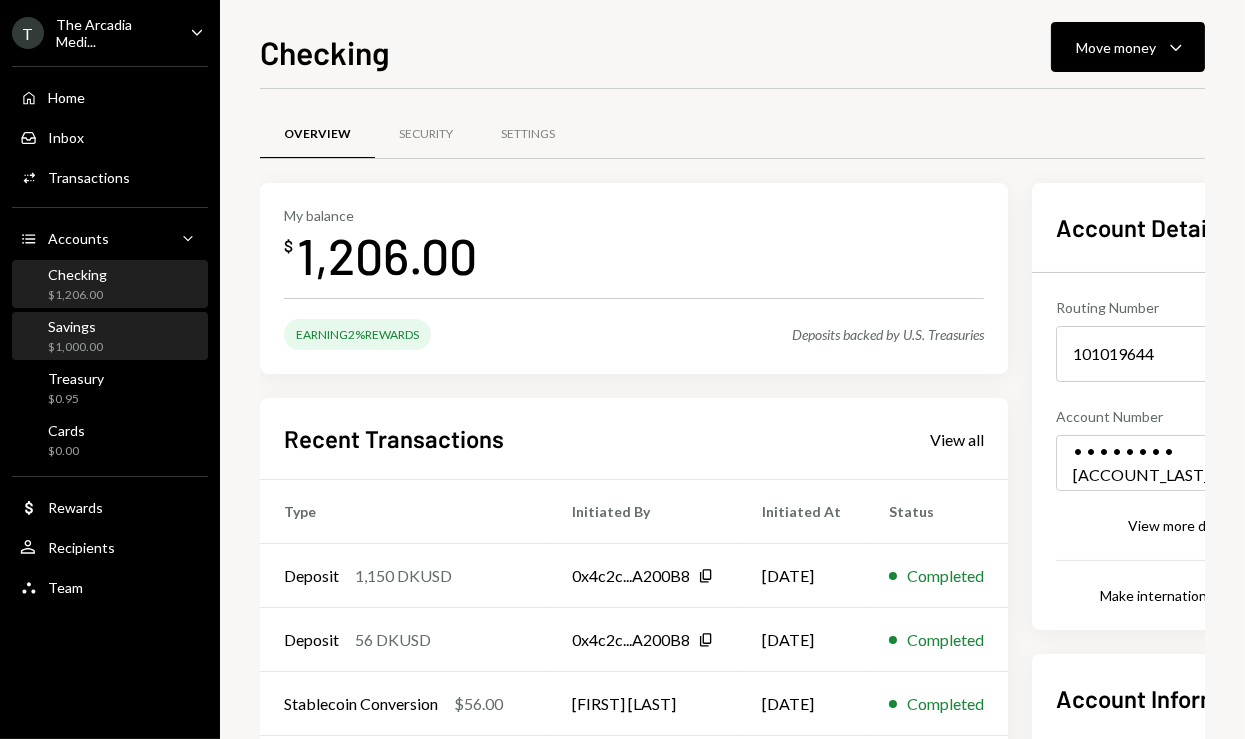 click on "Savings $1,000.00" at bounding box center (110, 337) 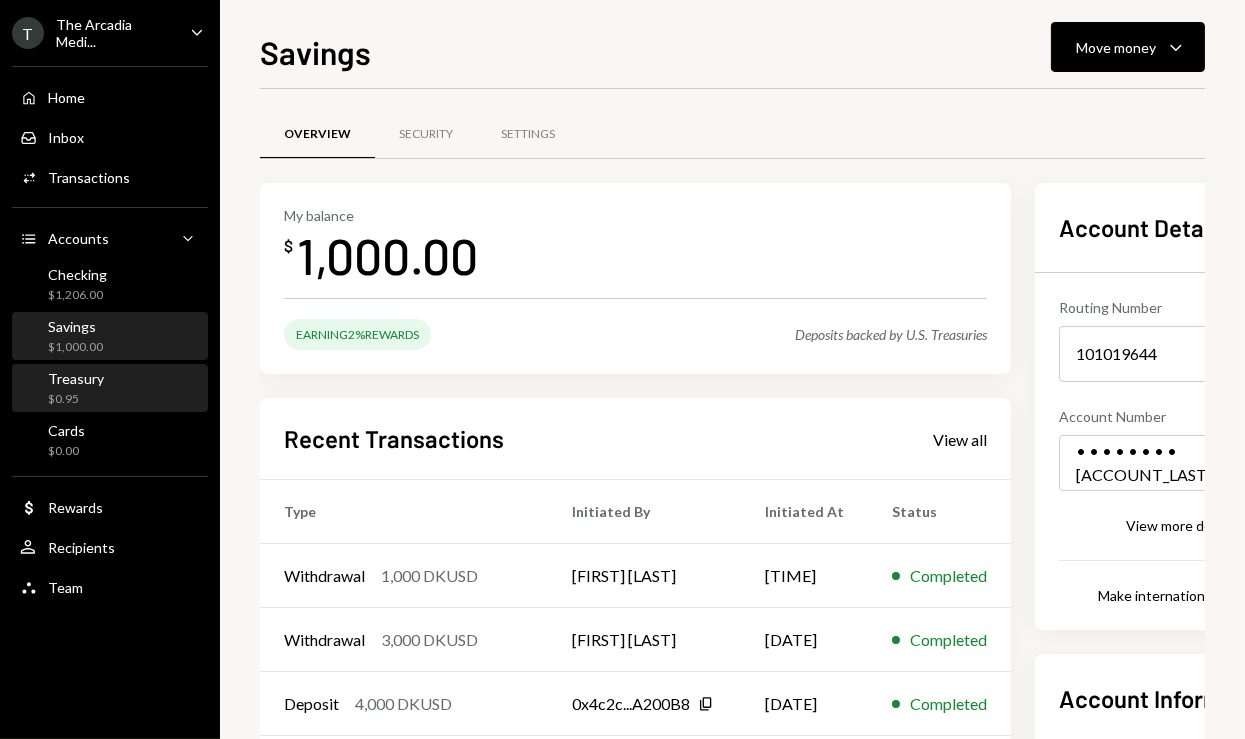 click on "Treasury $0.95" at bounding box center [110, 389] 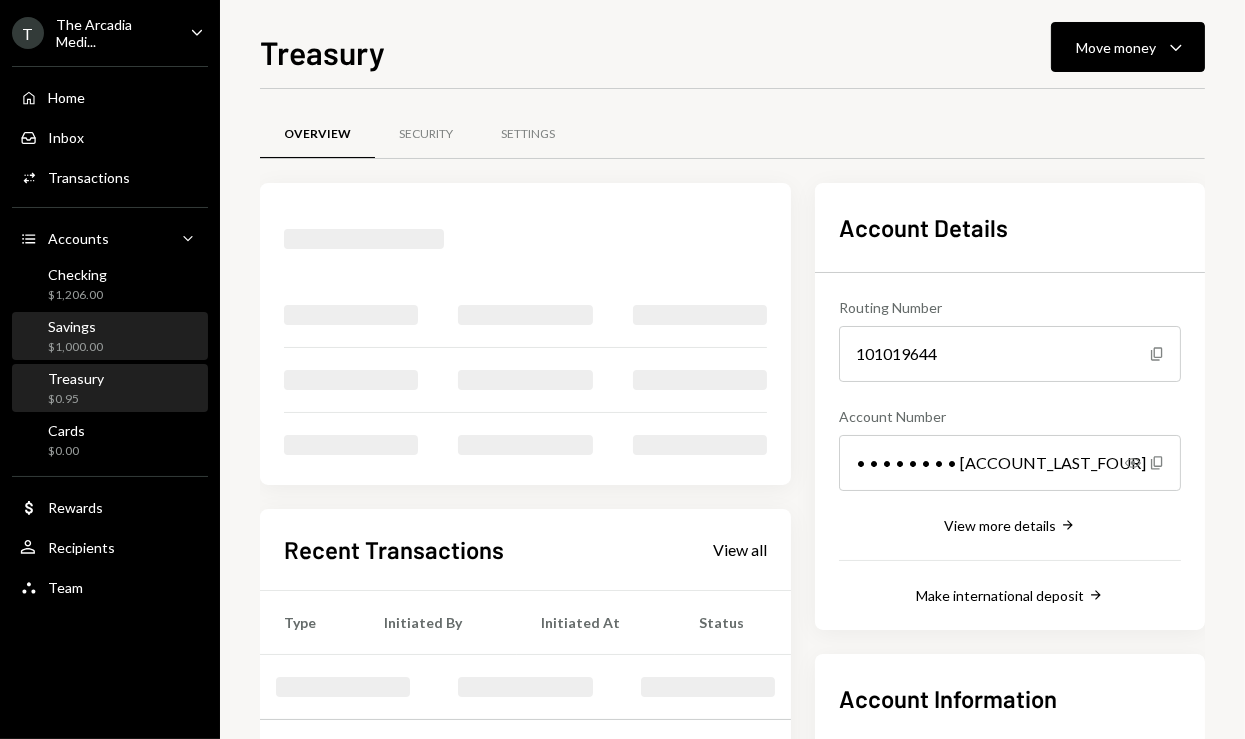 click on "Savings $1,000.00" at bounding box center [110, 337] 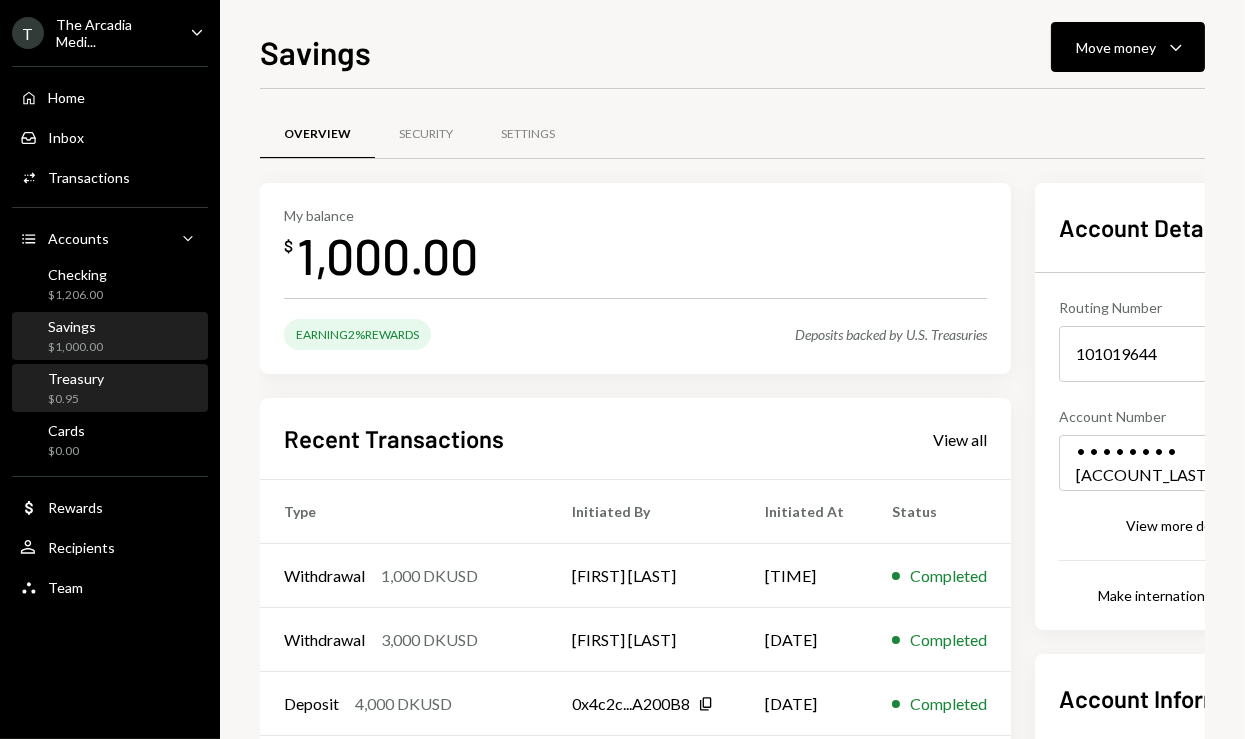 click on "Treasury $0.95" at bounding box center (110, 389) 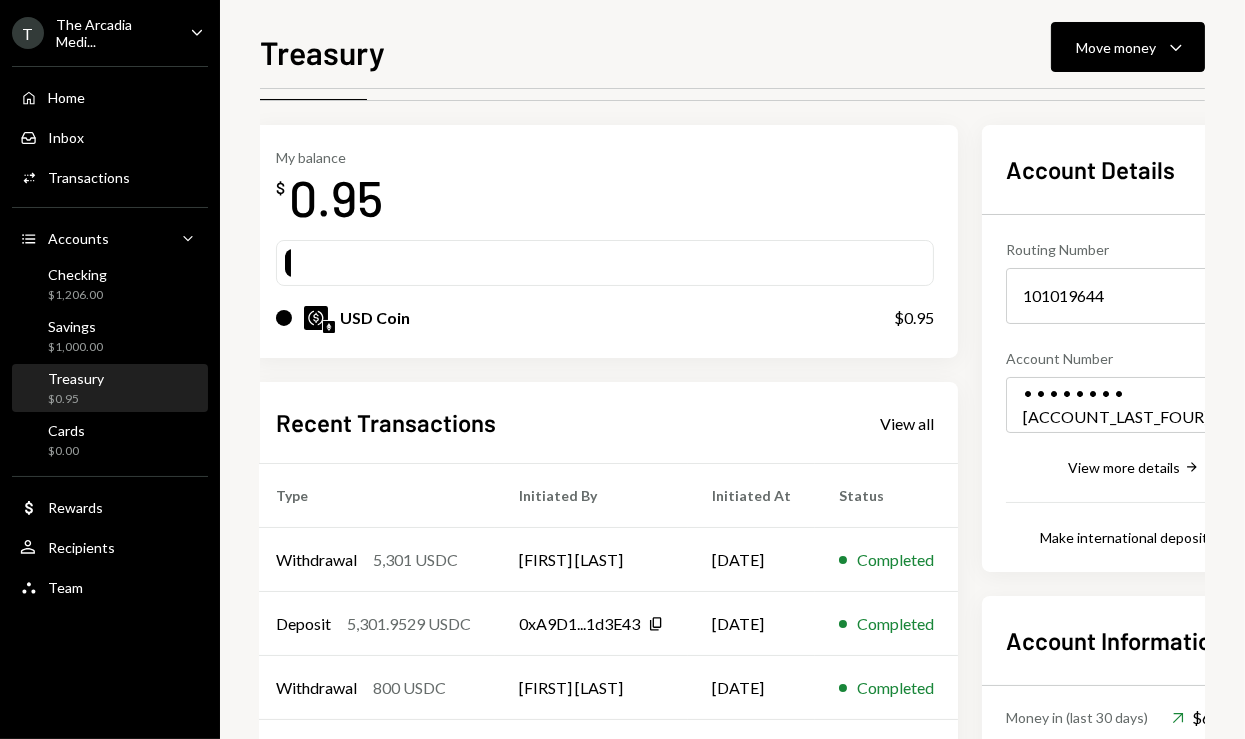 scroll, scrollTop: 0, scrollLeft: 18, axis: horizontal 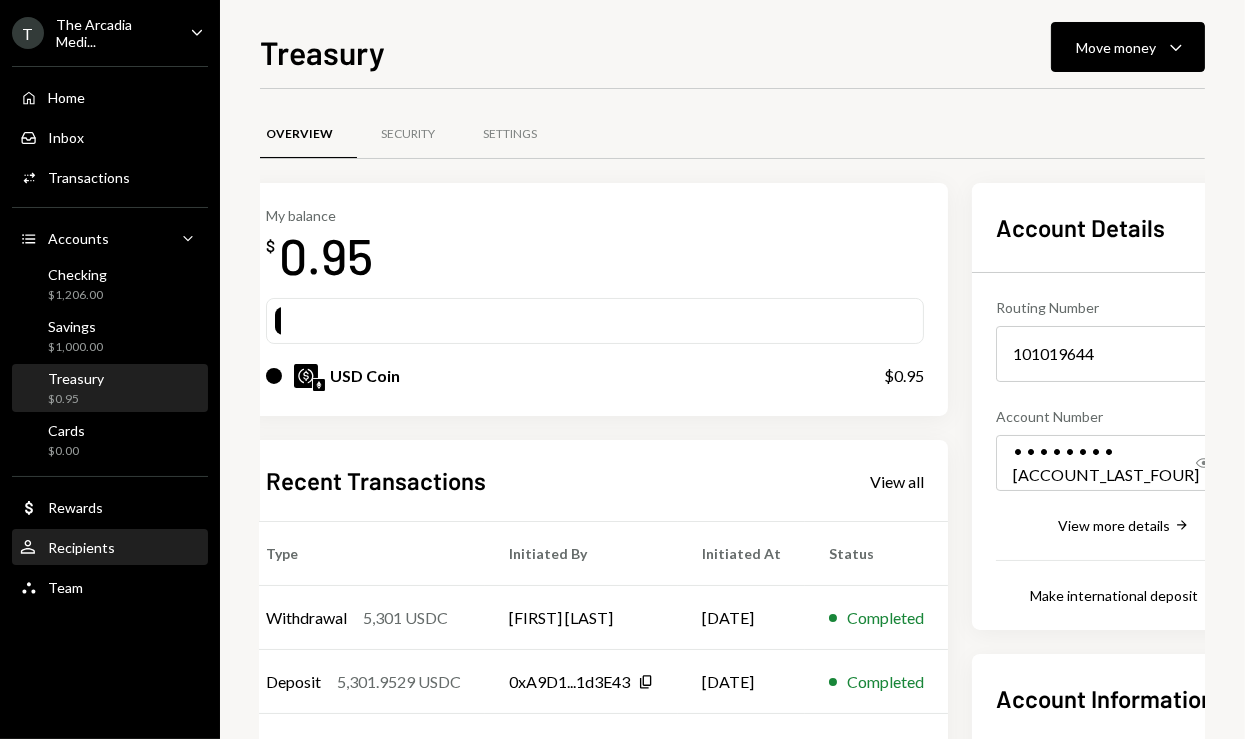 click on "User Recipients" at bounding box center [110, 548] 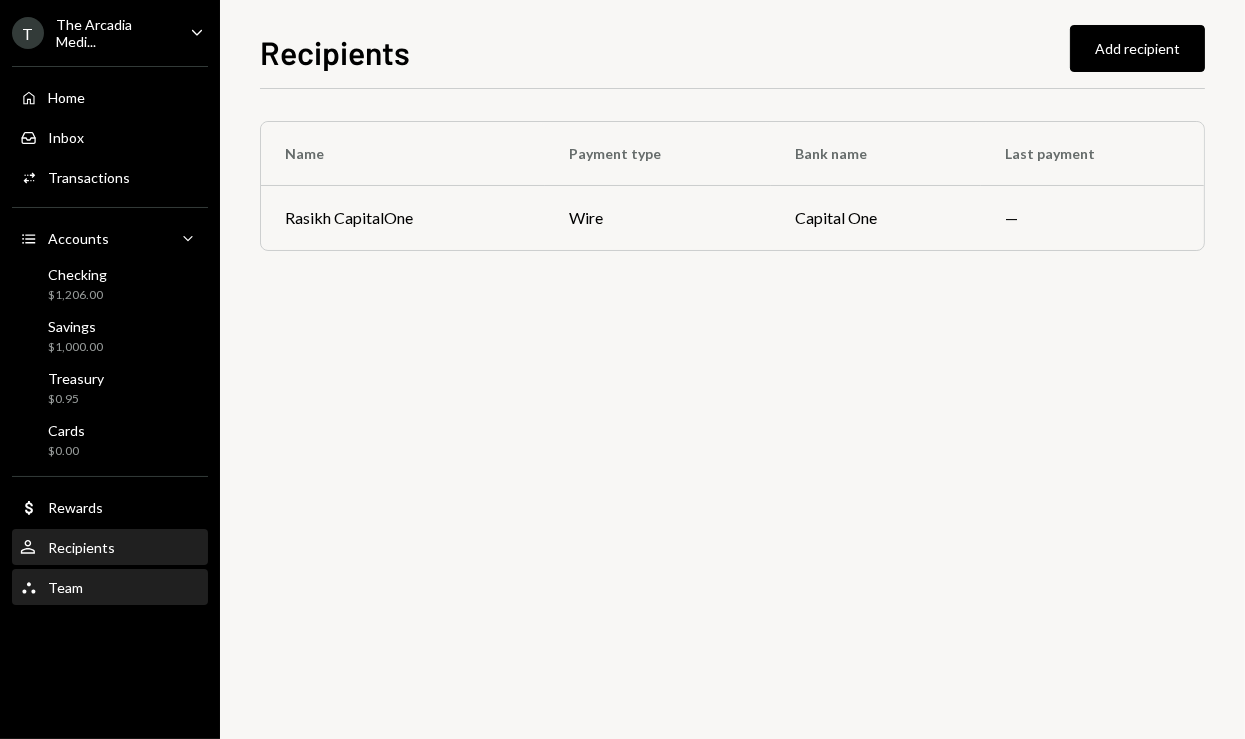click on "Team Team" at bounding box center (110, 588) 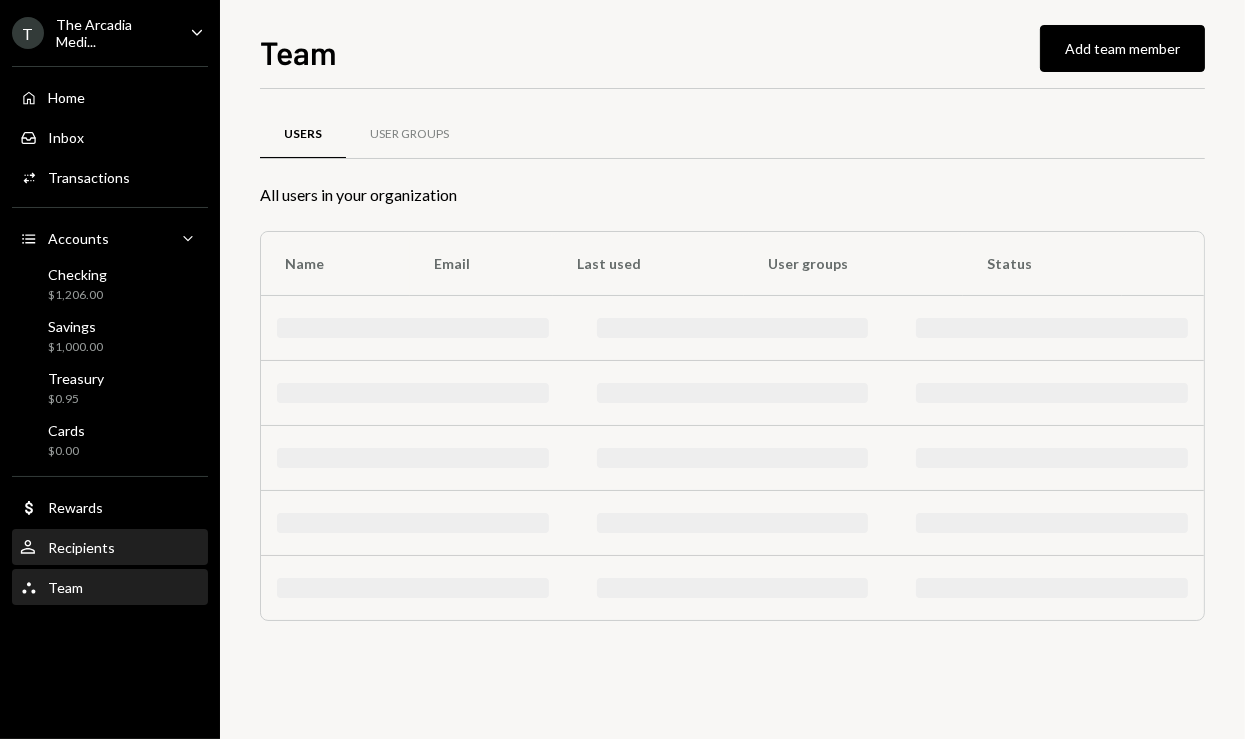 click on "User Recipients" at bounding box center (110, 548) 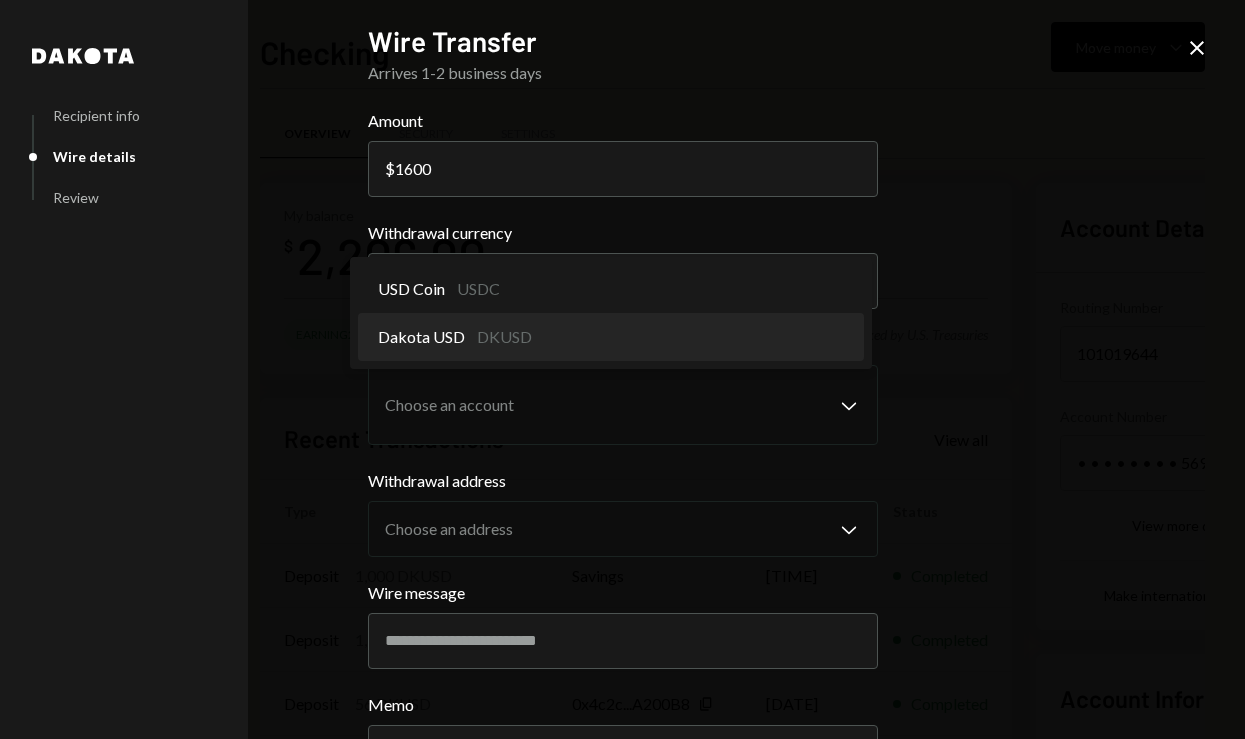 scroll, scrollTop: 0, scrollLeft: 0, axis: both 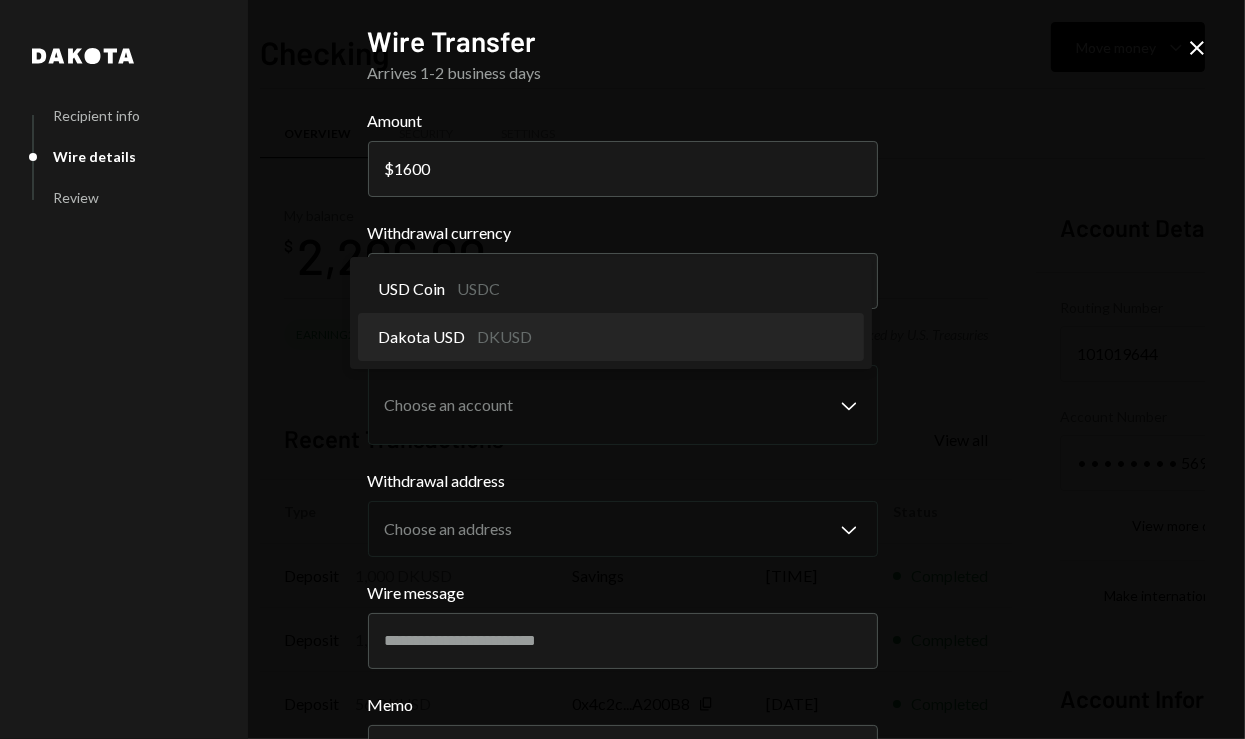 select on "*****" 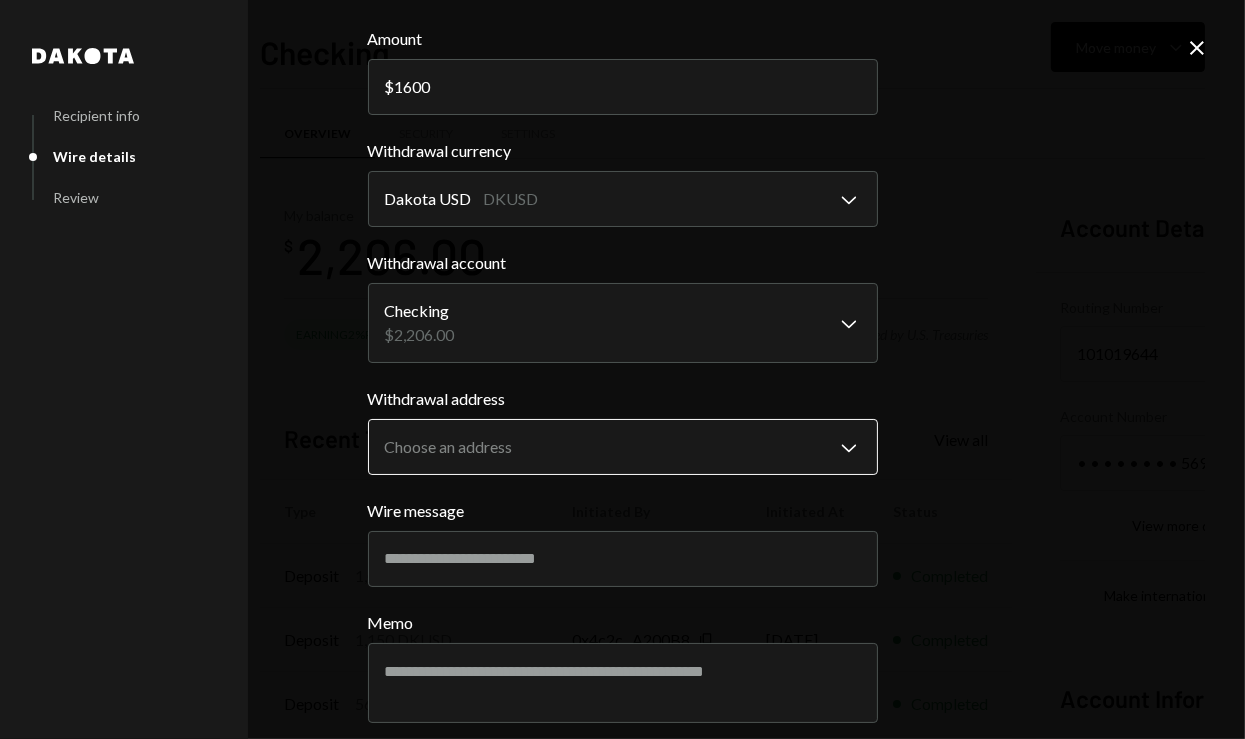 scroll, scrollTop: 84, scrollLeft: 0, axis: vertical 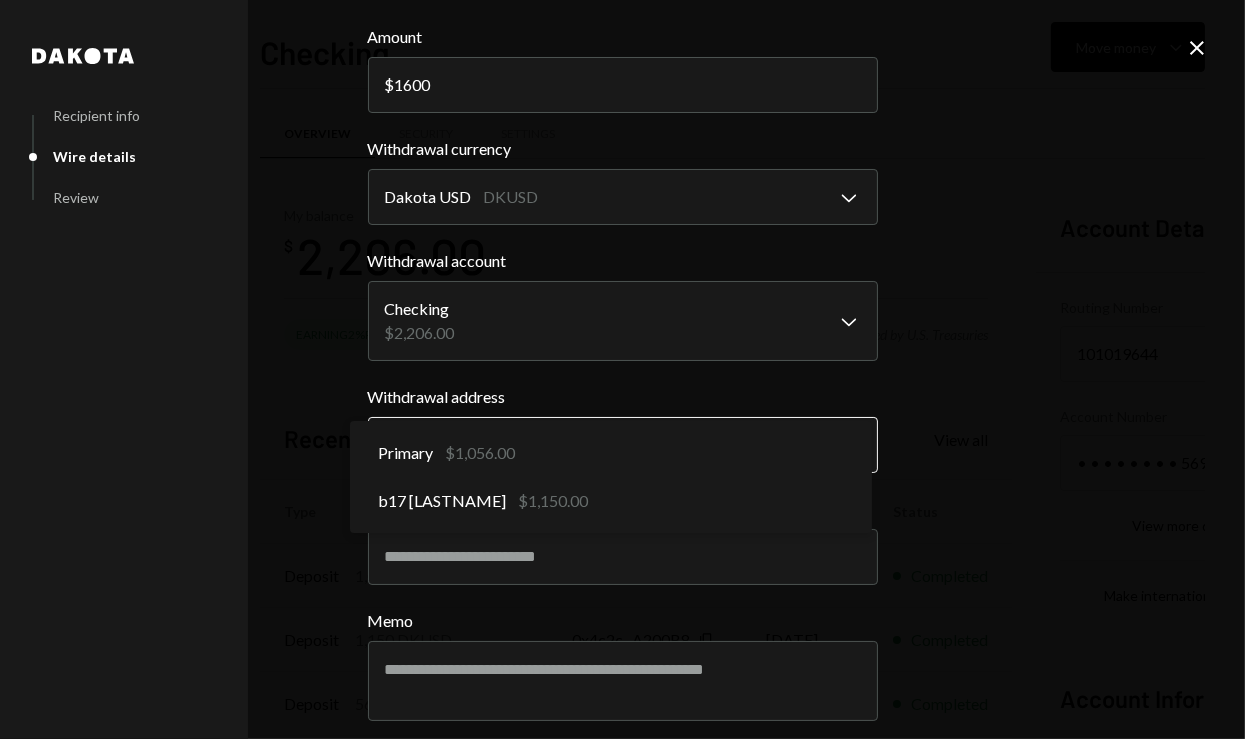 click on "T The Arcadia Medi... Caret Down Home Home Inbox Inbox Activities Transactions Accounts Accounts Caret Down Checking $1,206.00 Savings $1,000.00 Treasury $0.95 Cards $0.00 Dollar Rewards User Recipients Team Team Checking Move money Caret Down Overview Security Settings My balance $ 2,206.00 Earning  2%  Rewards Deposits backed by U.S. Treasuries Recent Transactions View all Type Initiated By Initiated At Status Deposit 1,000  DKUSD Savings 7:39 PM Completed Deposit 1,150  DKUSD 0x4c2c...A200B8 Copy 07/10/2025 Completed Deposit 56  DKUSD 0x4c2c...A200B8 Copy 07/10/2025 Completed Stablecoin Conversion $56.00 Rasikh Morani 07/10/2025 Completed Stablecoin Conversion $1,150.00 Rasikh Morani 07/10/2025 Completed Account Details Routing Number 101019644 Copy Account Number • • • • • • • •  5691 Show Copy View more details Right Arrow Make international deposit Right Arrow Account Information Money in (last 30 days) Up Right Arrow $17,513.00 Money out (last 30 days) Down Right Arrow $25,408.00 Dakota" at bounding box center (622, 369) 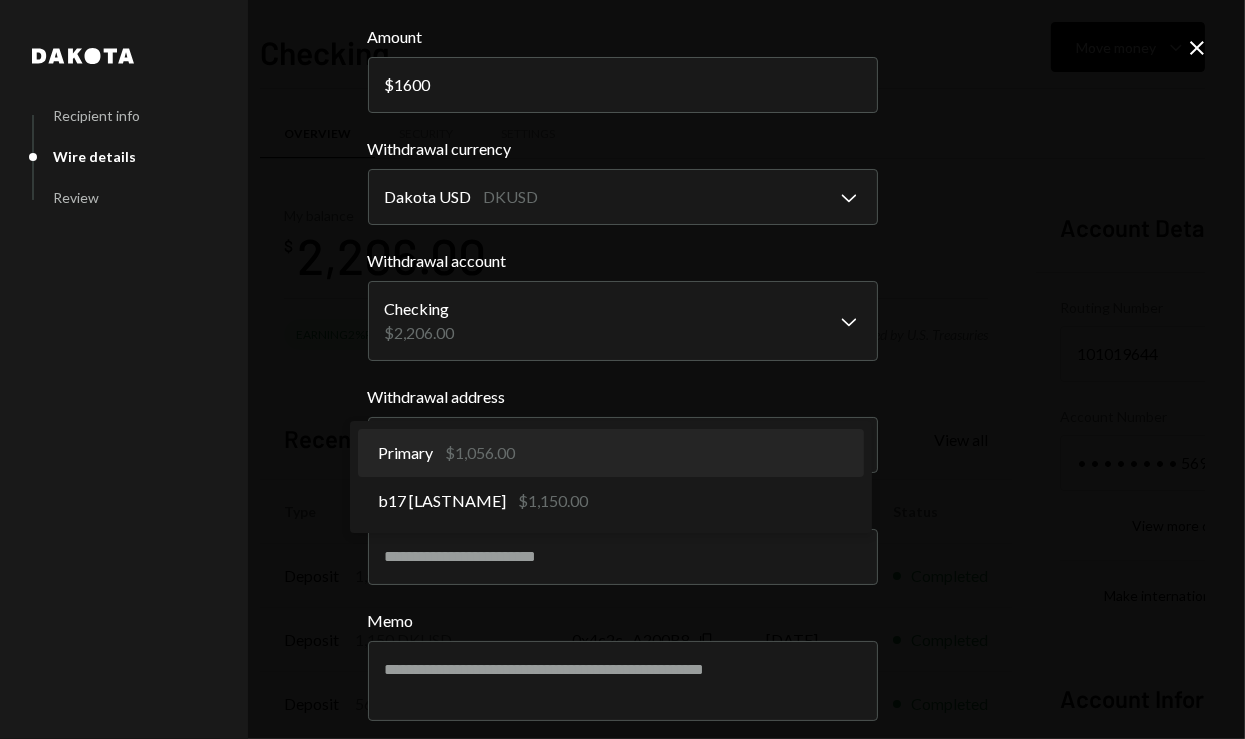 select on "**********" 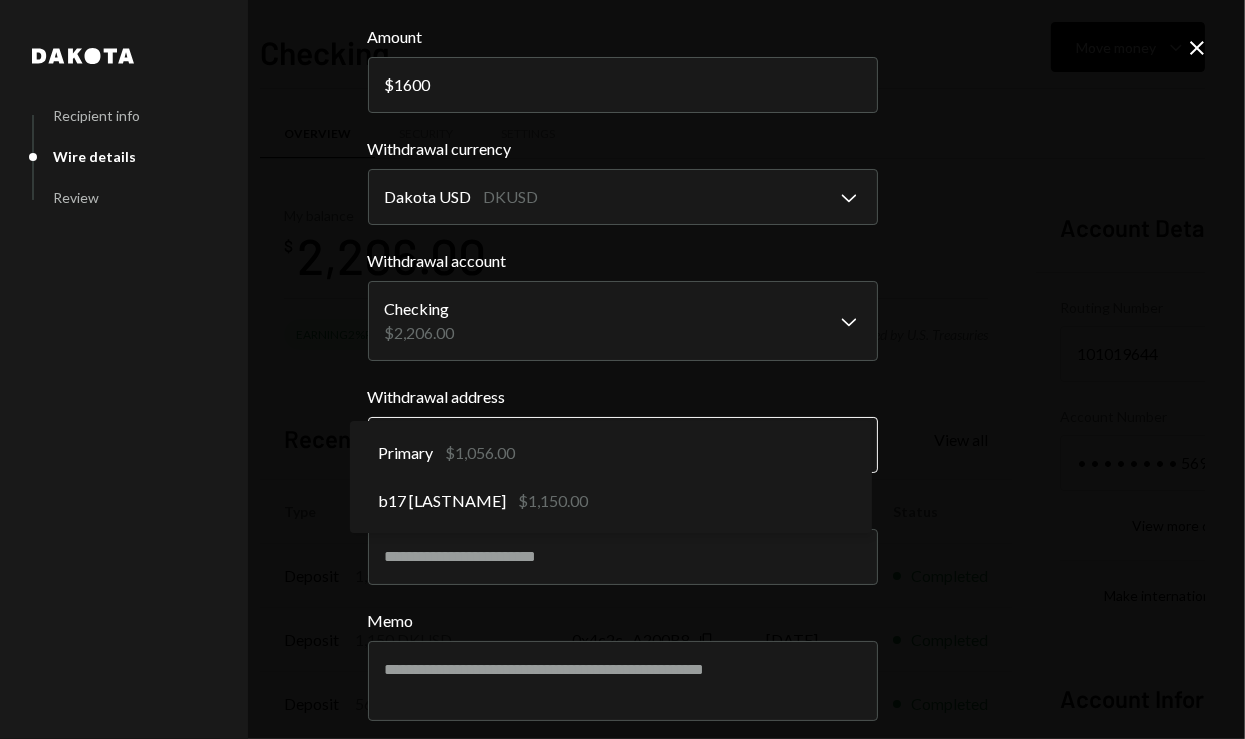 click on "T The Arcadia Medi... Caret Down Home Home Inbox Inbox Activities Transactions Accounts Accounts Caret Down Checking $1,206.00 Savings $1,000.00 Treasury $0.95 Cards $0.00 Dollar Rewards User Recipients Team Team Checking Move money Caret Down Overview Security Settings My balance $ 2,206.00 Earning  2%  Rewards Deposits backed by U.S. Treasuries Recent Transactions View all Type Initiated By Initiated At Status Deposit 1,000  DKUSD Savings 7:39 PM Completed Deposit 1,150  DKUSD 0x4c2c...A200B8 Copy 07/10/2025 Completed Deposit 56  DKUSD 0x4c2c...A200B8 Copy 07/10/2025 Completed Stablecoin Conversion $56.00 Rasikh Morani 07/10/2025 Completed Stablecoin Conversion $1,150.00 Rasikh Morani 07/10/2025 Completed Account Details Routing Number 101019644 Copy Account Number • • • • • • • •  5691 Show Copy View more details Right Arrow Make international deposit Right Arrow Account Information Money in (last 30 days) Up Right Arrow $17,513.00 Money out (last 30 days) Down Right Arrow $25,408.00 Dakota" at bounding box center [622, 369] 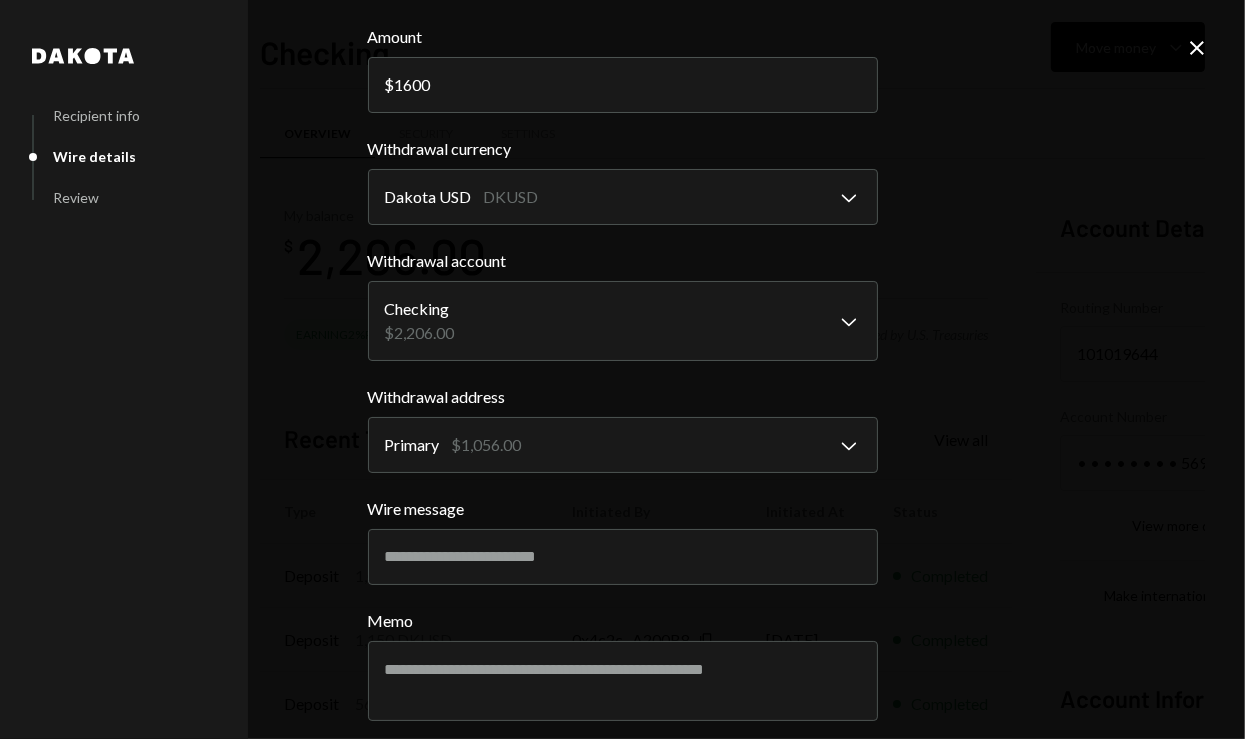 click on "T The Arcadia Medi... Caret Down Home Home Inbox Inbox Activities Transactions Accounts Accounts Caret Down Checking $1,206.00 Savings $1,000.00 Treasury $0.95 Cards $0.00 Dollar Rewards User Recipients Team Team Checking Move money Caret Down Overview Security Settings My balance $ 2,206.00 Earning  2%  Rewards Deposits backed by U.S. Treasuries Recent Transactions View all Type Initiated By Initiated At Status Deposit 1,000  DKUSD Savings 7:39 PM Completed Deposit 1,150  DKUSD 0x4c2c...A200B8 Copy 07/10/2025 Completed Deposit 56  DKUSD 0x4c2c...A200B8 Copy 07/10/2025 Completed Stablecoin Conversion $56.00 Rasikh Morani 07/10/2025 Completed Stablecoin Conversion $1,150.00 Rasikh Morani 07/10/2025 Completed Account Details Routing Number 101019644 Copy Account Number • • • • • • • •  5691 Show Copy View more details Right Arrow Make international deposit Right Arrow Account Information Money in (last 30 days) Up Right Arrow $17,513.00 Money out (last 30 days) Down Right Arrow $25,408.00 Dakota" at bounding box center (622, 369) 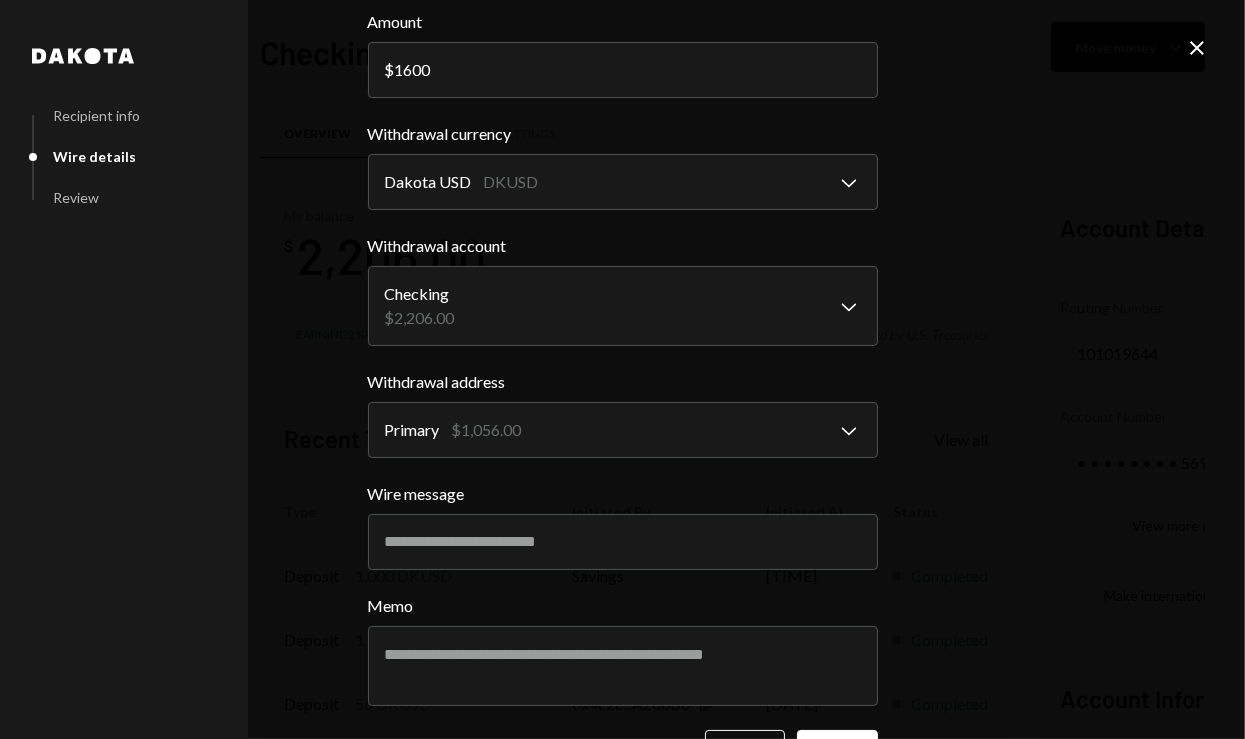 scroll, scrollTop: 0, scrollLeft: 0, axis: both 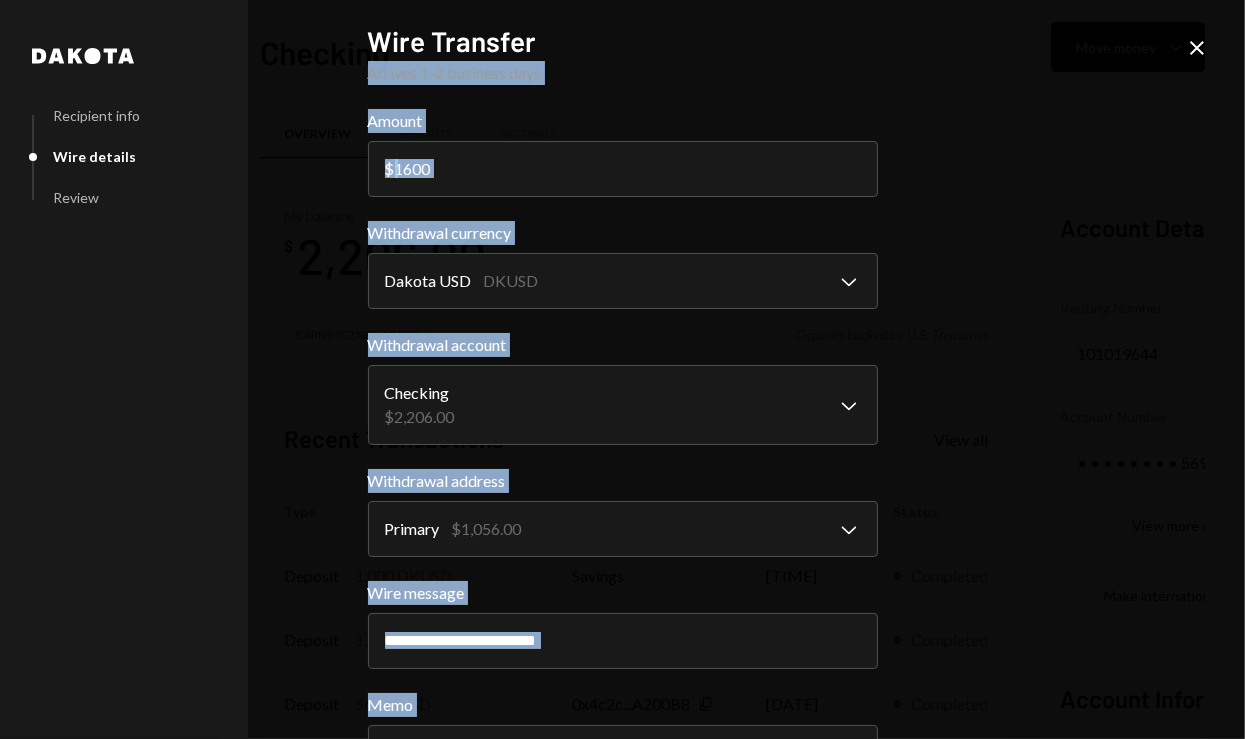 click on "**********" at bounding box center [622, 369] 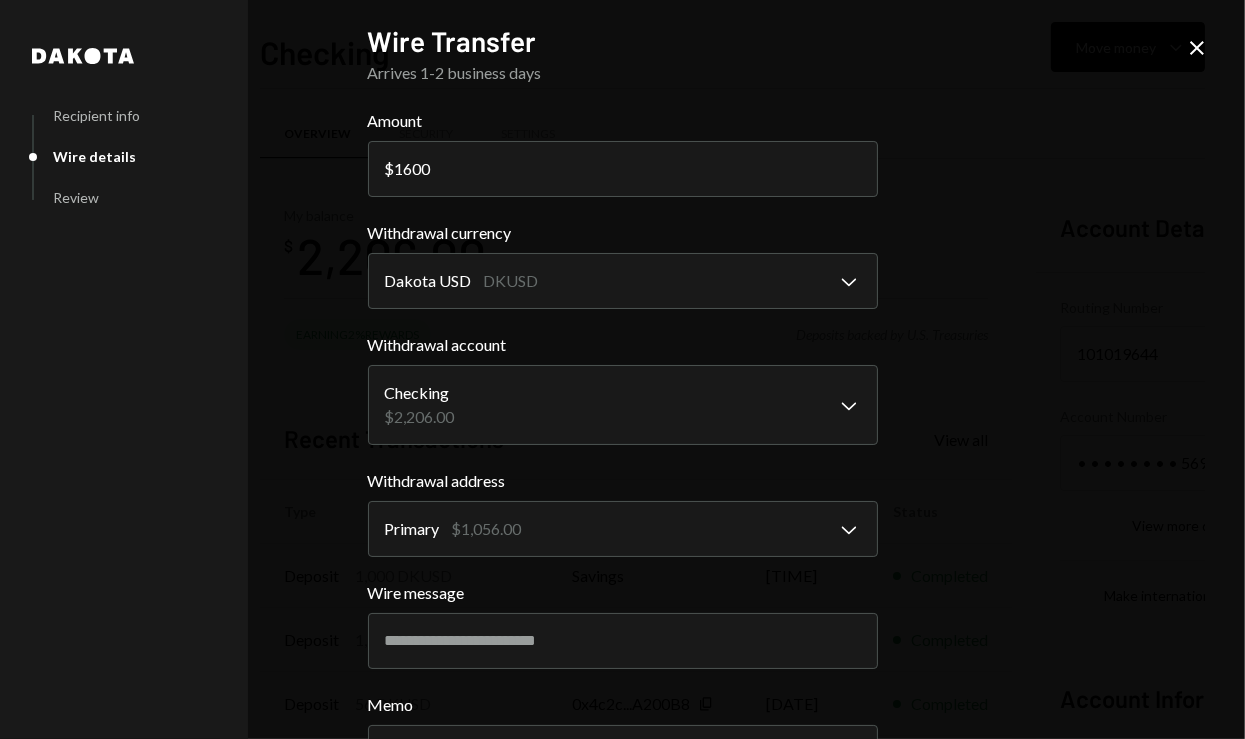 click on "Close" 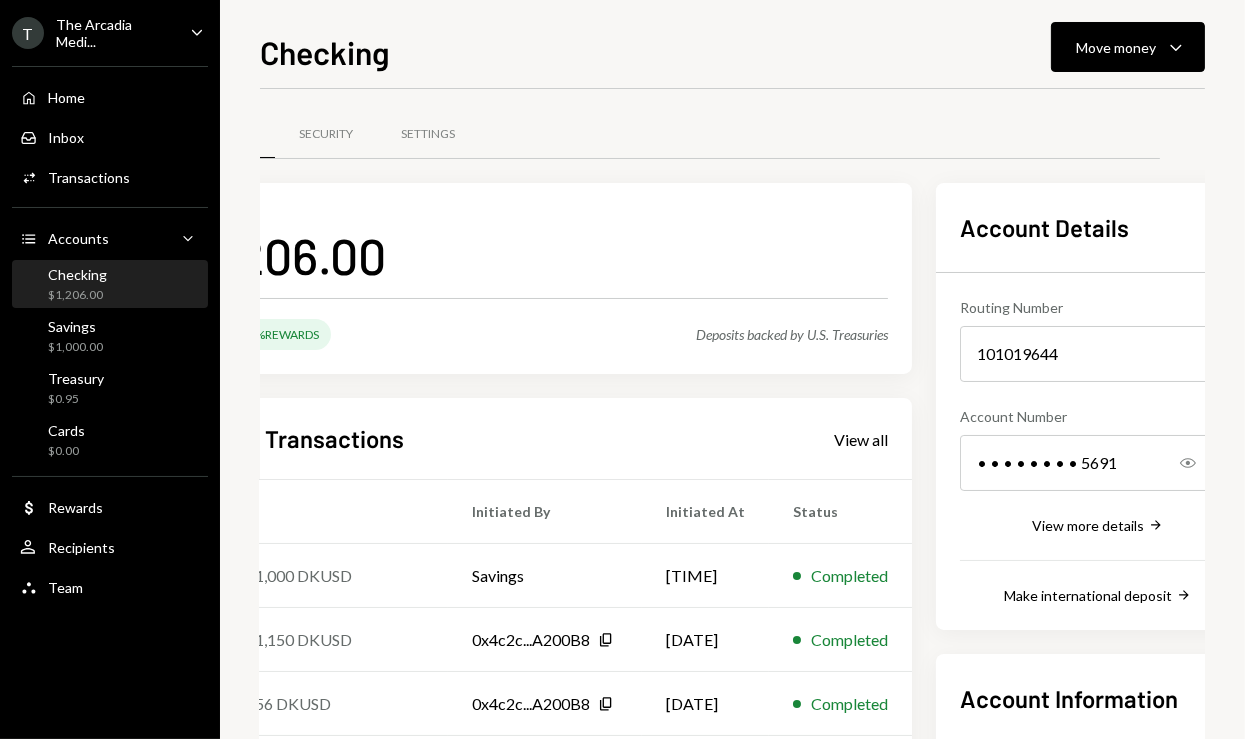 scroll, scrollTop: 0, scrollLeft: 0, axis: both 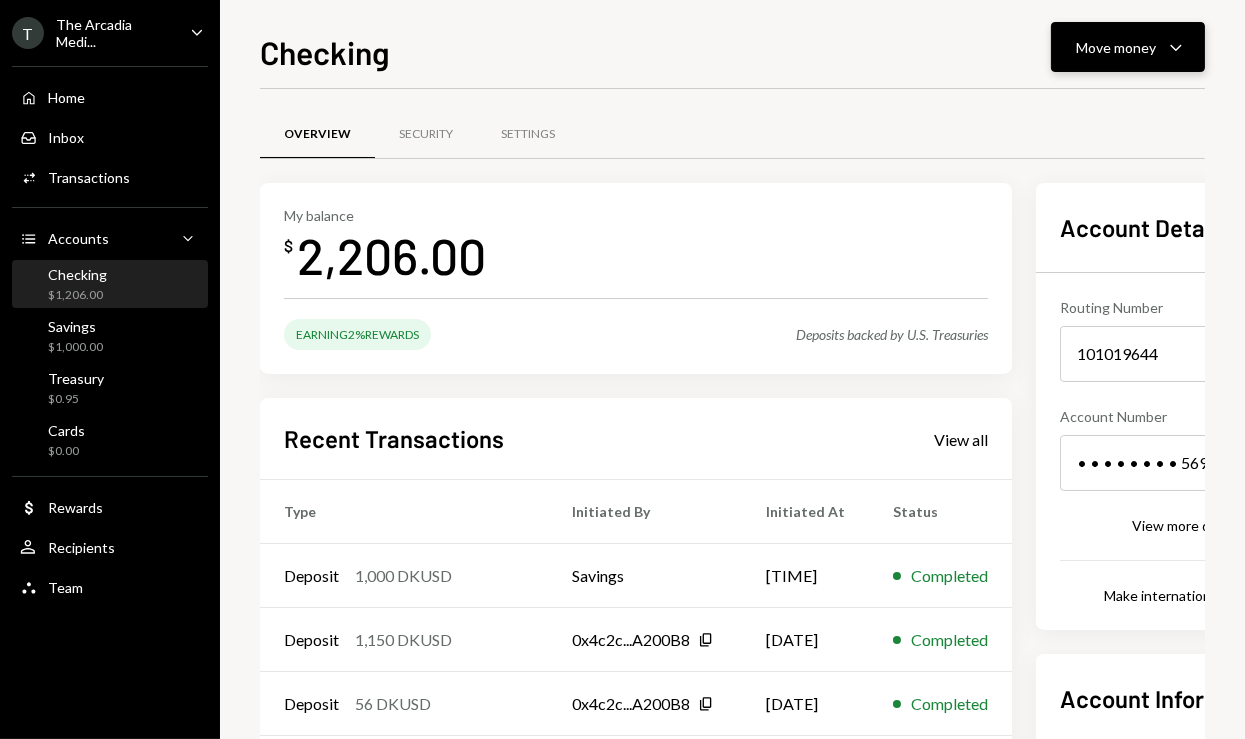 click on "Move money" at bounding box center (1116, 47) 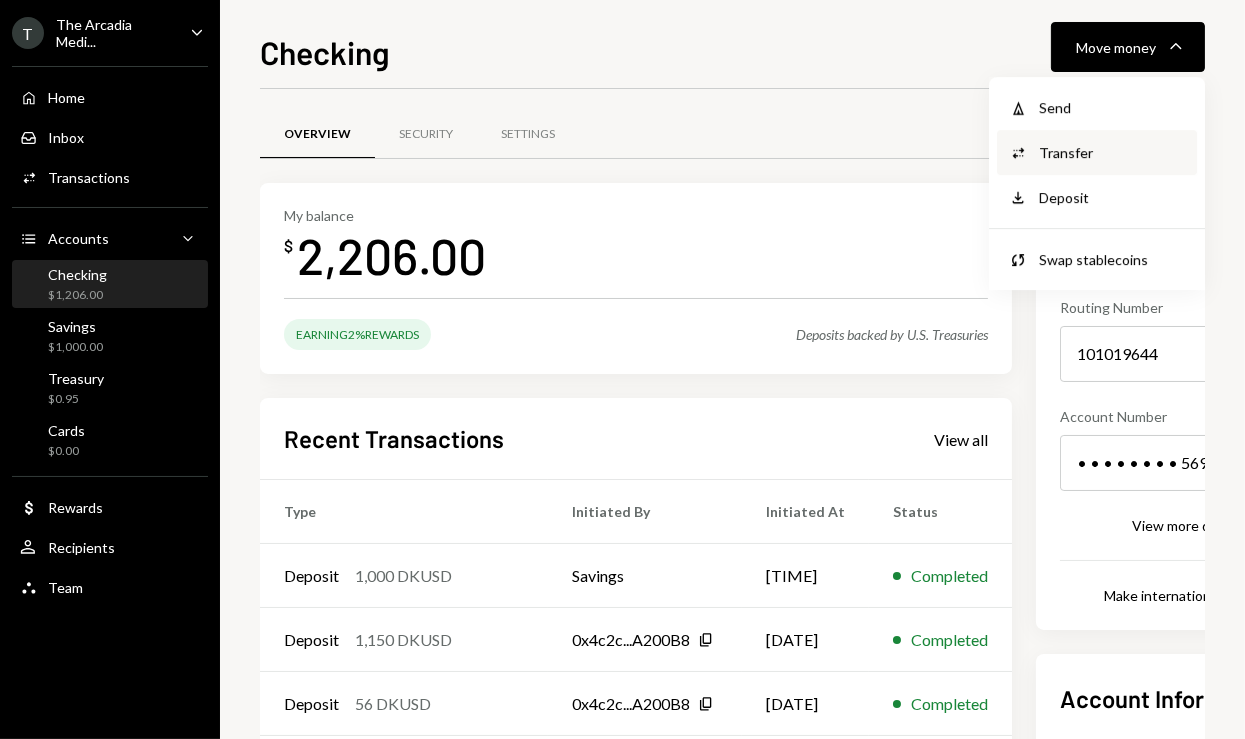 click on "Transfer" at bounding box center [1112, 152] 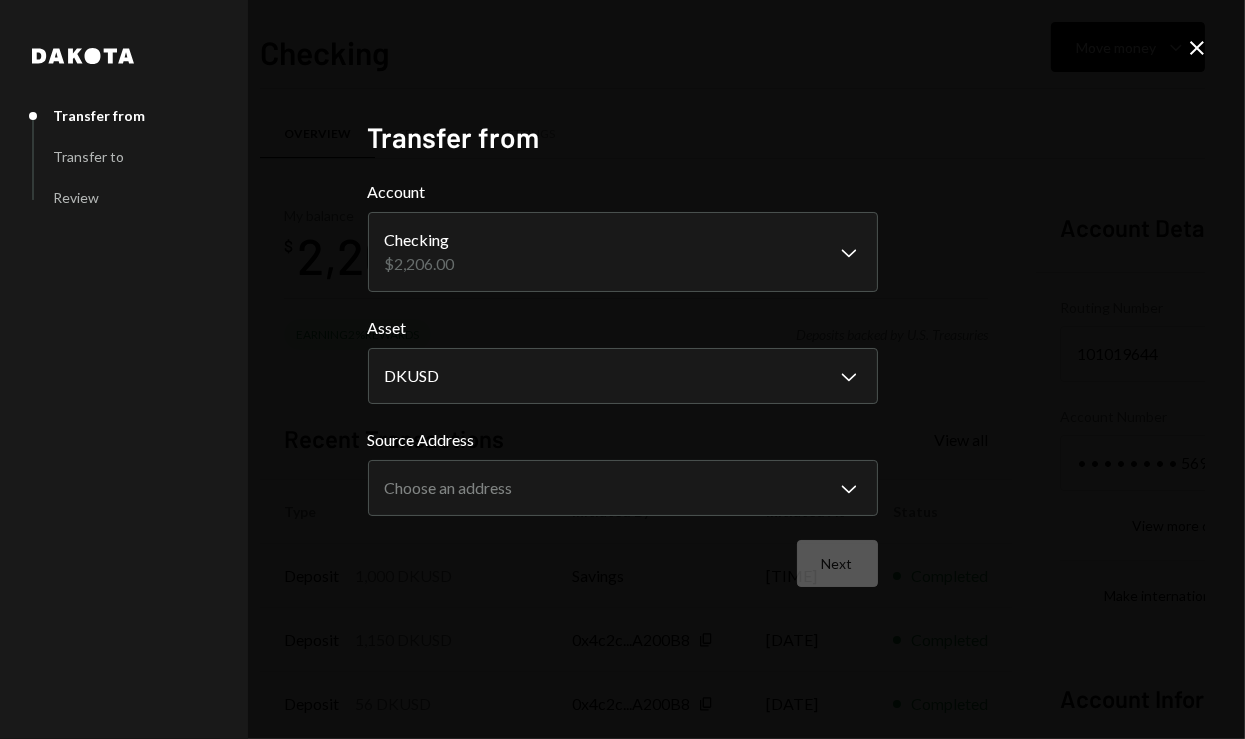 click on "Source Address Choose an address Chevron Down ******* *********" at bounding box center (623, 472) 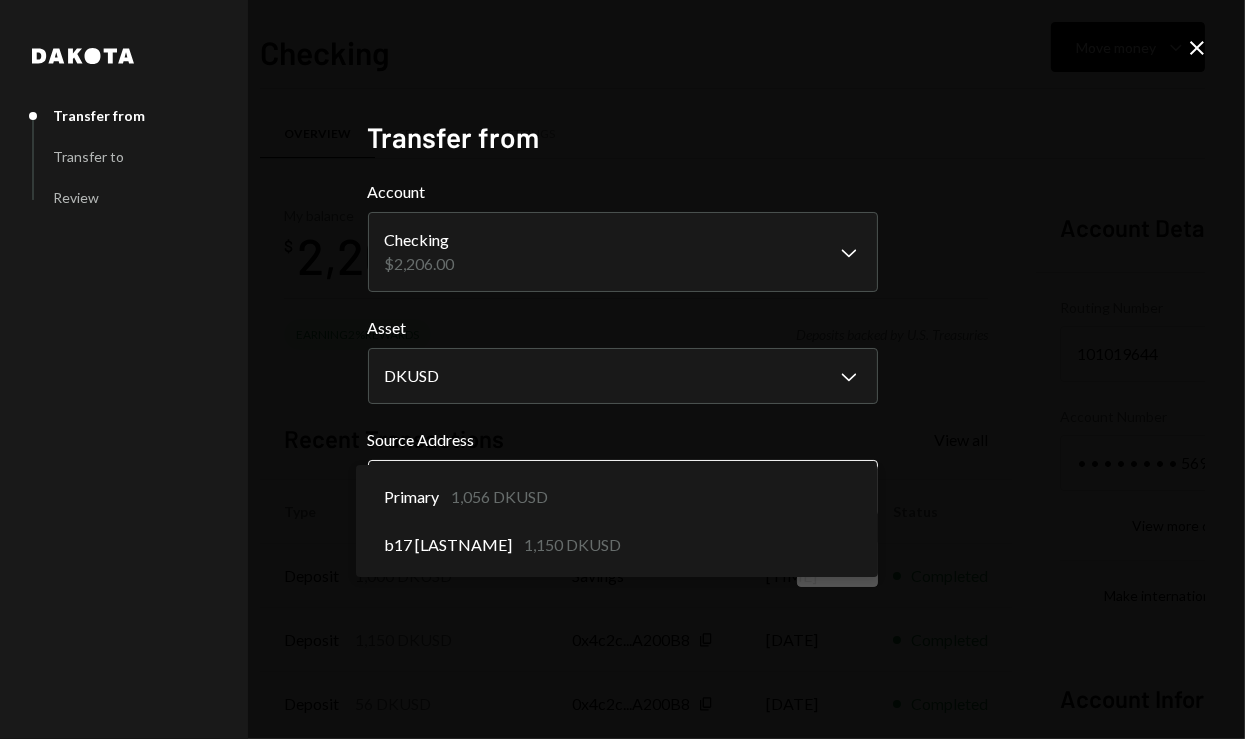 click on "T The Arcadia Medi... Caret Down Home Home Inbox Inbox Activities Transactions Accounts Accounts Caret Down Checking $1,206.00 Savings $1,000.00 Treasury $0.95 Cards $0.00 Dollar Rewards User Recipients Team Team Checking Move money Caret Down Overview Security Settings My balance $ 2,206.00 Earning  2%  Rewards Deposits backed by U.S. Treasuries Recent Transactions View all Type Initiated By Initiated At Status Deposit 1,000  DKUSD Savings 7:39 PM Completed Deposit 1,150  DKUSD 0x4c2c...A200B8 Copy 07/10/2025 Completed Deposit 56  DKUSD 0x4c2c...A200B8 Copy 07/10/2025 Completed Stablecoin Conversion $56.00 Rasikh Morani 07/10/2025 Completed Stablecoin Conversion $1,150.00 Rasikh Morani 07/10/2025 Completed Account Details Routing Number 101019644 Copy Account Number • • • • • • • •  5691 Show Copy View more details Right Arrow Make international deposit Right Arrow Account Information Money in (last 30 days) Up Right Arrow $17,513.00 Money out (last 30 days) Down Right Arrow $25,408.00 Dakota" at bounding box center [622, 369] 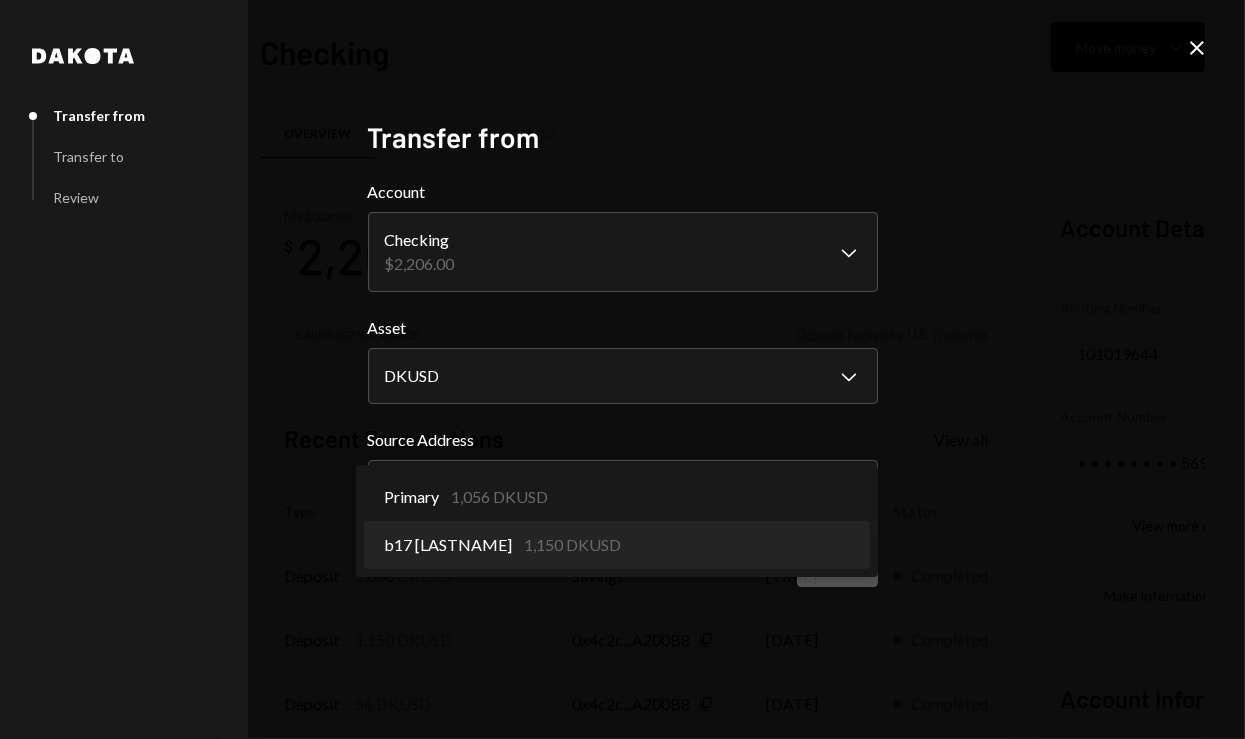 select on "**********" 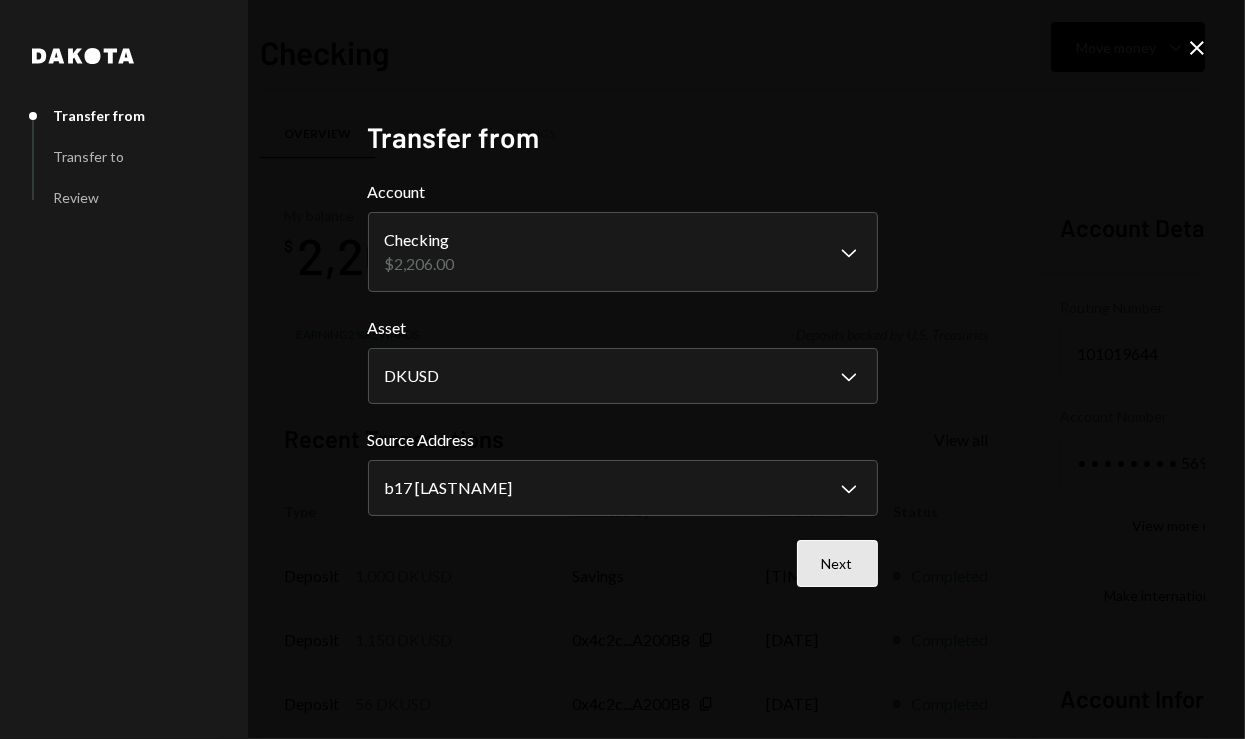 click on "Next" at bounding box center (837, 563) 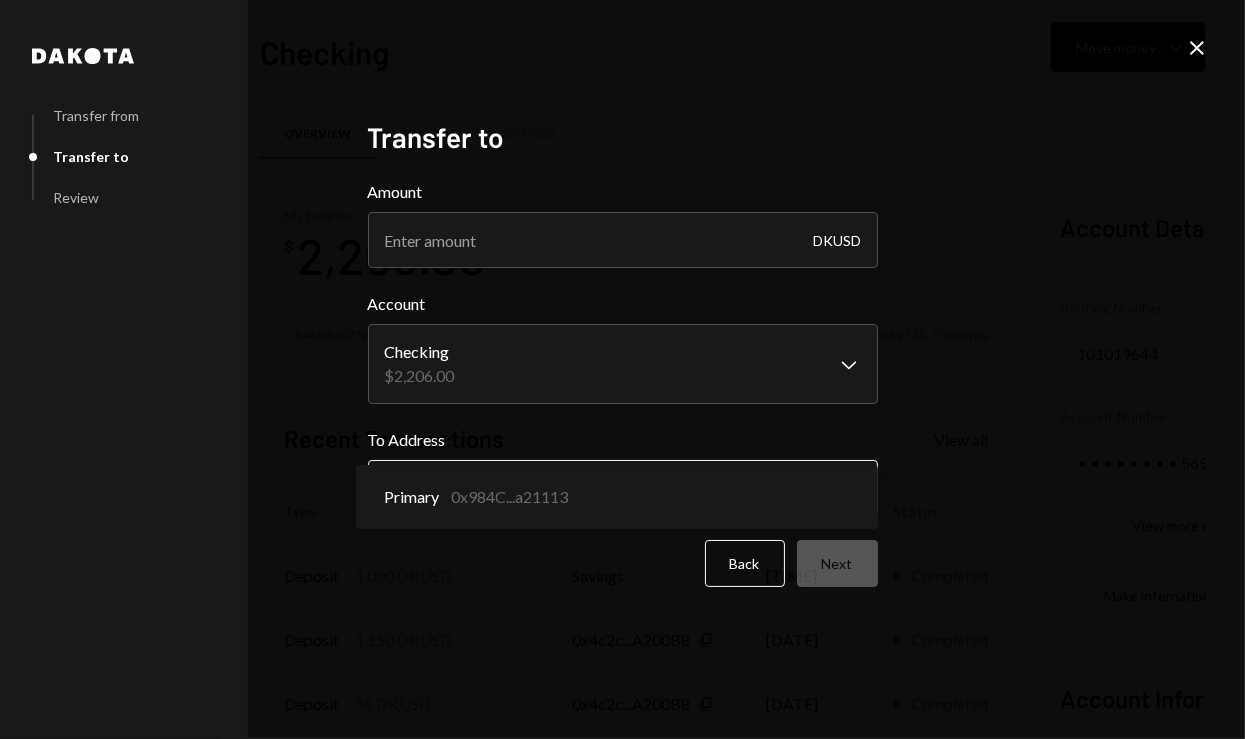 click on "T The Arcadia Medi... Caret Down Home Home Inbox Inbox Activities Transactions Accounts Accounts Caret Down Checking $1,206.00 Savings $1,000.00 Treasury $0.95 Cards $0.00 Dollar Rewards User Recipients Team Team Checking Move money Caret Down Overview Security Settings My balance $ 2,206.00 Earning  2%  Rewards Deposits backed by U.S. Treasuries Recent Transactions View all Type Initiated By Initiated At Status Deposit 1,000  DKUSD Savings 7:39 PM Completed Deposit 1,150  DKUSD 0x4c2c...A200B8 Copy 07/10/2025 Completed Deposit 56  DKUSD 0x4c2c...A200B8 Copy 07/10/2025 Completed Stablecoin Conversion $56.00 Rasikh Morani 07/10/2025 Completed Stablecoin Conversion $1,150.00 Rasikh Morani 07/10/2025 Completed Account Details Routing Number 101019644 Copy Account Number • • • • • • • •  5691 Show Copy View more details Right Arrow Make international deposit Right Arrow Account Information Money in (last 30 days) Up Right Arrow $17,513.00 Money out (last 30 days) Down Right Arrow $25,408.00 Dakota" at bounding box center [622, 369] 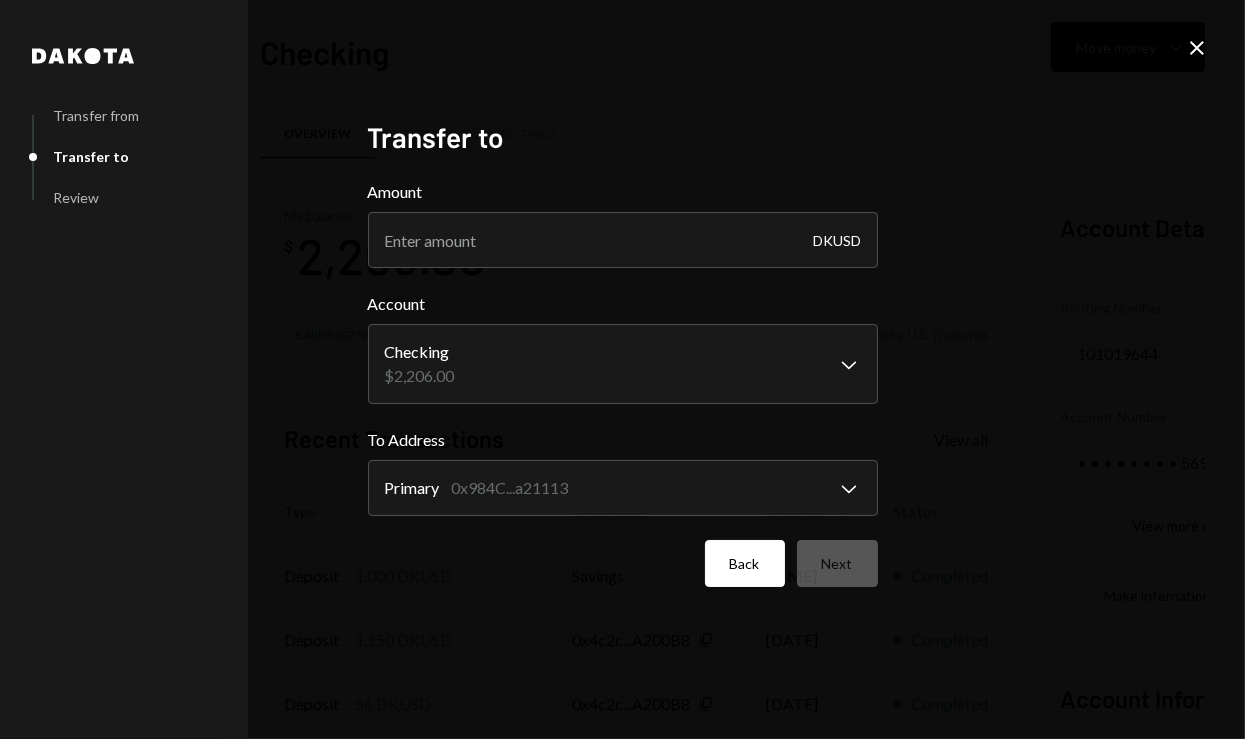 click on "Back" at bounding box center [745, 563] 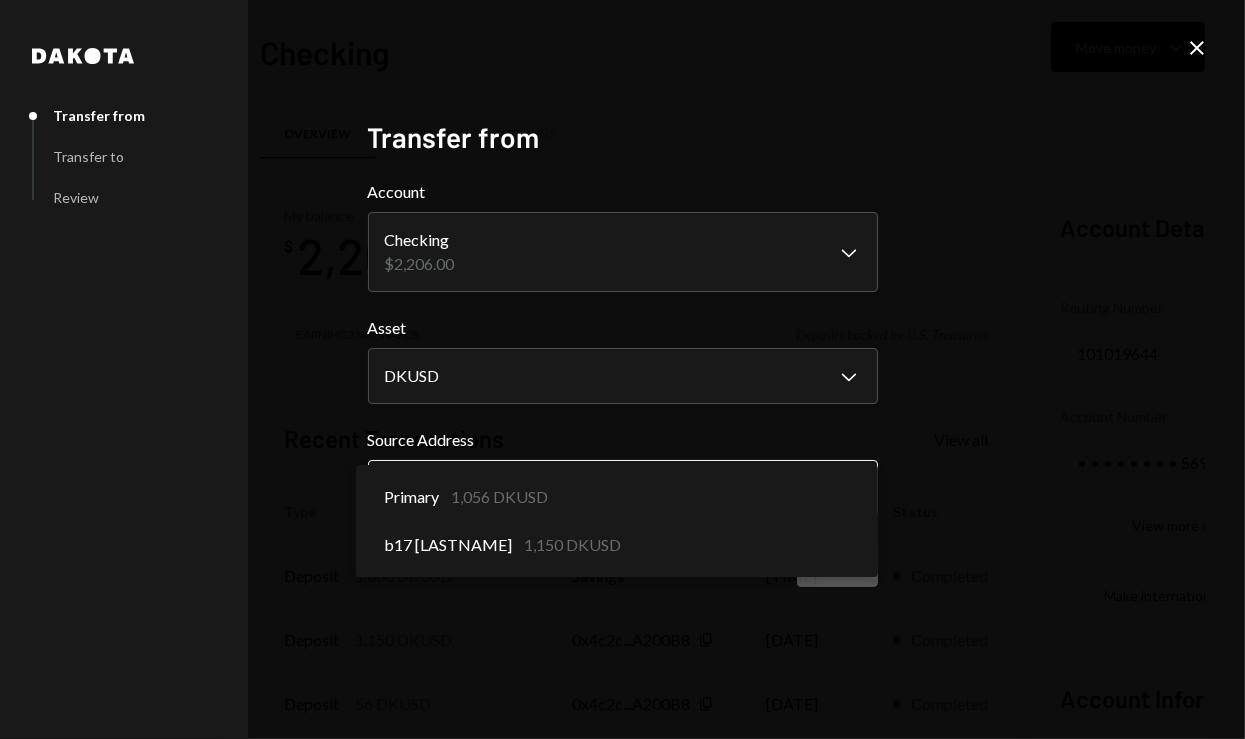 click on "T The Arcadia Medi... Caret Down Home Home Inbox Inbox Activities Transactions Accounts Accounts Caret Down Checking $1,206.00 Savings $1,000.00 Treasury $0.95 Cards $0.00 Dollar Rewards User Recipients Team Team Checking Move money Caret Down Overview Security Settings My balance $ 2,206.00 Earning  2%  Rewards Deposits backed by U.S. Treasuries Recent Transactions View all Type Initiated By Initiated At Status Deposit 1,000  DKUSD Savings 7:39 PM Completed Deposit 1,150  DKUSD 0x4c2c...A200B8 Copy 07/10/2025 Completed Deposit 56  DKUSD 0x4c2c...A200B8 Copy 07/10/2025 Completed Stablecoin Conversion $56.00 Rasikh Morani 07/10/2025 Completed Stablecoin Conversion $1,150.00 Rasikh Morani 07/10/2025 Completed Account Details Routing Number 101019644 Copy Account Number • • • • • • • •  5691 Show Copy View more details Right Arrow Make international deposit Right Arrow Account Information Money in (last 30 days) Up Right Arrow $17,513.00 Money out (last 30 days) Down Right Arrow $25,408.00 Dakota" at bounding box center (622, 369) 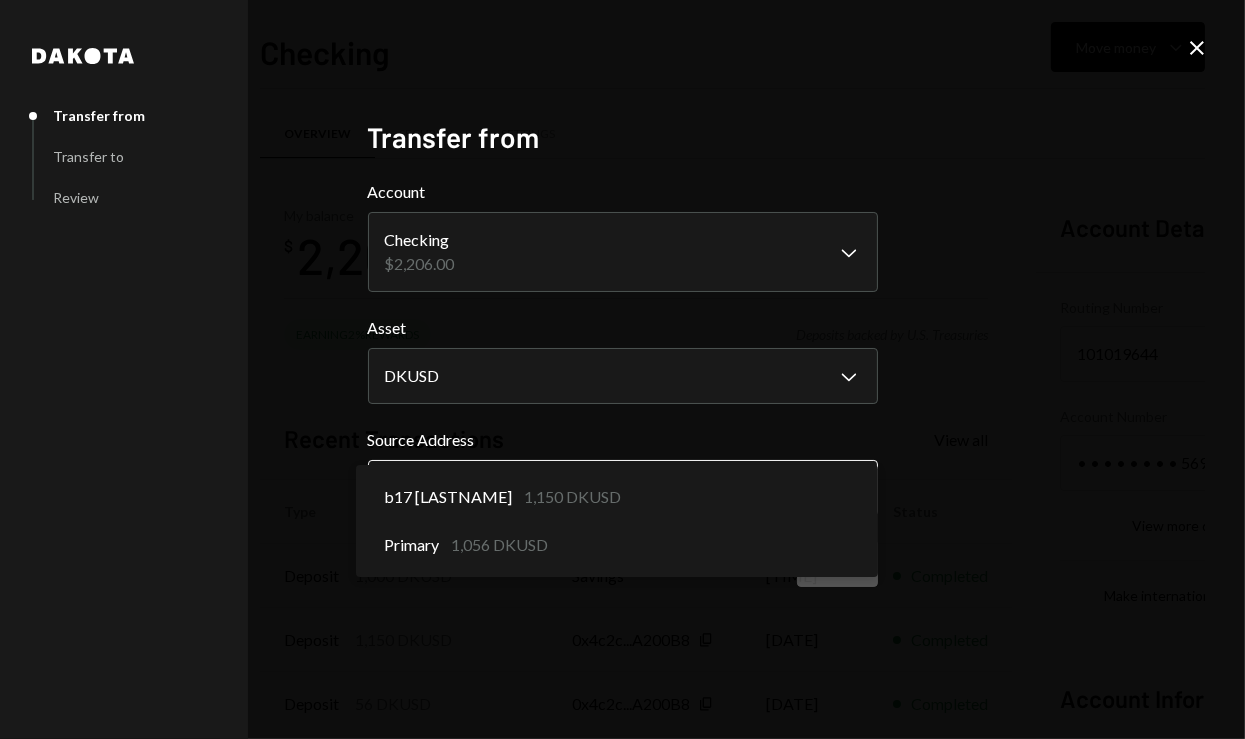 select on "**********" 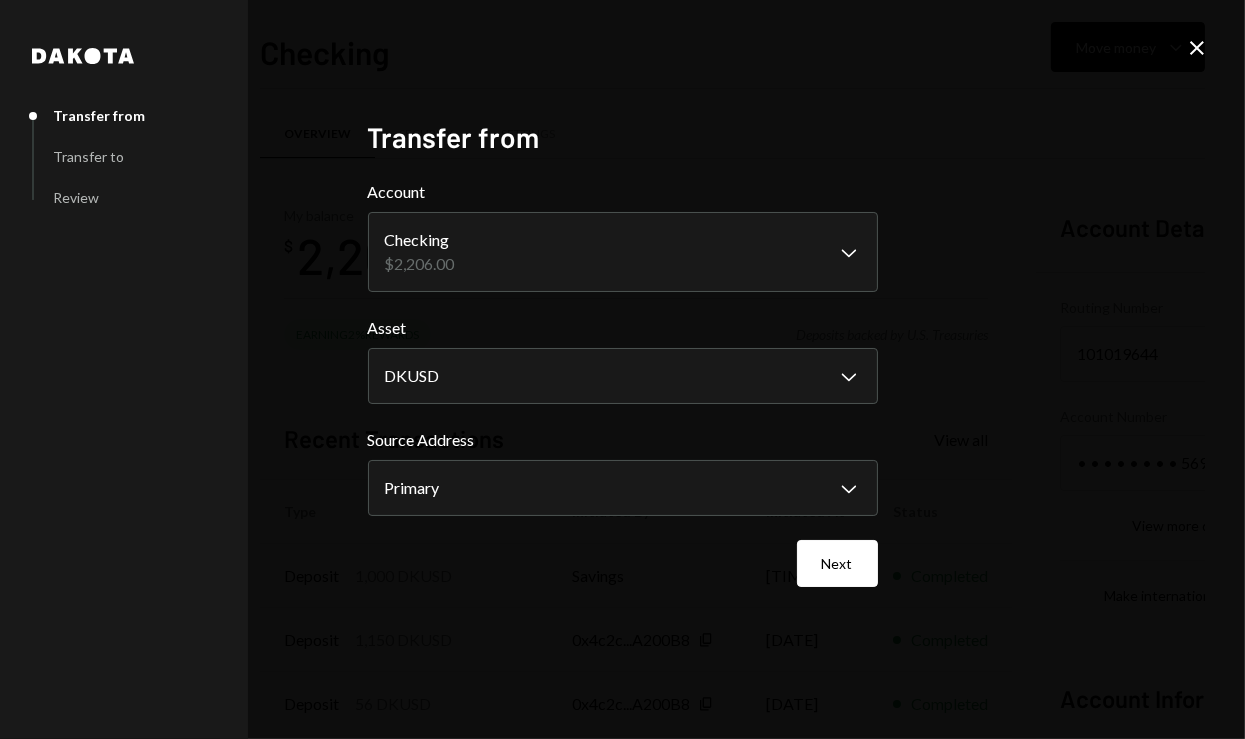 click on "**********" at bounding box center (623, 383) 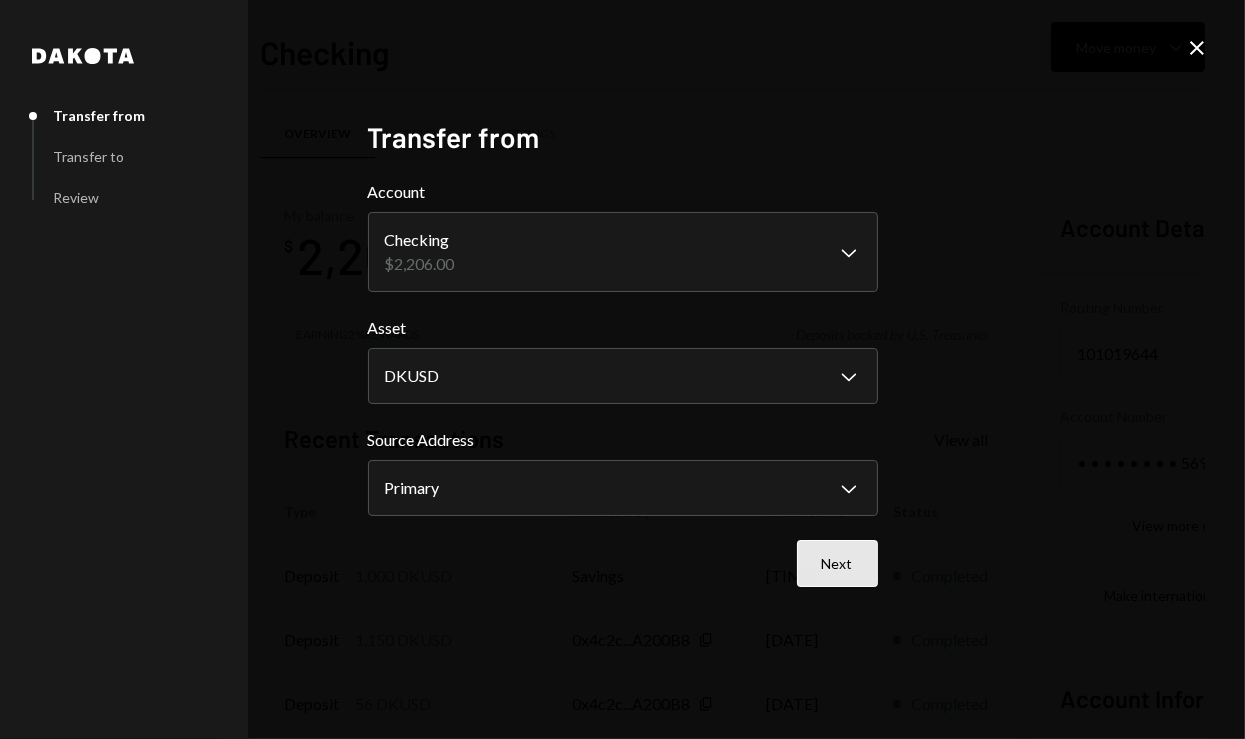 click on "Next" at bounding box center [837, 563] 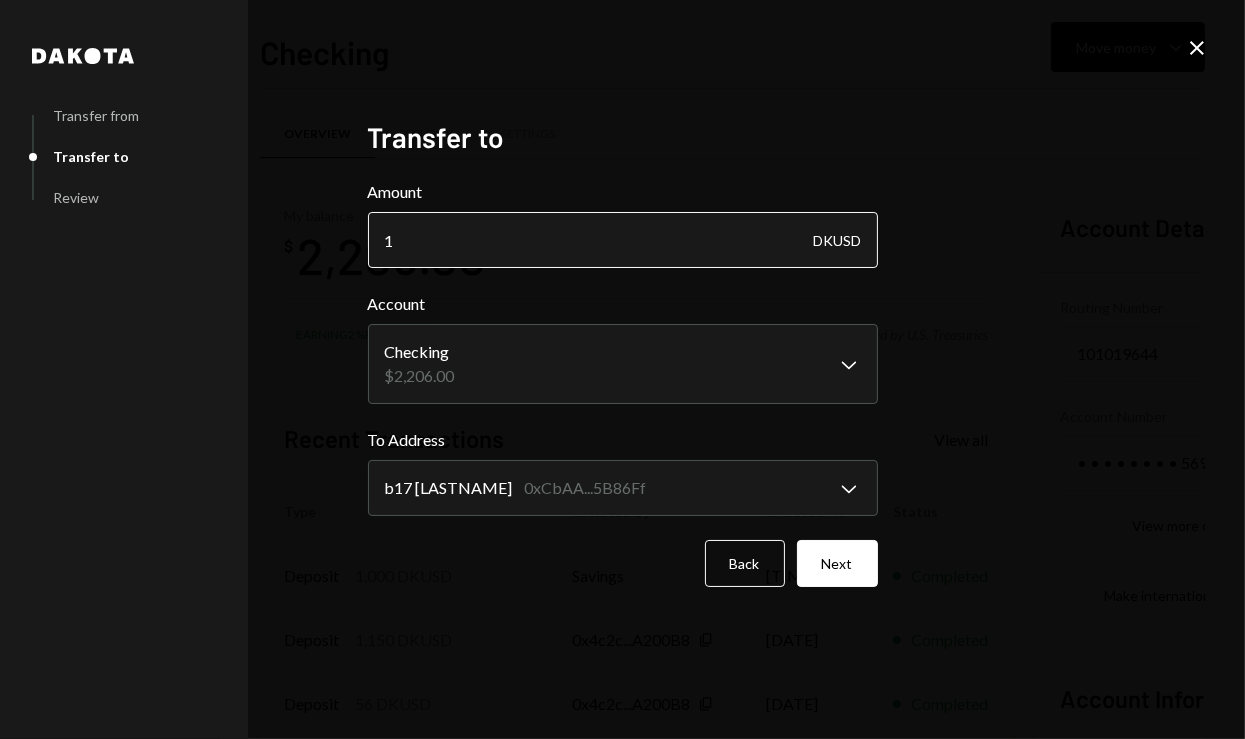 click on "1" at bounding box center (623, 240) 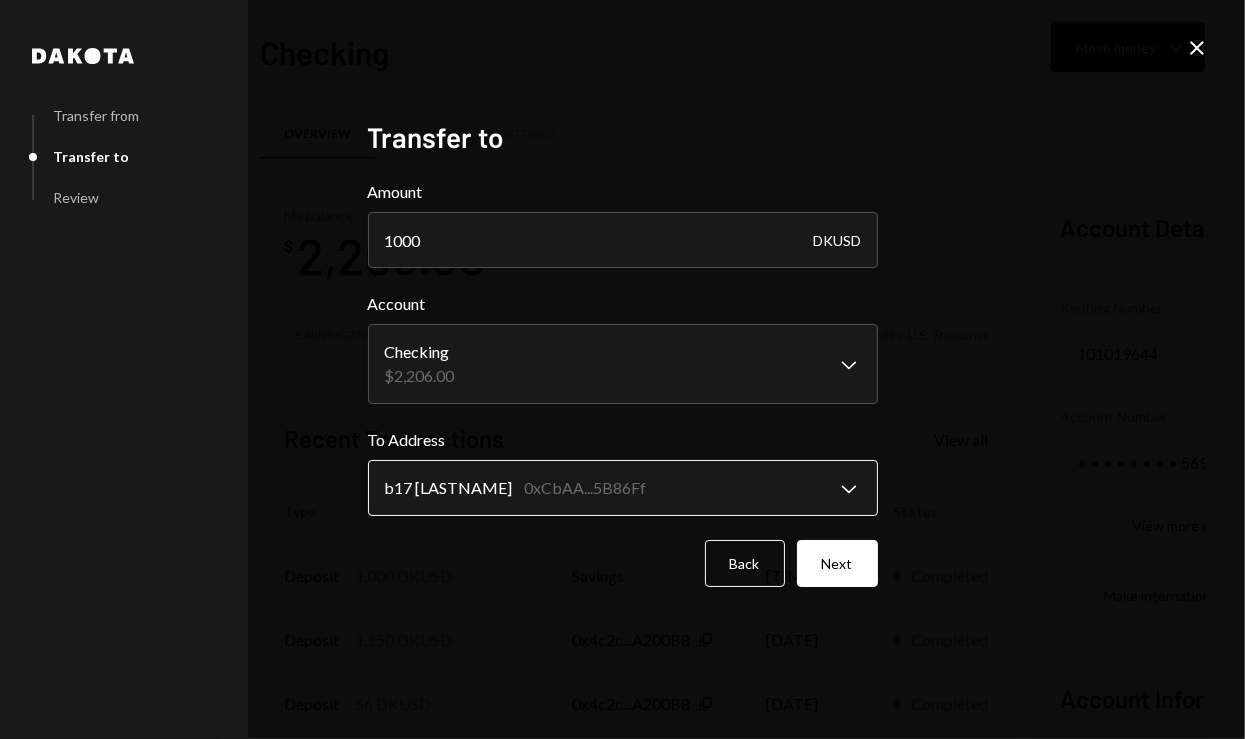 type on "1000" 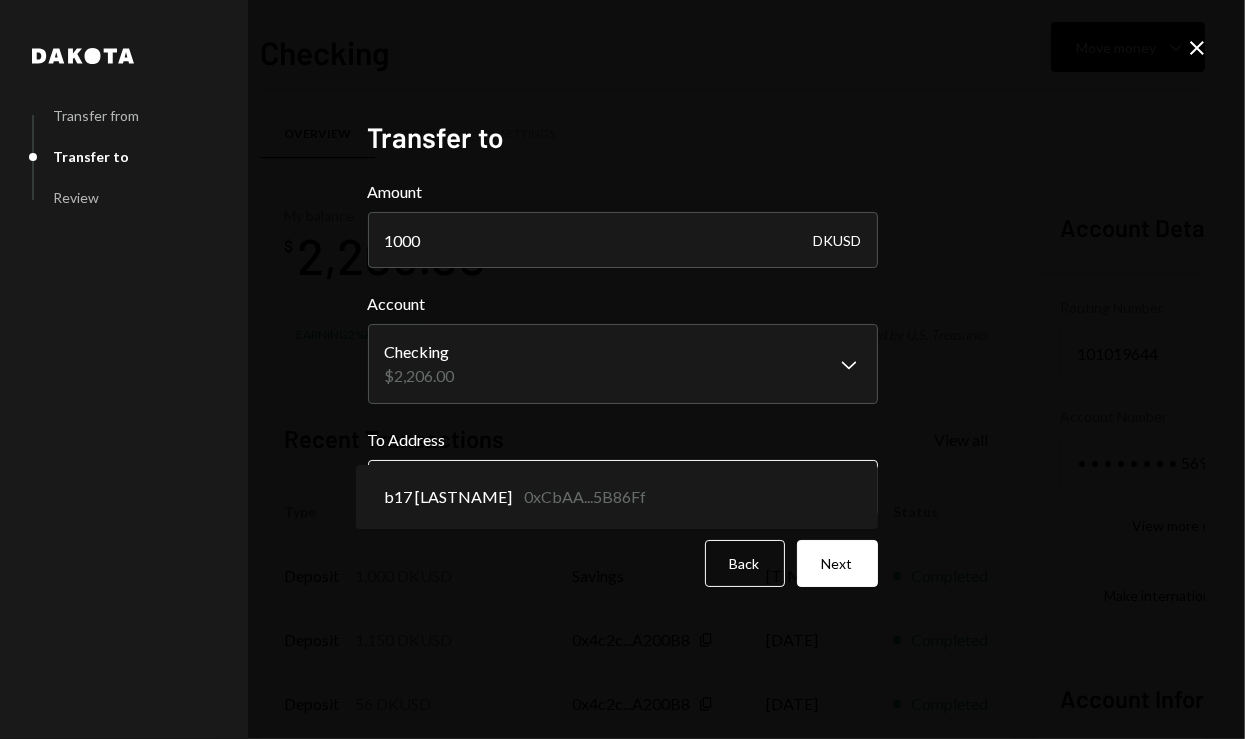 click on "T The Arcadia Medi... Caret Down Home Home Inbox Inbox Activities Transactions Accounts Accounts Caret Down Checking $1,206.00 Savings $1,000.00 Treasury $0.95 Cards $0.00 Dollar Rewards User Recipients Team Team Checking Move money Caret Down Overview Security Settings My balance $ 2,206.00 Earning  2%  Rewards Deposits backed by U.S. Treasuries Recent Transactions View all Type Initiated By Initiated At Status Deposit 1,000  DKUSD Savings 7:39 PM Completed Deposit 1,150  DKUSD 0x4c2c...A200B8 Copy 07/10/2025 Completed Deposit 56  DKUSD 0x4c2c...A200B8 Copy 07/10/2025 Completed Stablecoin Conversion $56.00 Rasikh Morani 07/10/2025 Completed Stablecoin Conversion $1,150.00 Rasikh Morani 07/10/2025 Completed Account Details Routing Number 101019644 Copy Account Number • • • • • • • •  5691 Show Copy View more details Right Arrow Make international deposit Right Arrow Account Information Money in (last 30 days) Up Right Arrow $17,513.00 Money out (last 30 days) Down Right Arrow $25,408.00 Dakota" at bounding box center [622, 369] 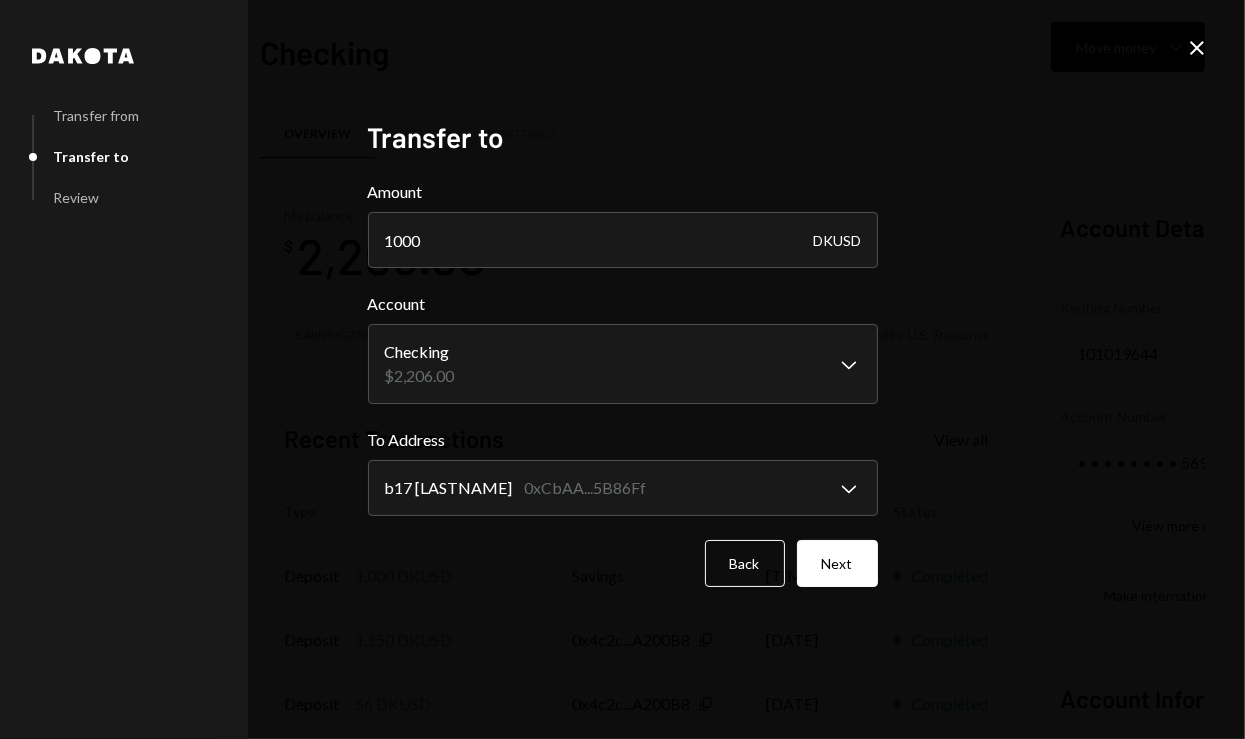 click on "T The Arcadia Medi... Caret Down Home Home Inbox Inbox Activities Transactions Accounts Accounts Caret Down Checking $1,206.00 Savings $1,000.00 Treasury $0.95 Cards $0.00 Dollar Rewards User Recipients Team Team Checking Move money Caret Down Overview Security Settings My balance $ 2,206.00 Earning  2%  Rewards Deposits backed by U.S. Treasuries Recent Transactions View all Type Initiated By Initiated At Status Deposit 1,000  DKUSD Savings 7:39 PM Completed Deposit 1,150  DKUSD 0x4c2c...A200B8 Copy 07/10/2025 Completed Deposit 56  DKUSD 0x4c2c...A200B8 Copy 07/10/2025 Completed Stablecoin Conversion $56.00 Rasikh Morani 07/10/2025 Completed Stablecoin Conversion $1,150.00 Rasikh Morani 07/10/2025 Completed Account Details Routing Number 101019644 Copy Account Number • • • • • • • •  5691 Show Copy View more details Right Arrow Make international deposit Right Arrow Account Information Money in (last 30 days) Up Right Arrow $17,513.00 Money out (last 30 days) Down Right Arrow $25,408.00 Dakota" at bounding box center [622, 369] 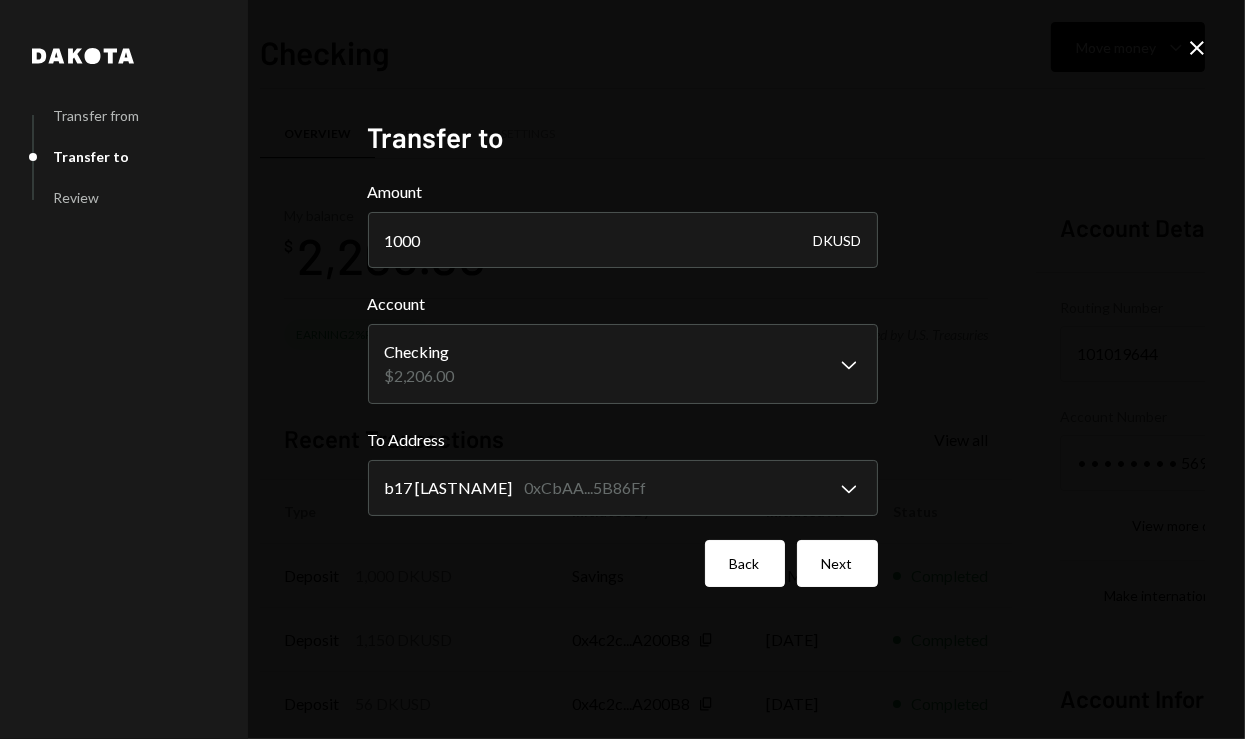 click on "Back" at bounding box center [745, 563] 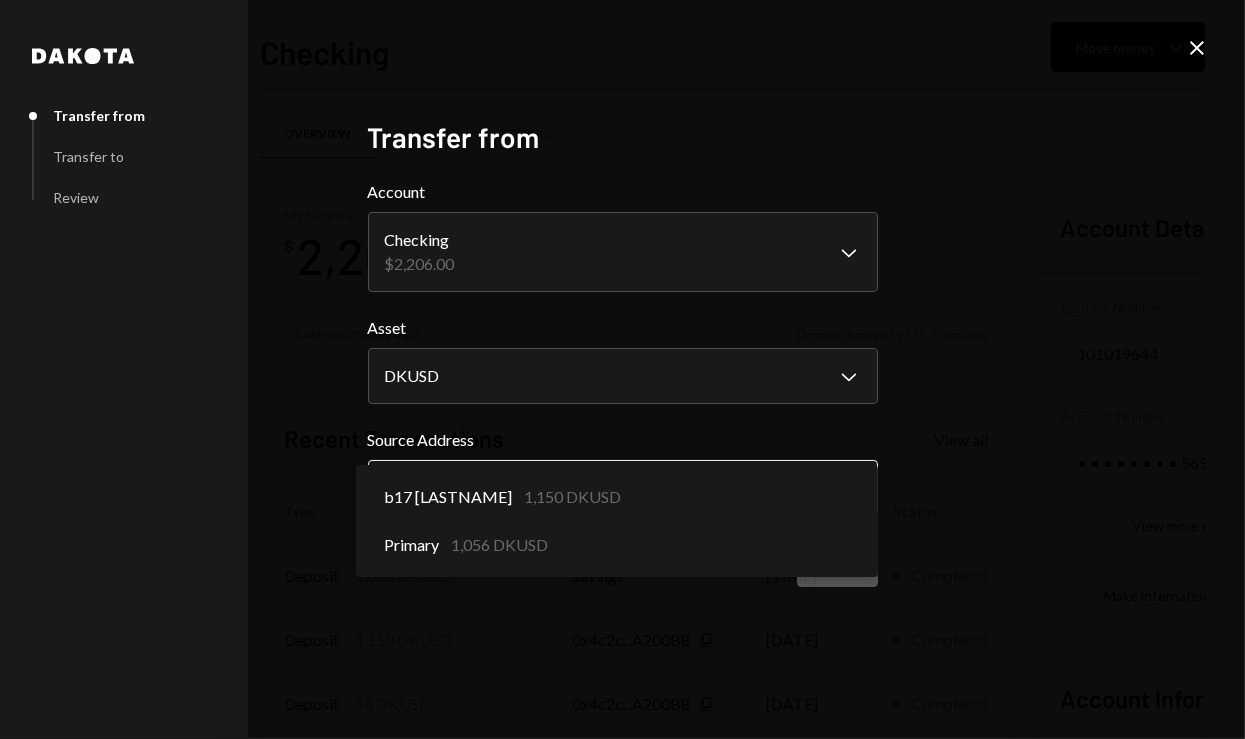 click on "T The Arcadia Medi... Caret Down Home Home Inbox Inbox Activities Transactions Accounts Accounts Caret Down Checking $1,206.00 Savings $1,000.00 Treasury $0.95 Cards $0.00 Dollar Rewards User Recipients Team Team Checking Move money Caret Down Overview Security Settings My balance $ 2,206.00 Earning  2%  Rewards Deposits backed by U.S. Treasuries Recent Transactions View all Type Initiated By Initiated At Status Deposit 1,000  DKUSD Savings 7:39 PM Completed Deposit 1,150  DKUSD 0x4c2c...A200B8 Copy 07/10/2025 Completed Deposit 56  DKUSD 0x4c2c...A200B8 Copy 07/10/2025 Completed Stablecoin Conversion $56.00 Rasikh Morani 07/10/2025 Completed Stablecoin Conversion $1,150.00 Rasikh Morani 07/10/2025 Completed Account Details Routing Number 101019644 Copy Account Number • • • • • • • •  5691 Show Copy View more details Right Arrow Make international deposit Right Arrow Account Information Money in (last 30 days) Up Right Arrow $17,513.00 Money out (last 30 days) Down Right Arrow $25,408.00 Dakota" at bounding box center (622, 369) 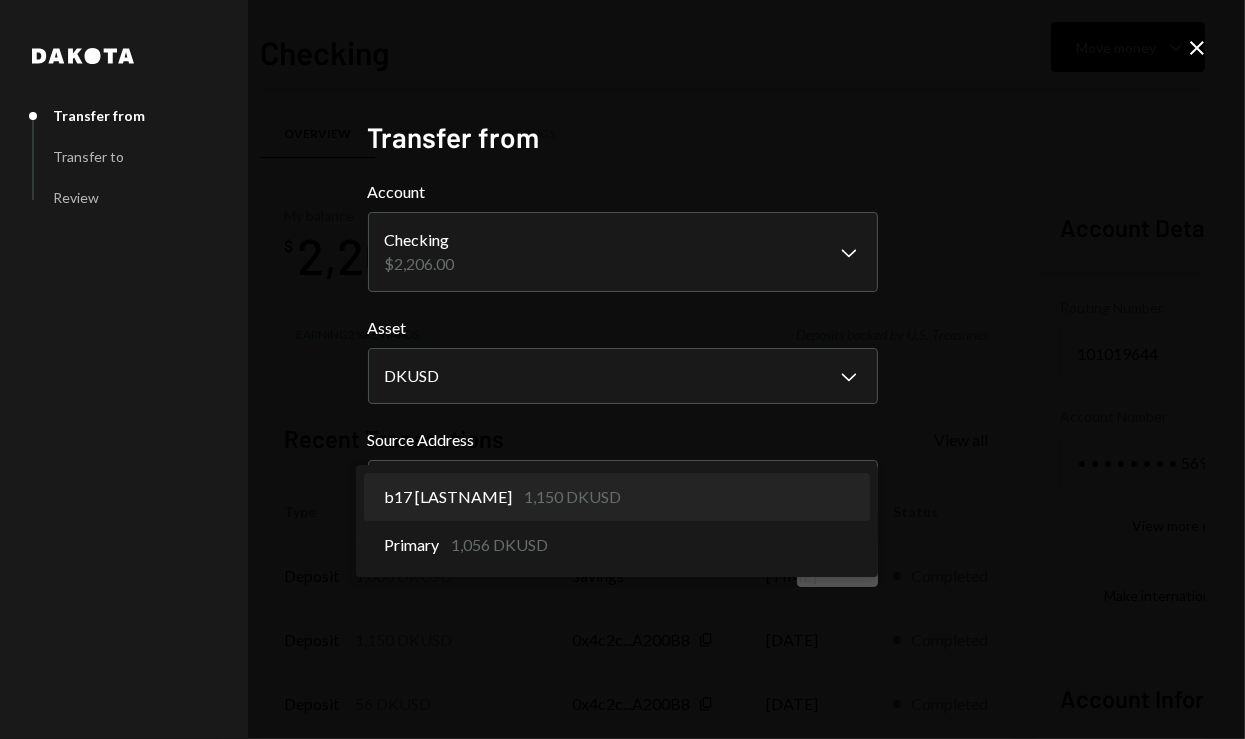 select on "**********" 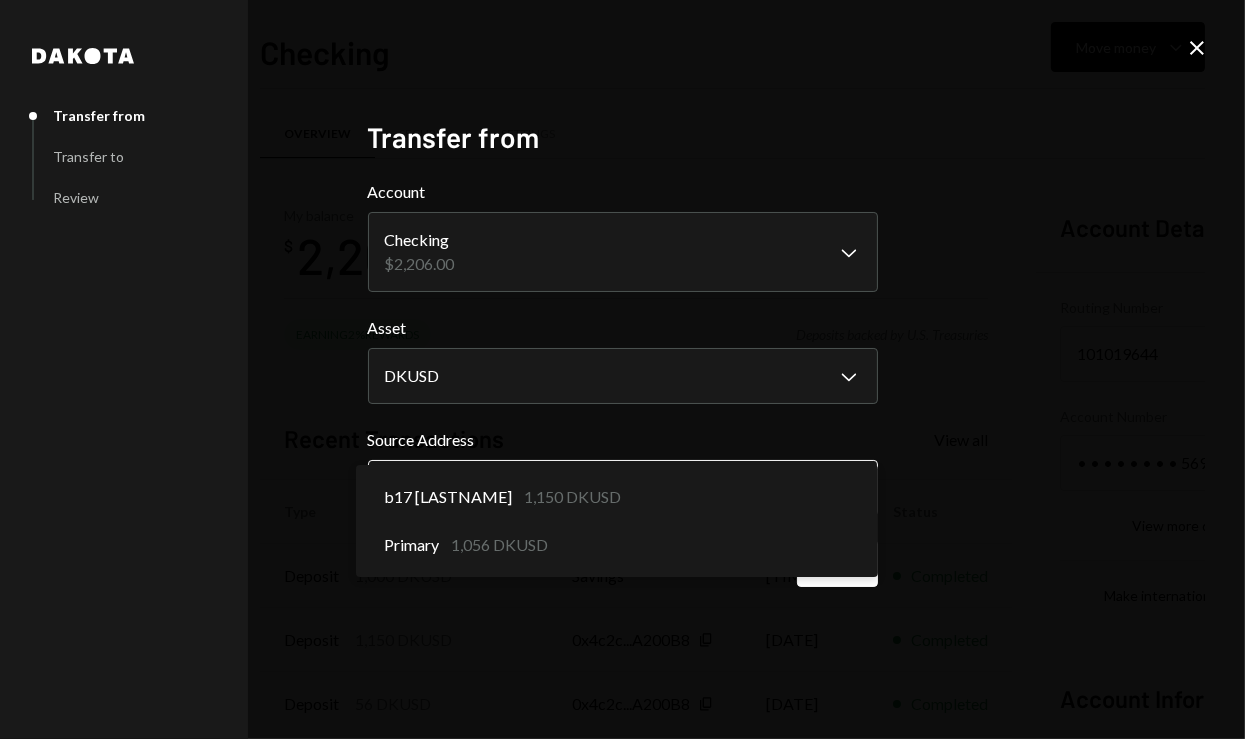 click on "T The Arcadia Medi... Caret Down Home Home Inbox Inbox Activities Transactions Accounts Accounts Caret Down Checking $1,206.00 Savings $1,000.00 Treasury $0.95 Cards $0.00 Dollar Rewards User Recipients Team Team Checking Move money Caret Down Overview Security Settings My balance $ 2,206.00 Earning  2%  Rewards Deposits backed by U.S. Treasuries Recent Transactions View all Type Initiated By Initiated At Status Deposit 1,000  DKUSD Savings 7:39 PM Completed Deposit 1,150  DKUSD 0x4c2c...A200B8 Copy 07/10/2025 Completed Deposit 56  DKUSD 0x4c2c...A200B8 Copy 07/10/2025 Completed Stablecoin Conversion $56.00 Rasikh Morani 07/10/2025 Completed Stablecoin Conversion $1,150.00 Rasikh Morani 07/10/2025 Completed Account Details Routing Number 101019644 Copy Account Number • • • • • • • •  5691 Show Copy View more details Right Arrow Make international deposit Right Arrow Account Information Money in (last 30 days) Up Right Arrow $17,513.00 Money out (last 30 days) Down Right Arrow $25,408.00 Dakota" at bounding box center (622, 369) 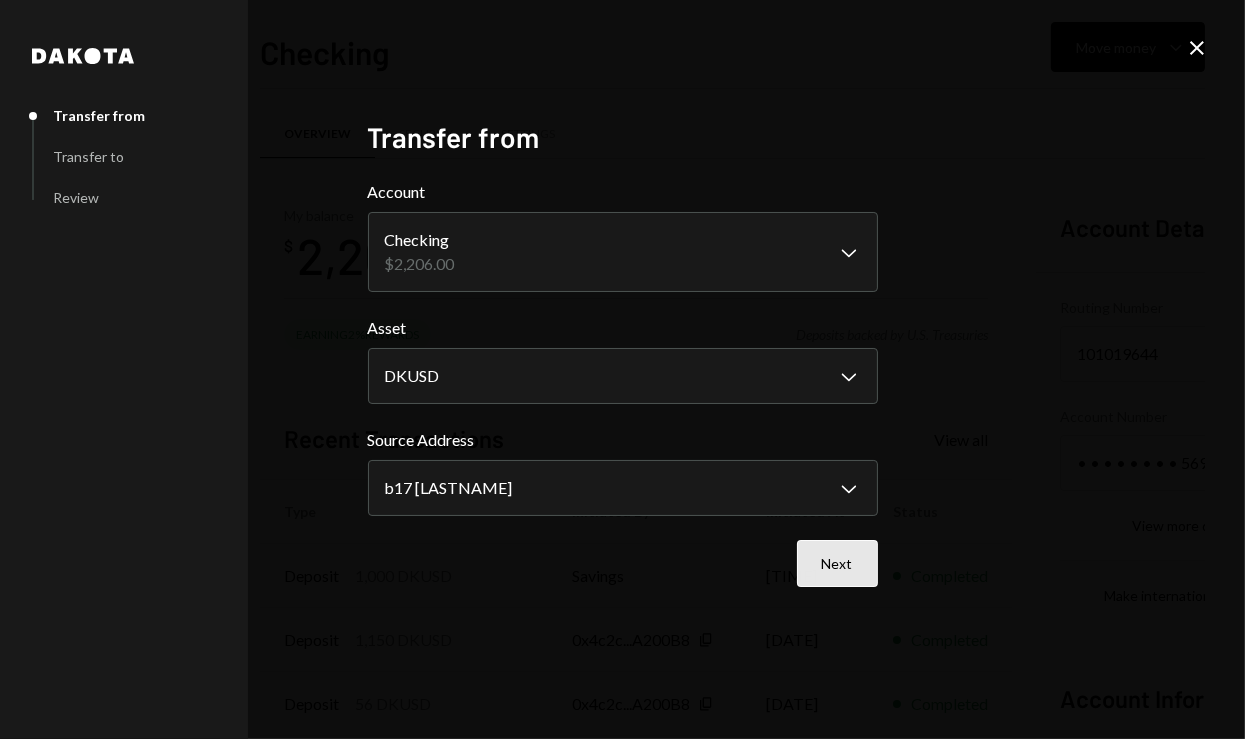 click on "Next" at bounding box center [837, 563] 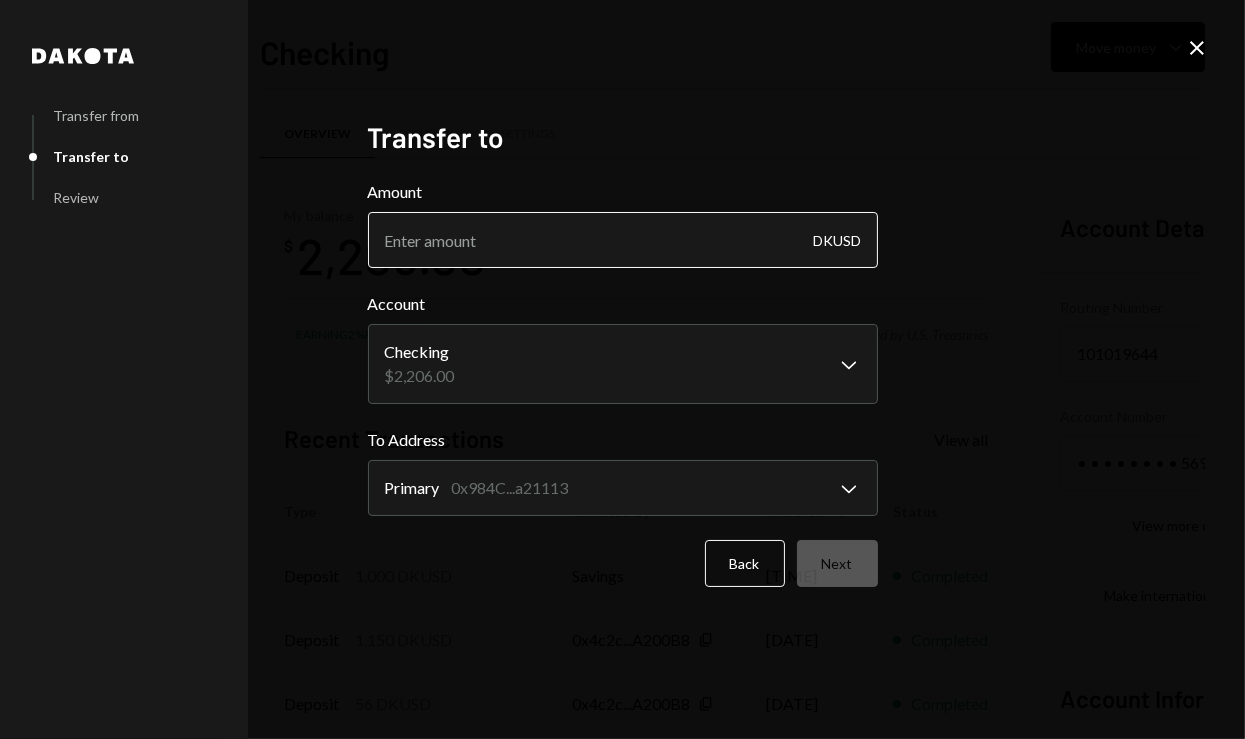 click on "Amount" at bounding box center (623, 240) 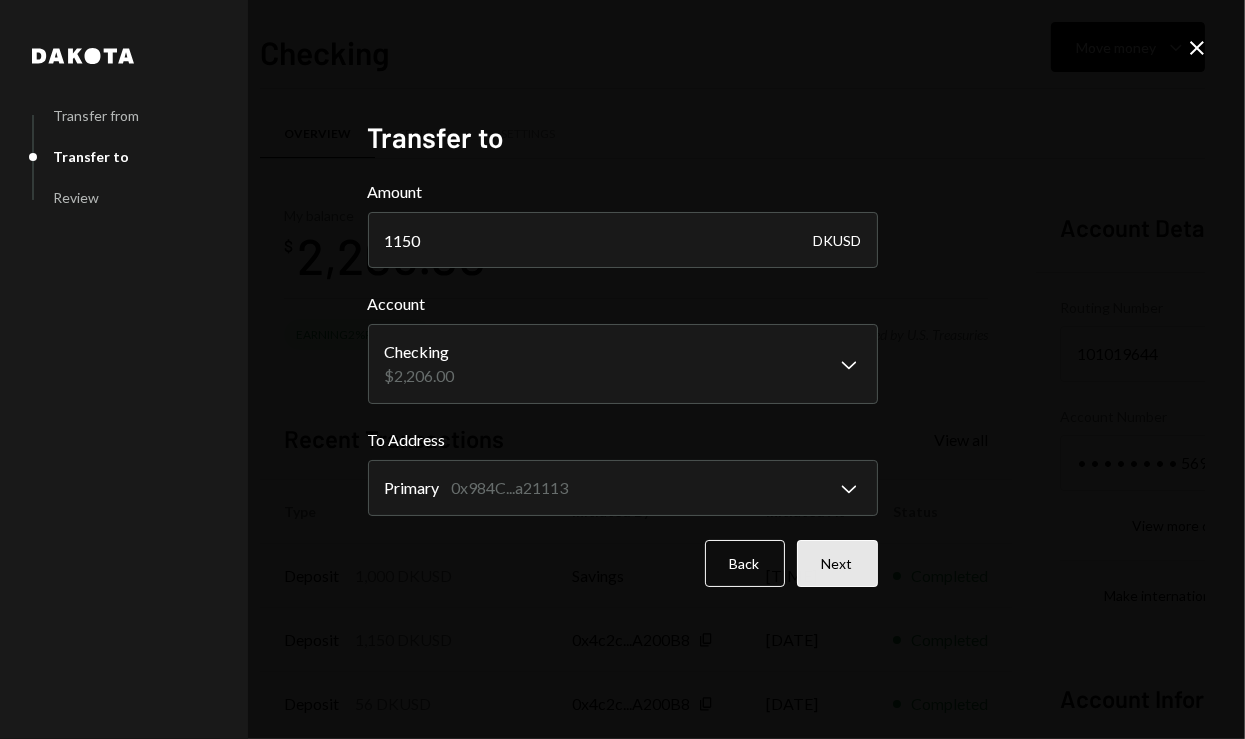 type on "1150" 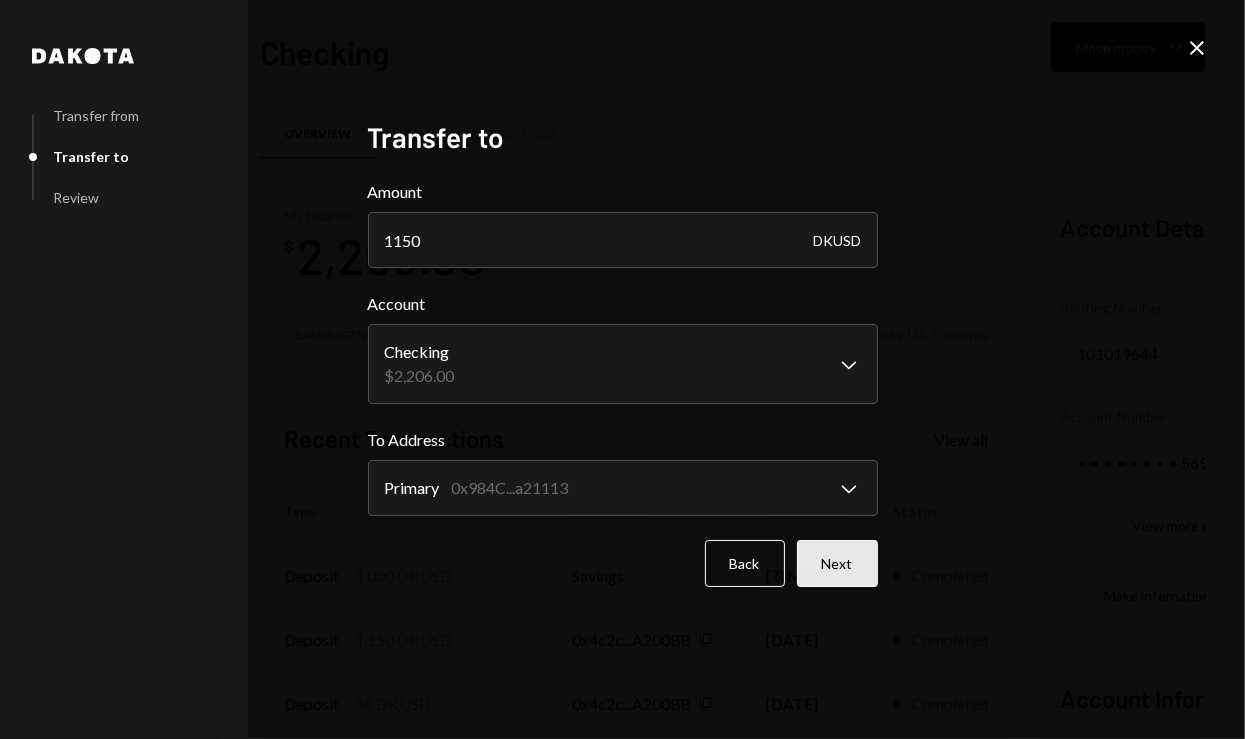 click on "Next" at bounding box center (837, 563) 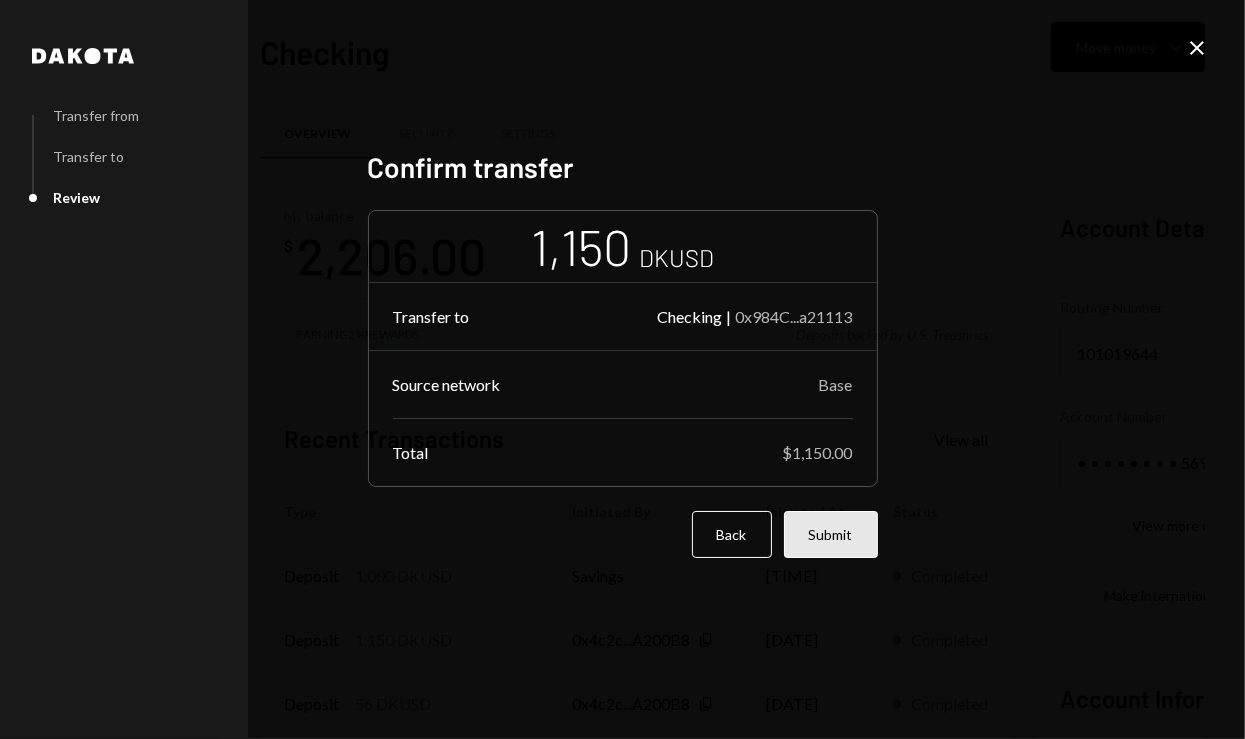 click on "Submit" at bounding box center [831, 534] 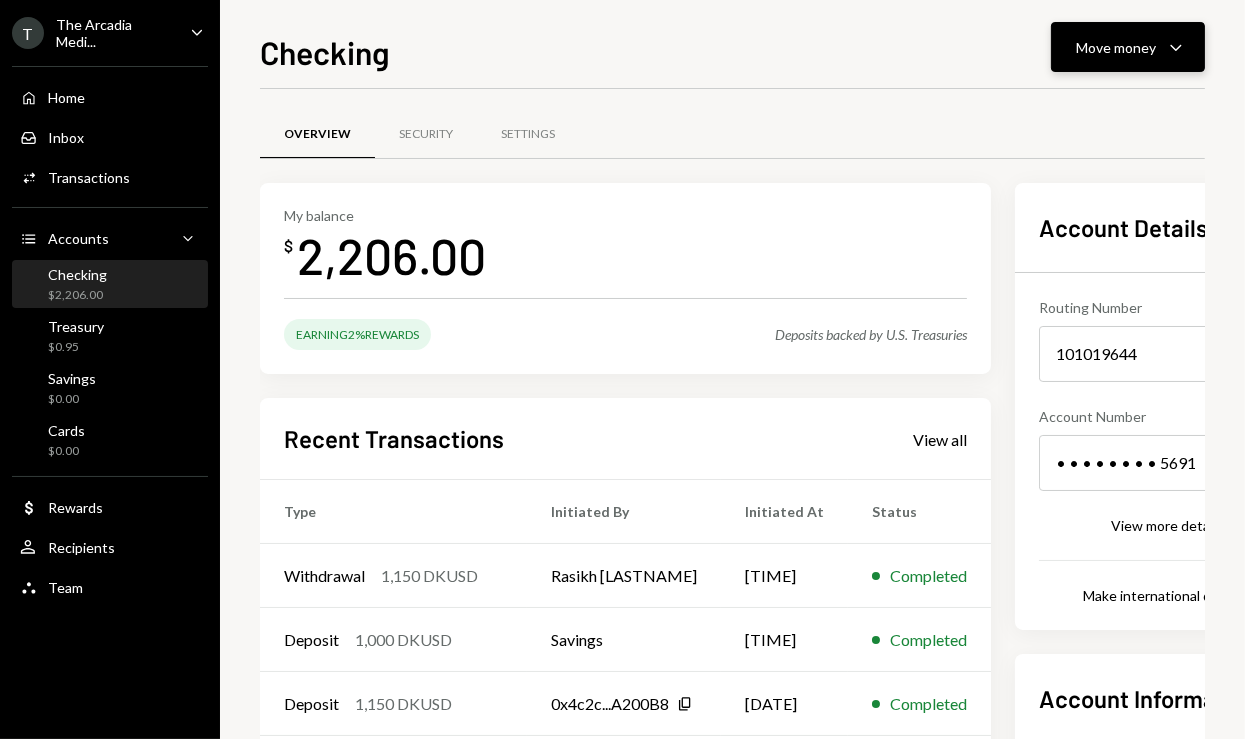 click on "Move money" at bounding box center (1116, 47) 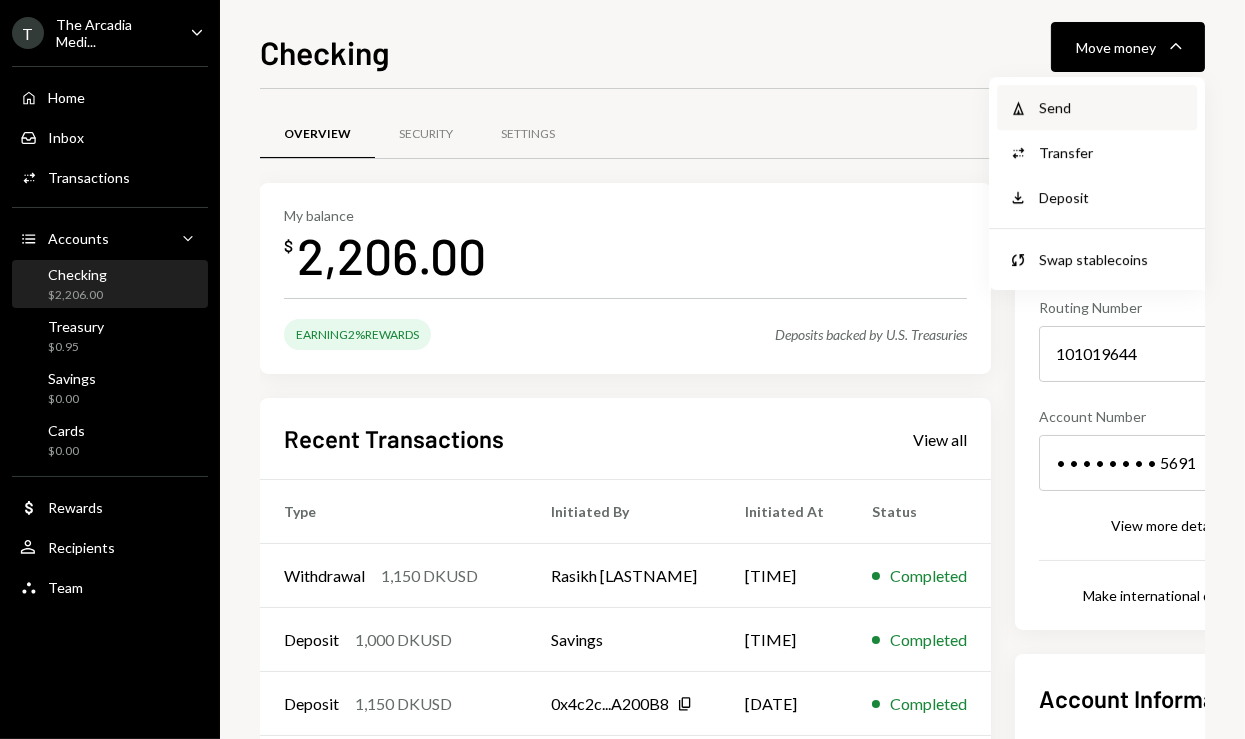 click on "Send" at bounding box center [1112, 107] 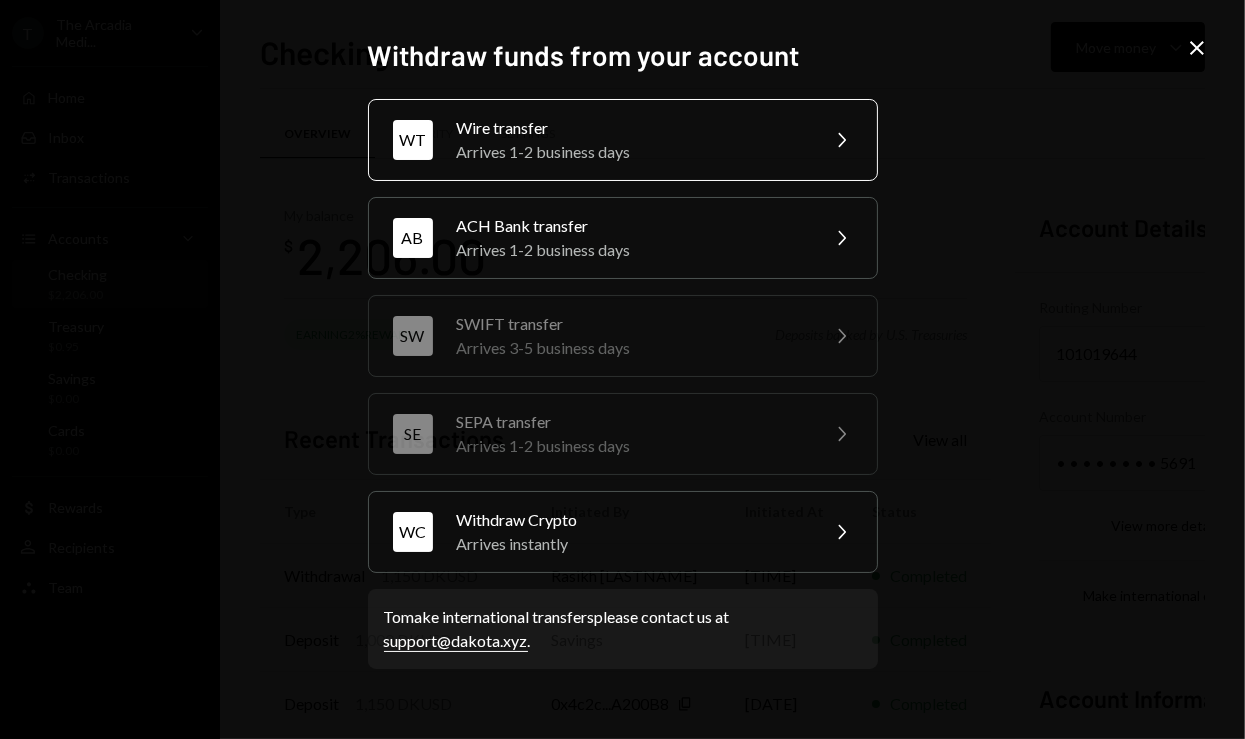 click on "Arrives 1-2 business days" at bounding box center [631, 152] 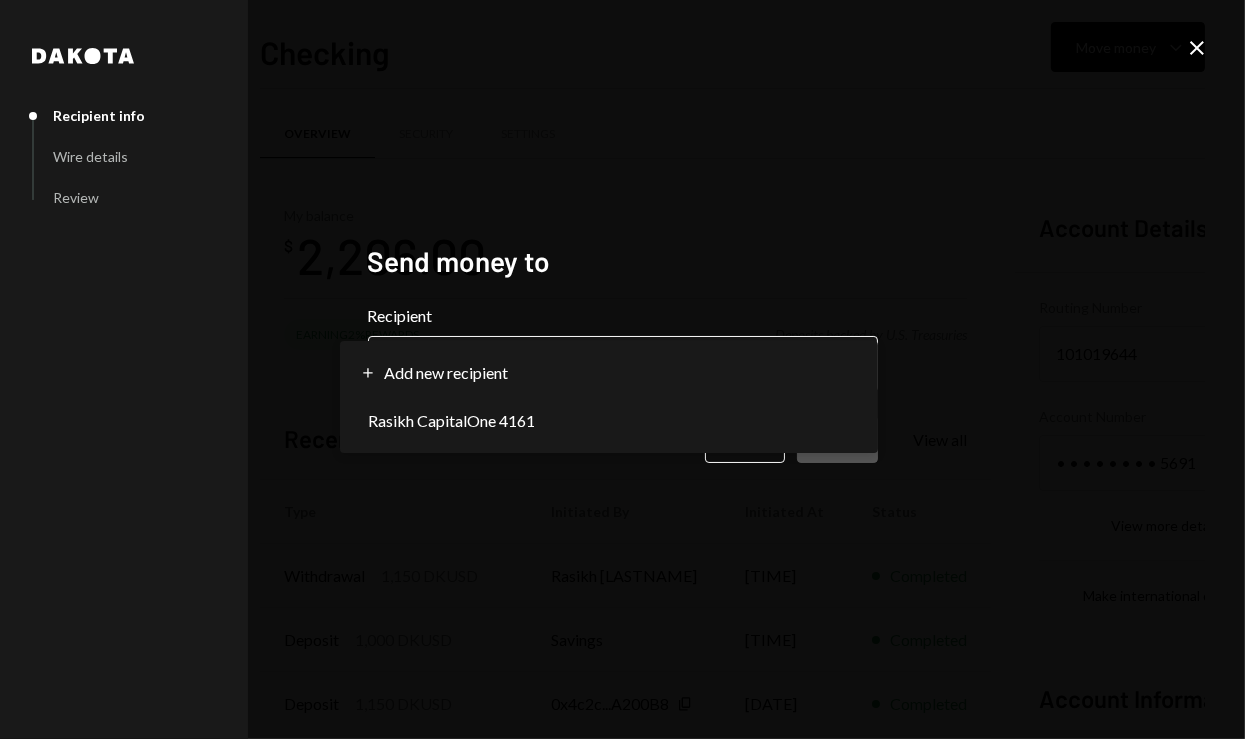 select on "**********" 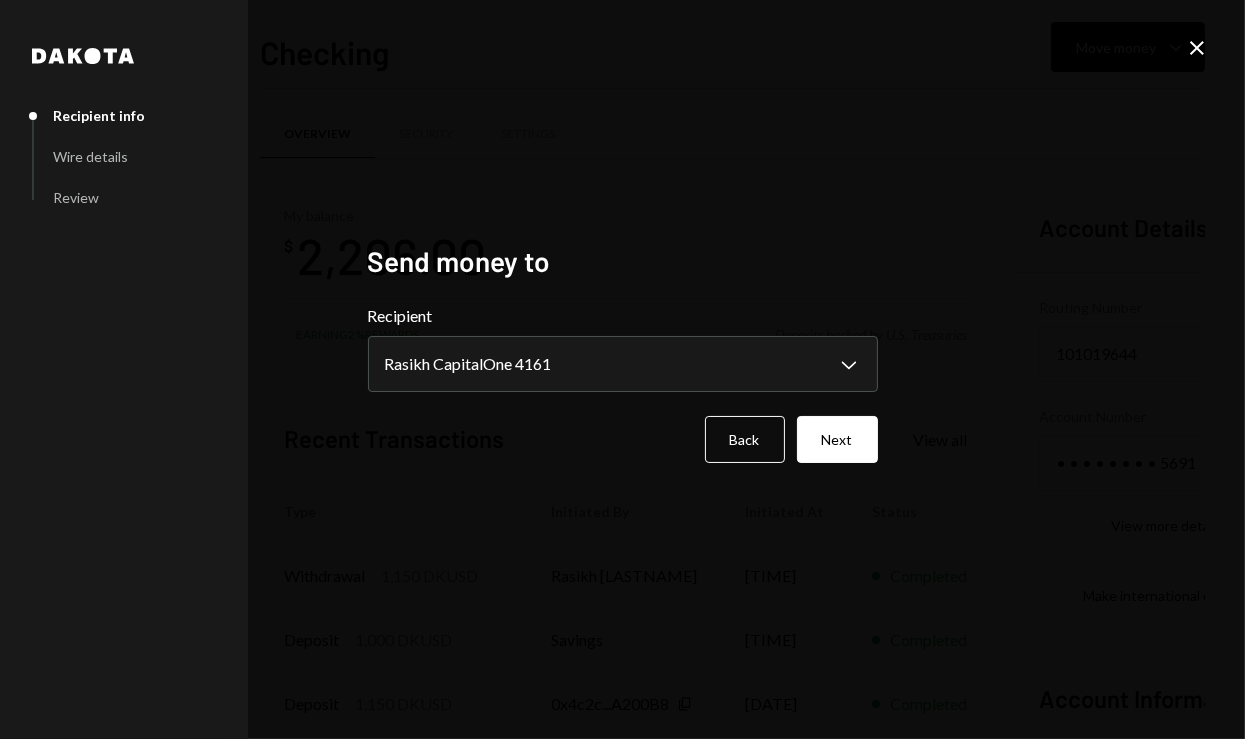 click on "**********" at bounding box center [623, 383] 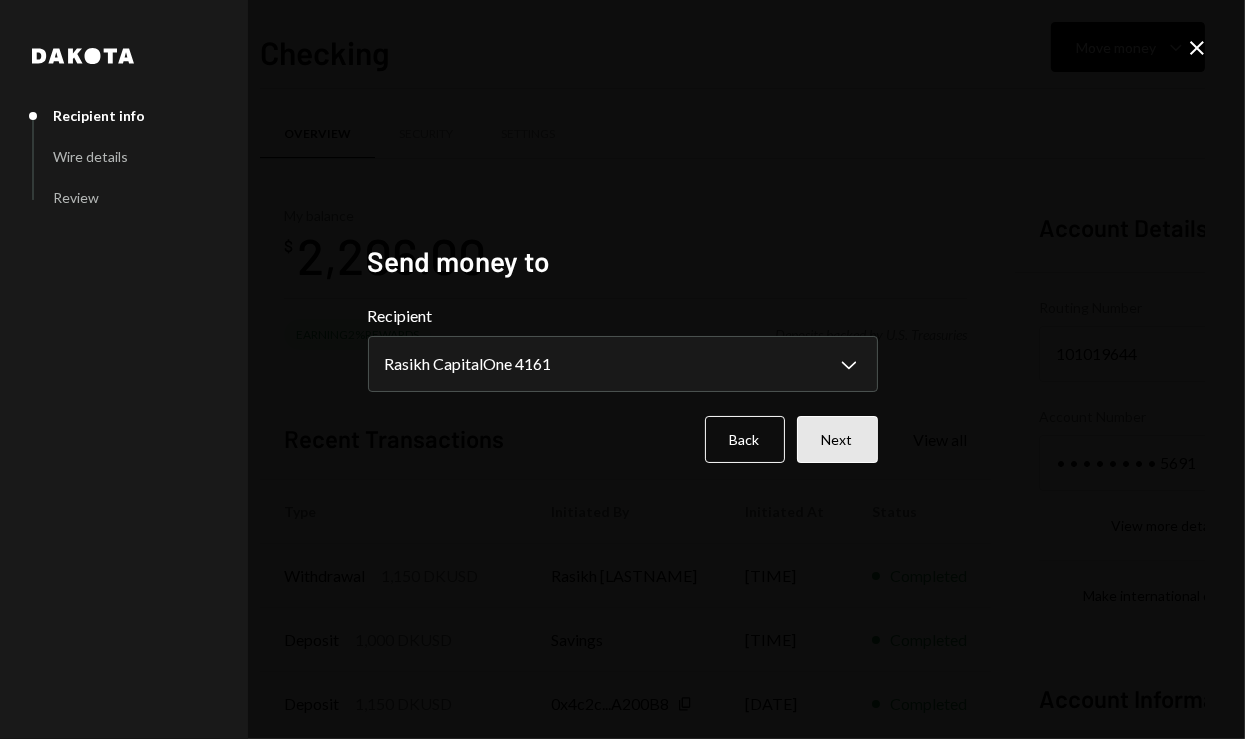 click on "Next" at bounding box center [837, 439] 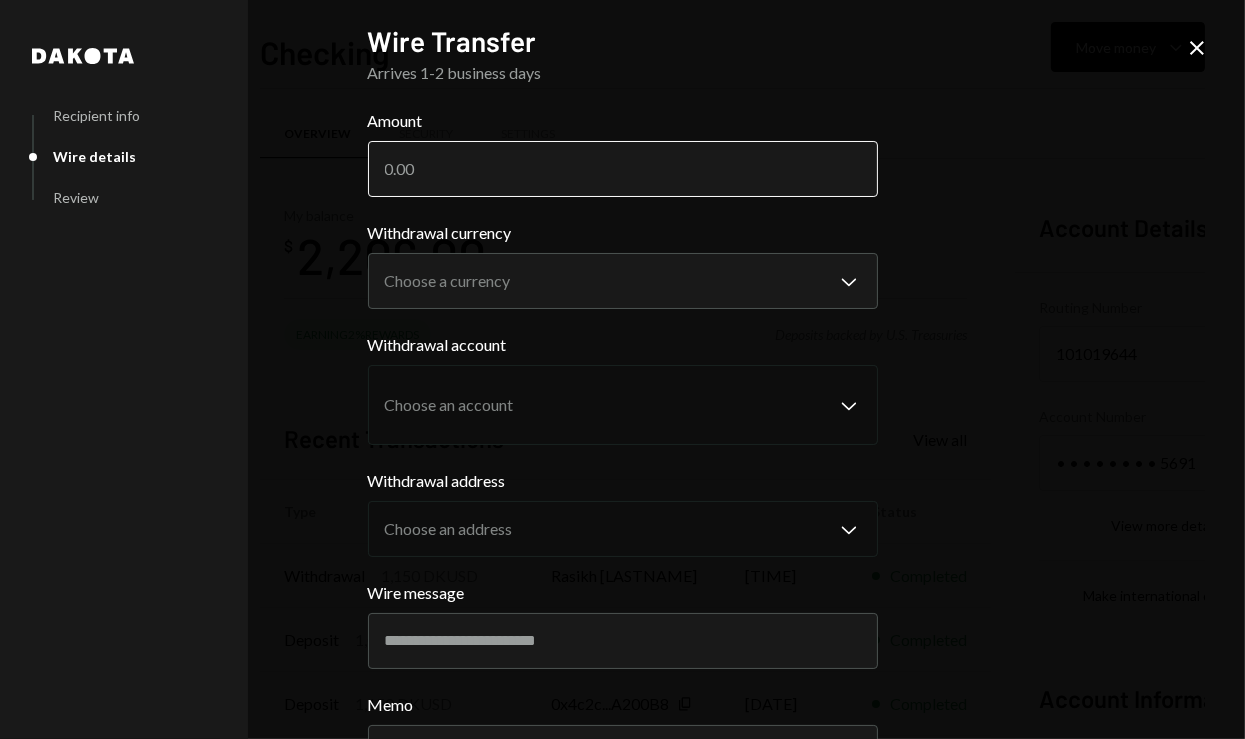 click on "Amount" at bounding box center (623, 169) 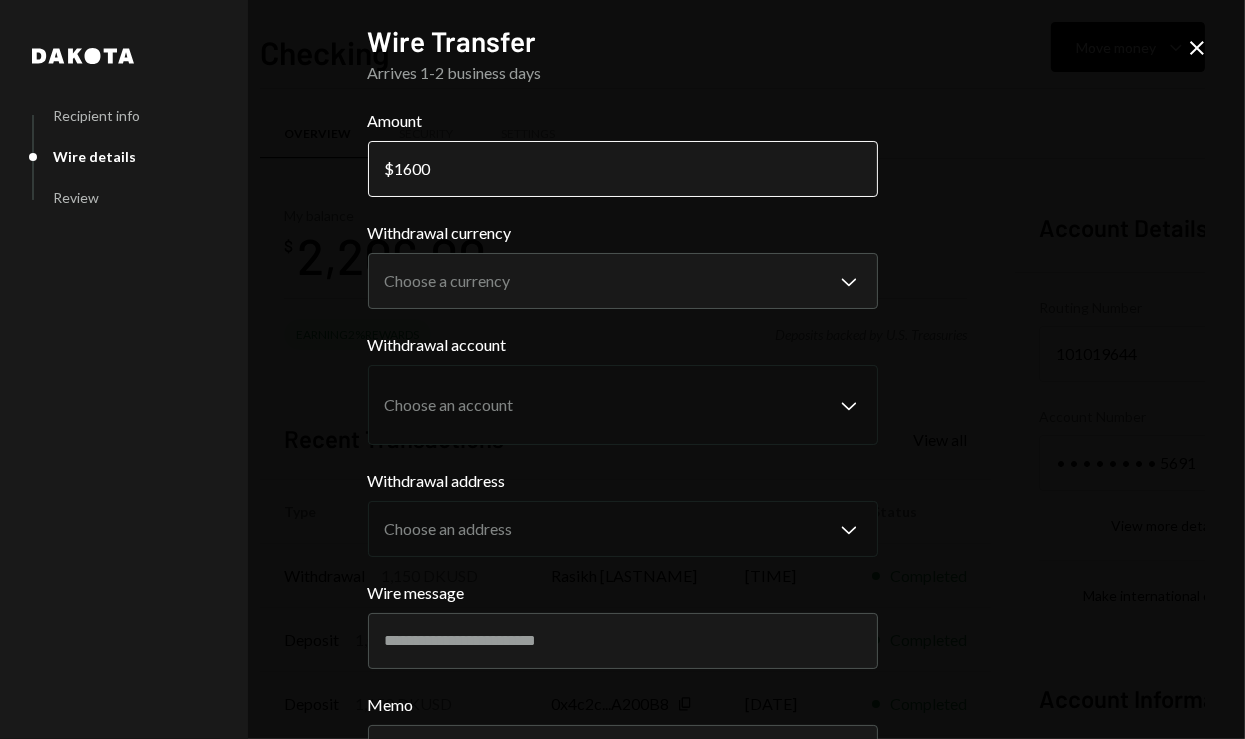 type on "1600" 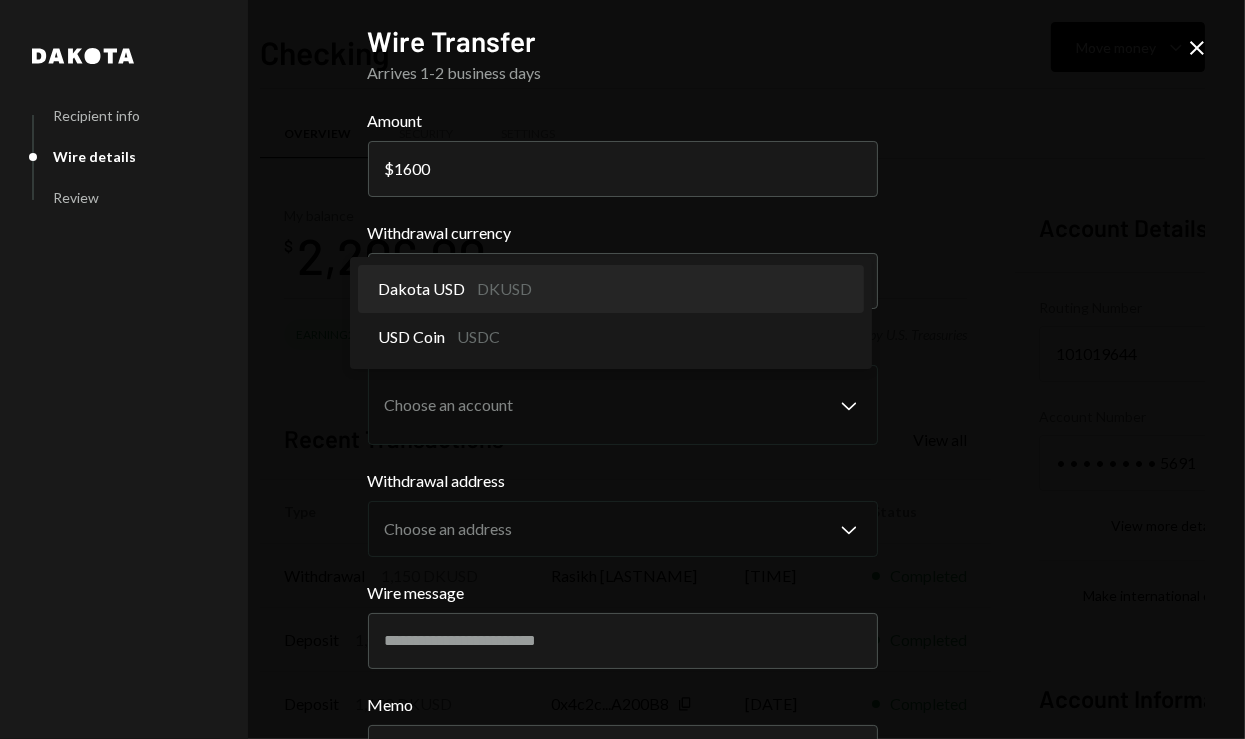 select on "*****" 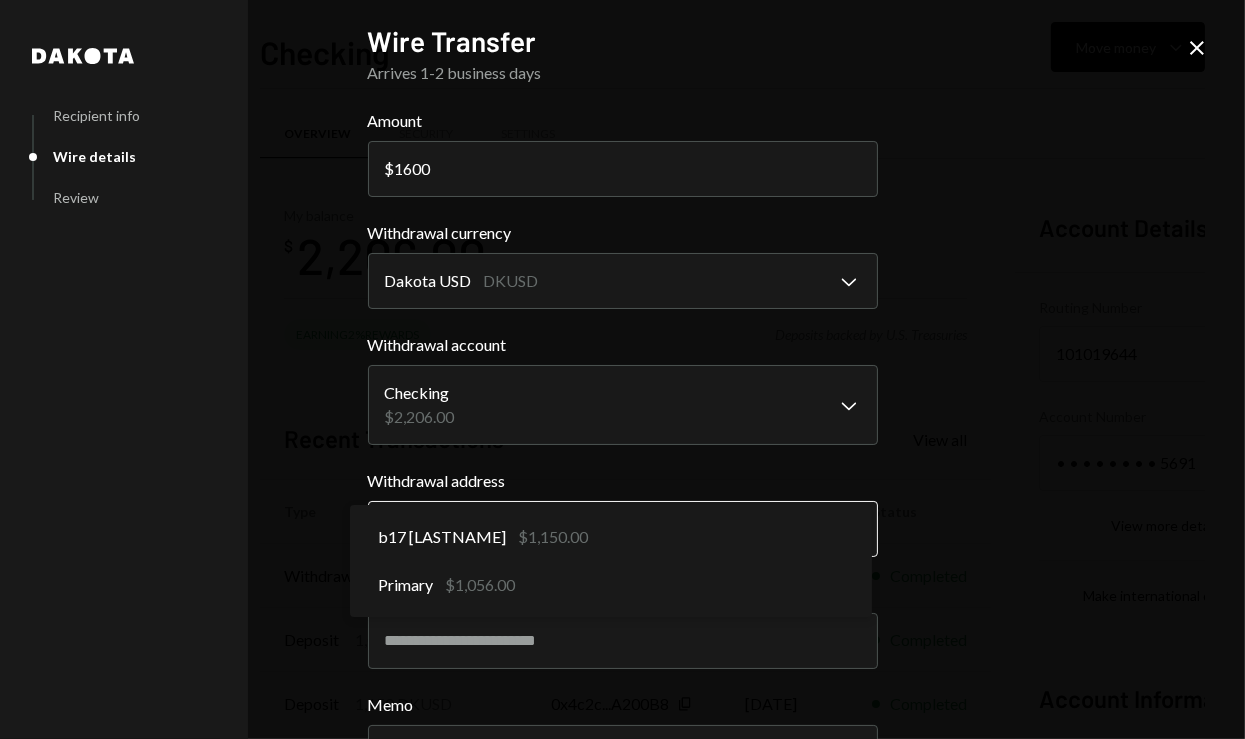 click on "T The Arcadia Medi... Caret Down Home Home Inbox Inbox Activities Transactions Accounts Accounts Caret Down Checking $2,206.00 Treasury $0.95 Savings $0.00 Cards $0.00 Dollar Rewards User Recipients Team Team Checking Move money Caret Down Overview Security Settings My balance $ 2,206.00 Earning  2%  Rewards Deposits backed by U.S. Treasuries Recent Transactions View all Type Initiated By Initiated At Status Withdrawal 1,150  DKUSD Rasikh Morani 7:41 PM Completed Deposit 1,000  DKUSD Savings 7:39 PM Completed Deposit 1,150  DKUSD 0x4c2c...A200B8 Copy 07/10/2025 Completed Deposit 56  DKUSD 0x4c2c...A200B8 Copy 07/10/2025 Completed Stablecoin Conversion $56.00 Rasikh Morani 07/10/2025 Completed Account Details Routing Number 101019644 Copy Account Number • • • • • • • •  5691 Show Copy View more details Right Arrow Make international deposit Right Arrow Account Information Money in (last 30 days) Up Right Arrow $17,513.00 Money out (last 30 days) Down Right Arrow $25,408.00 View address details" at bounding box center (622, 369) 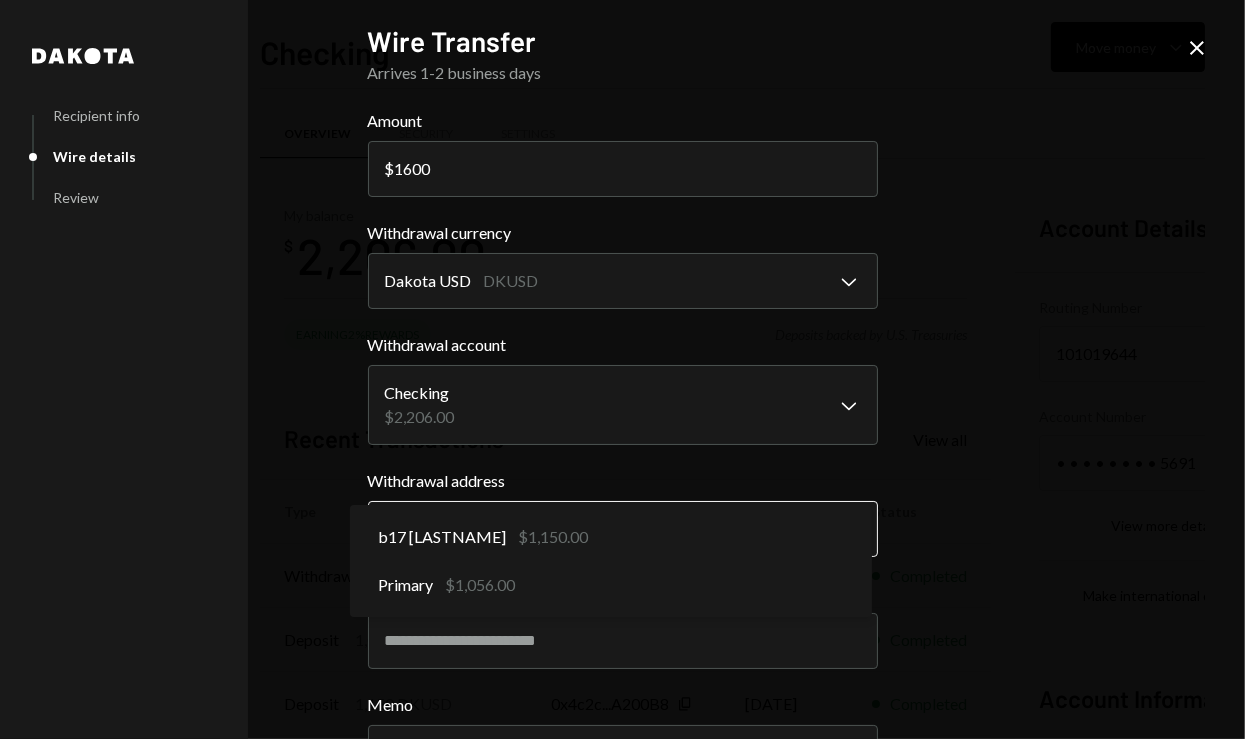 click on "T The Arcadia Medi... Caret Down Home Home Inbox Inbox Activities Transactions Accounts Accounts Caret Down Checking $2,206.00 Treasury $0.95 Savings $0.00 Cards $0.00 Dollar Rewards User Recipients Team Team Checking Move money Caret Down Overview Security Settings My balance $ 2,206.00 Earning  2%  Rewards Deposits backed by U.S. Treasuries Recent Transactions View all Type Initiated By Initiated At Status Withdrawal 1,150  DKUSD Rasikh Morani 7:41 PM Completed Deposit 1,000  DKUSD Savings 7:39 PM Completed Deposit 1,150  DKUSD 0x4c2c...A200B8 Copy 07/10/2025 Completed Deposit 56  DKUSD 0x4c2c...A200B8 Copy 07/10/2025 Completed Stablecoin Conversion $56.00 Rasikh Morani 07/10/2025 Completed Account Details Routing Number 101019644 Copy Account Number • • • • • • • •  5691 Show Copy View more details Right Arrow Make international deposit Right Arrow Account Information Money in (last 30 days) Up Right Arrow $17,513.00 Money out (last 30 days) Down Right Arrow $25,408.00 View address details" at bounding box center [622, 369] 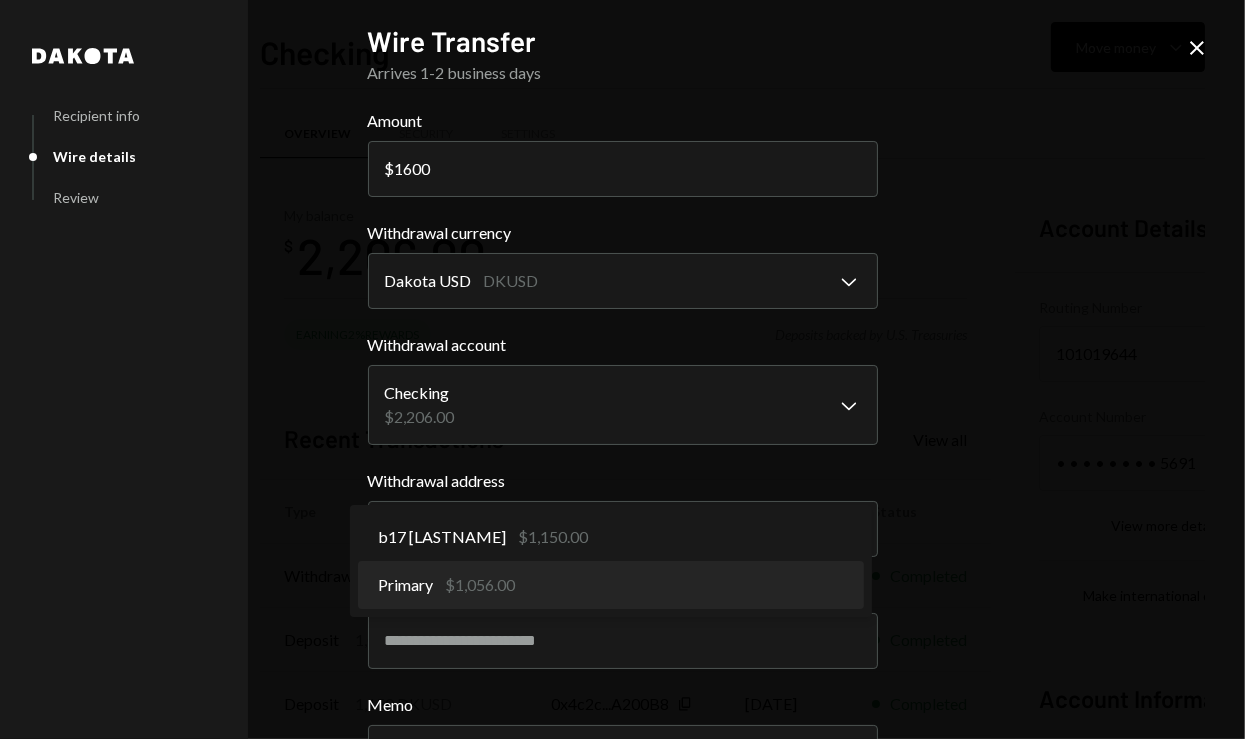 select on "**********" 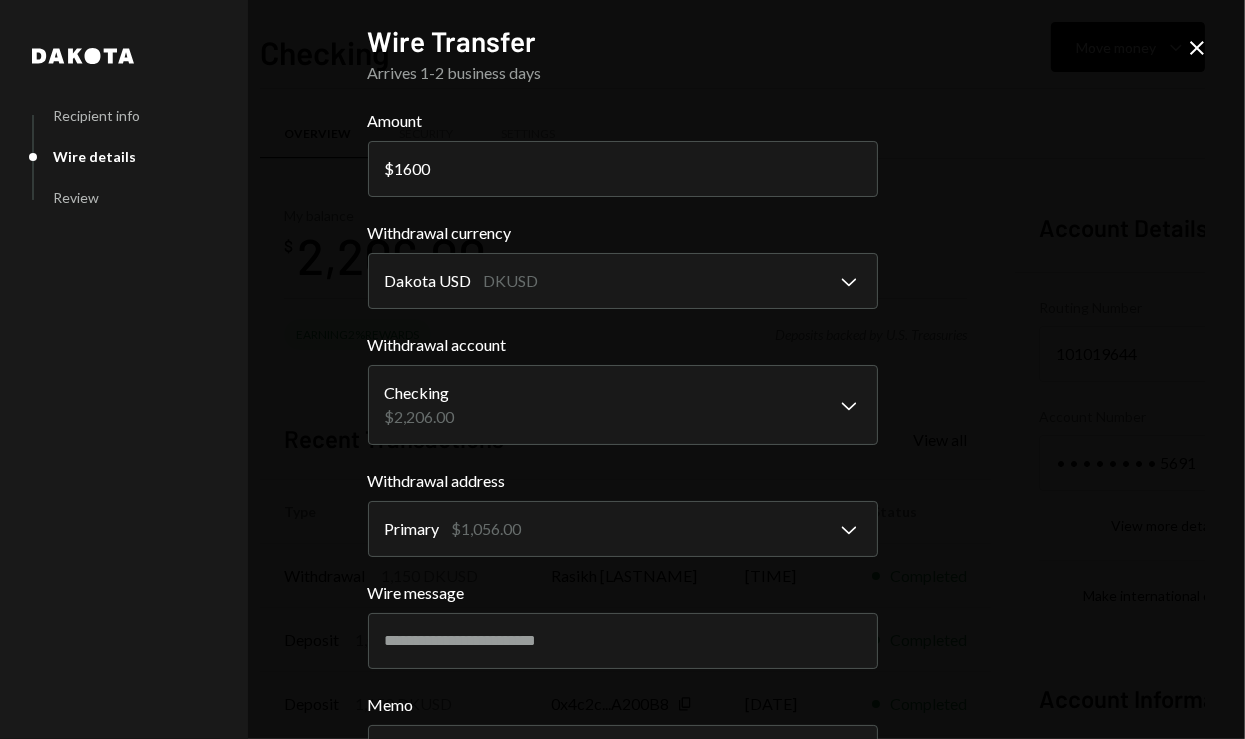 click on "**********" at bounding box center [623, 492] 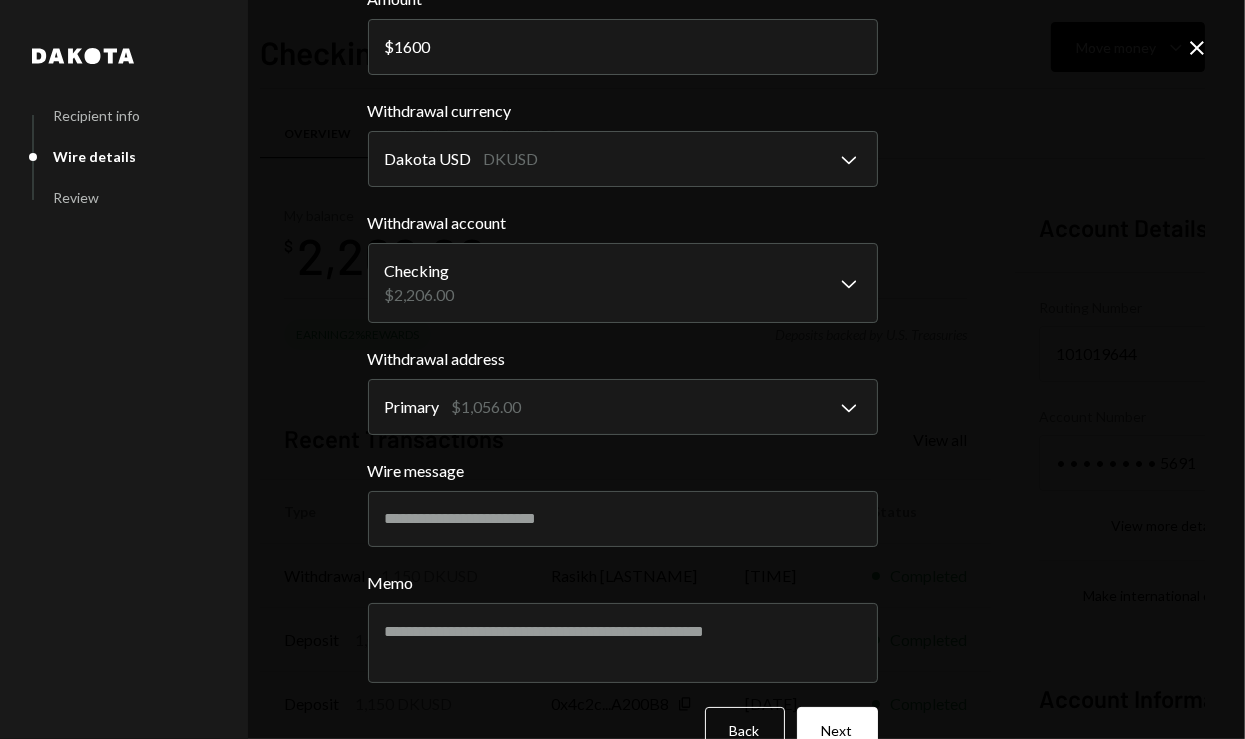 scroll, scrollTop: 124, scrollLeft: 0, axis: vertical 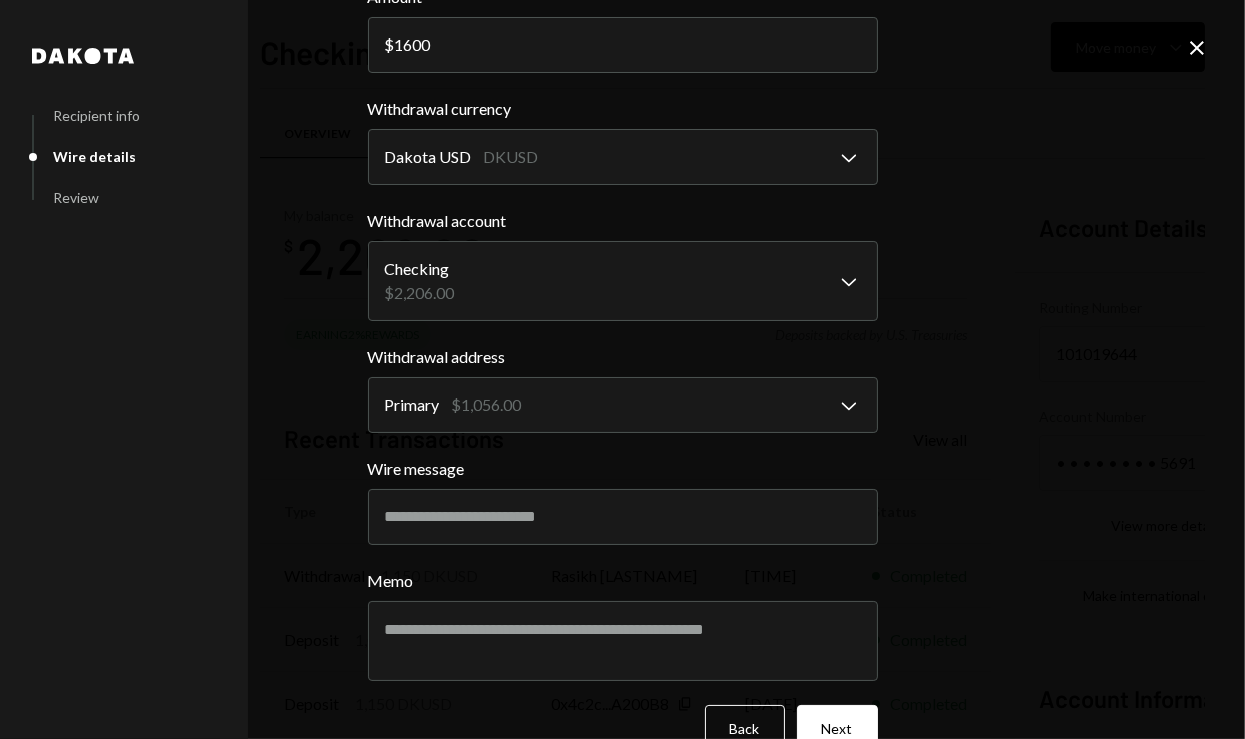 click on "Close" 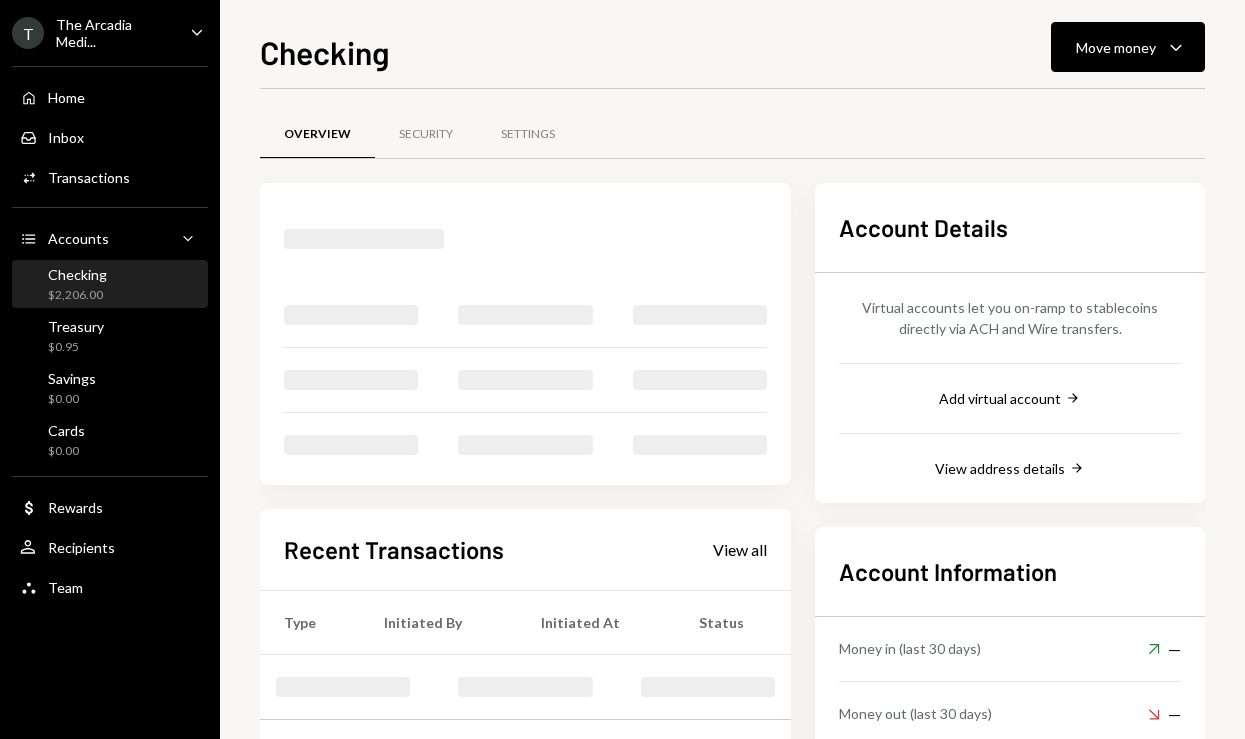 scroll, scrollTop: 0, scrollLeft: 0, axis: both 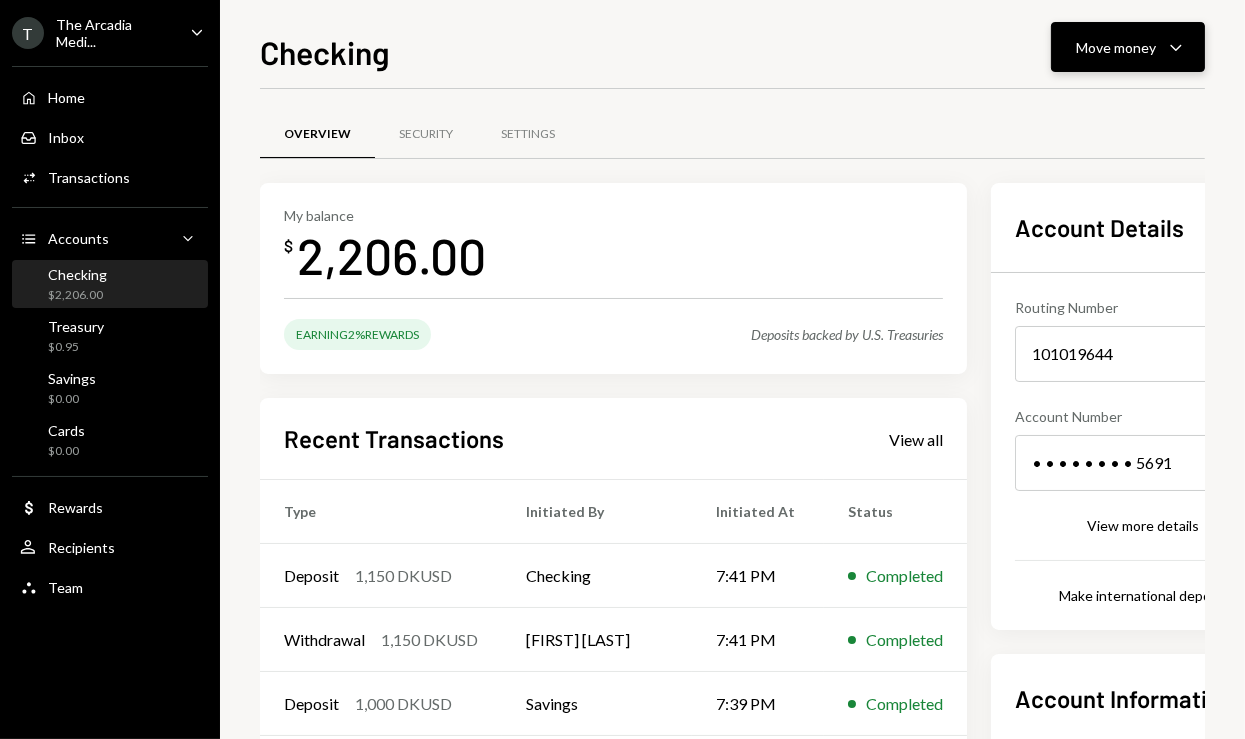 click on "Move money Caret Down" at bounding box center (1128, 47) 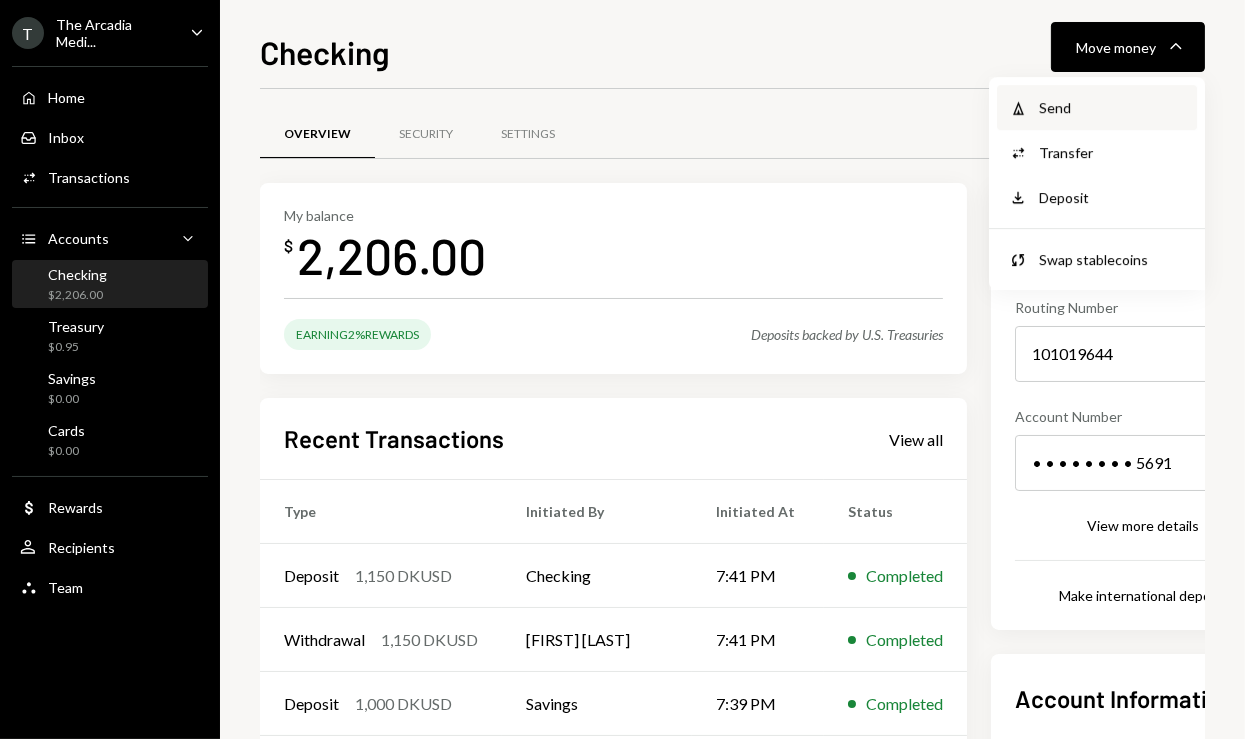 click on "Withdraw Send" at bounding box center (1097, 107) 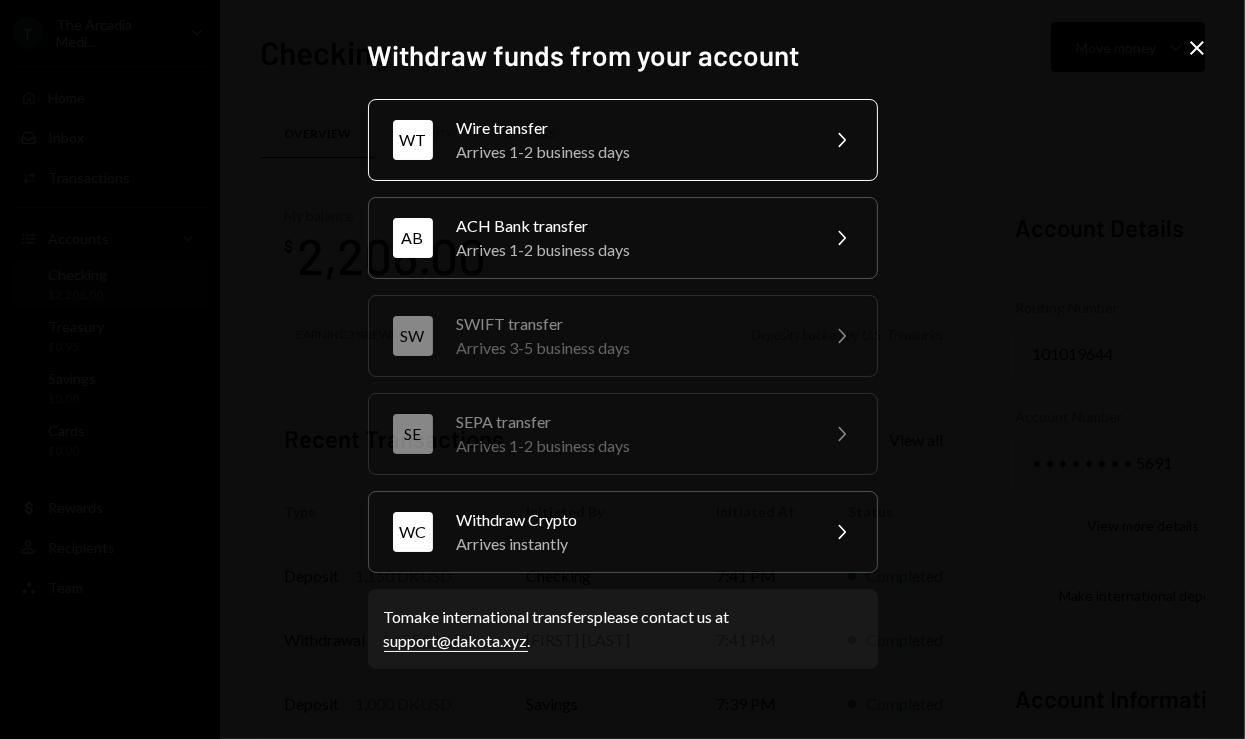 click on "WT" at bounding box center [413, 140] 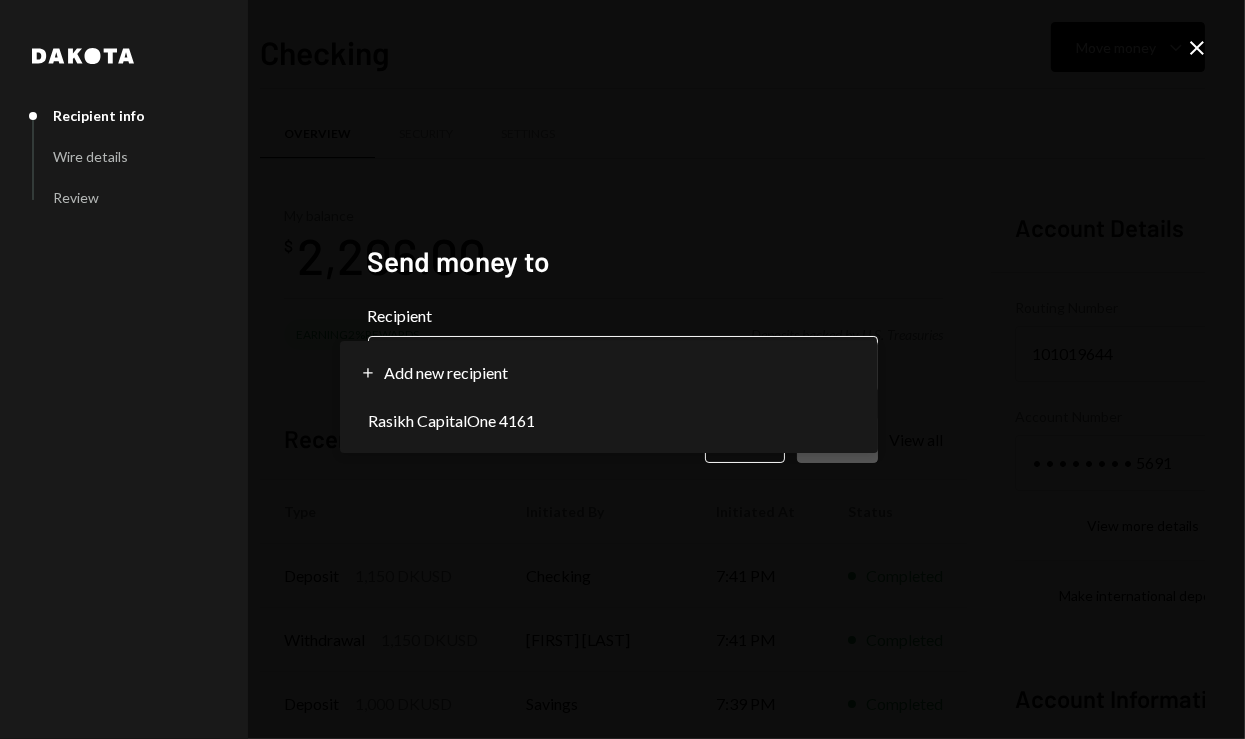 click on "Home Home Inbox Inbox Activities Transactions Accounts Accounts Caret Down Checking $2,206.00 Treasury $0.95 Savings $0.00 Cards $0.00 Dollar Rewards User Recipients Team Team Checking Move money Caret Down Overview Security Settings My balance $ 2,206.00 Earning  2%  Rewards Deposits backed by U.S. Treasuries Recent Transactions View all Type Initiated By Initiated At Status Deposit 1,150  DKUSD Checking 7:41 PM Completed Withdrawal 1,150  DKUSD [FIRST] [LAST] 7:41 PM Completed Deposit 1,000  DKUSD Savings 7:39 PM Completed Deposit 1,150  DKUSD 0x4c2c...A200B8 Copy 07/10/2025 Completed Deposit 56  DKUSD 0x4c2c...A200B8 Copy 07/10/2025 Completed Account Details Routing Number 101019644 Copy Account Number • • • • • • • •  5691 Show Copy View more details Right Arrow Make international deposit Right Arrow Account Information Money in (last 30 days) Up Right Arrow $17,513.00 Money out (last 30 days) Down Right Arrow $25,408.00 View address details Right Arrow Back" at bounding box center (622, 369) 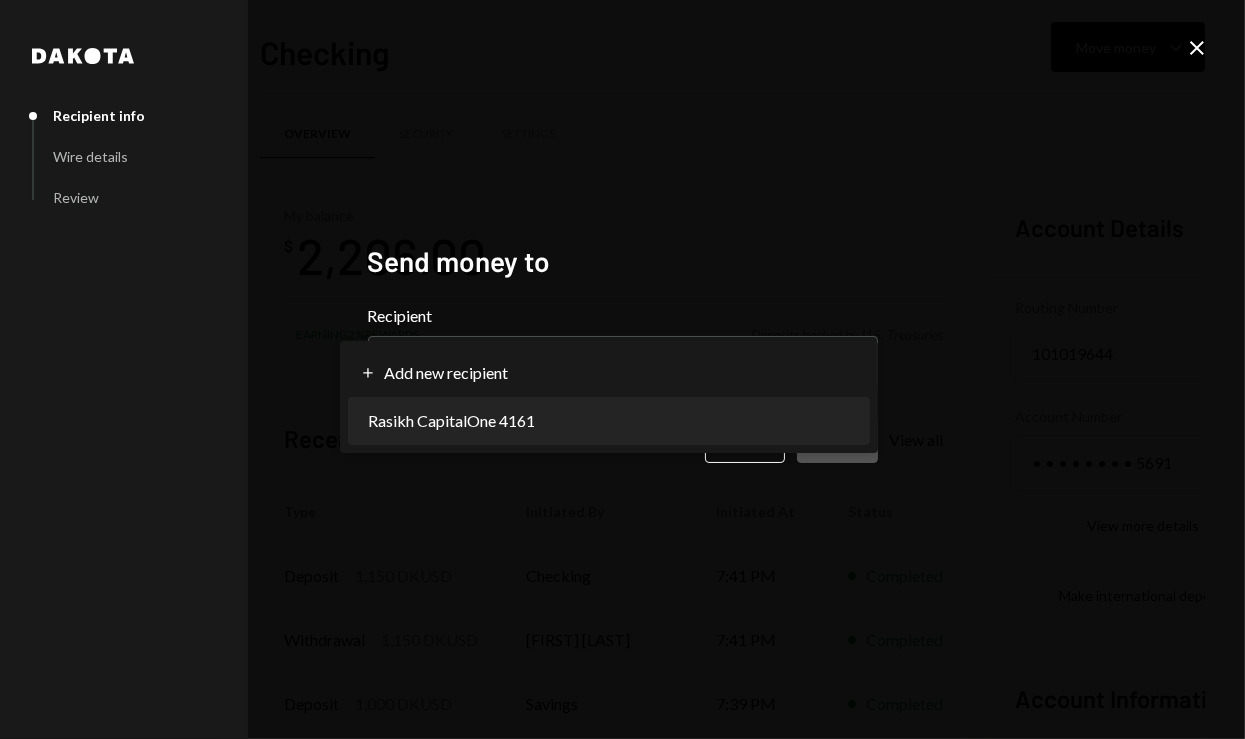 select on "**********" 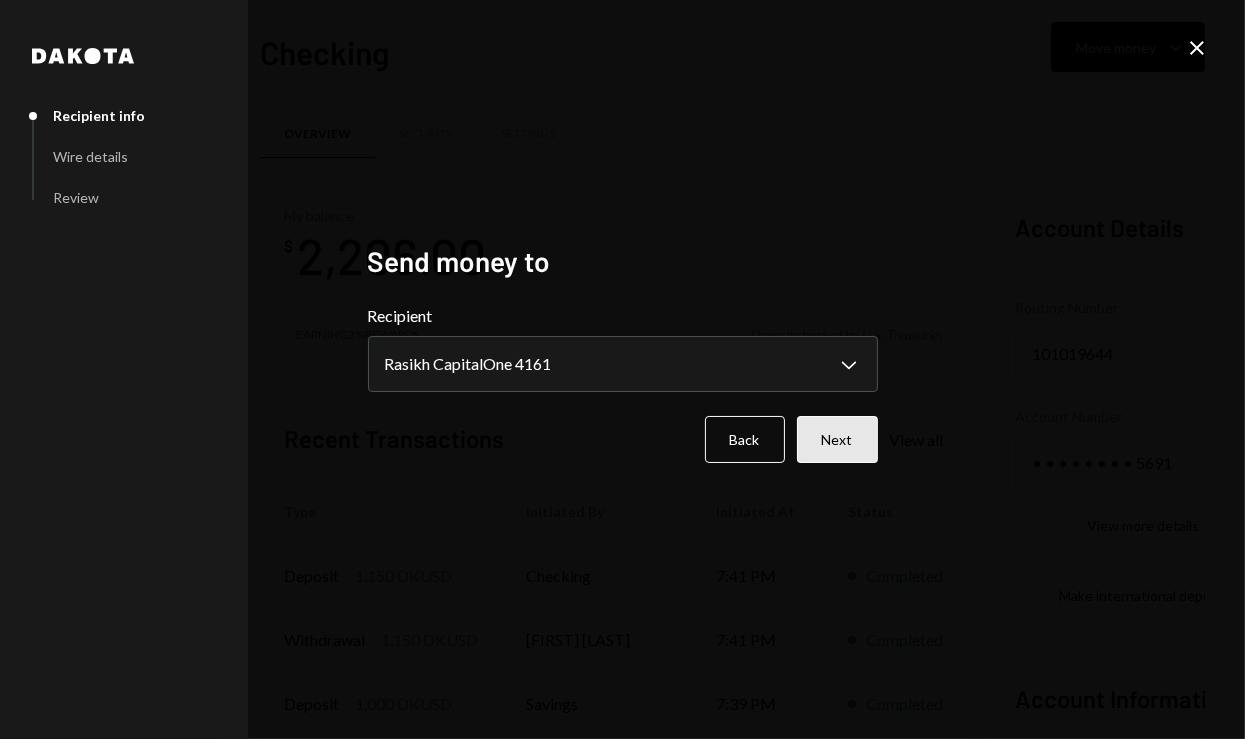 click on "Next" at bounding box center (837, 439) 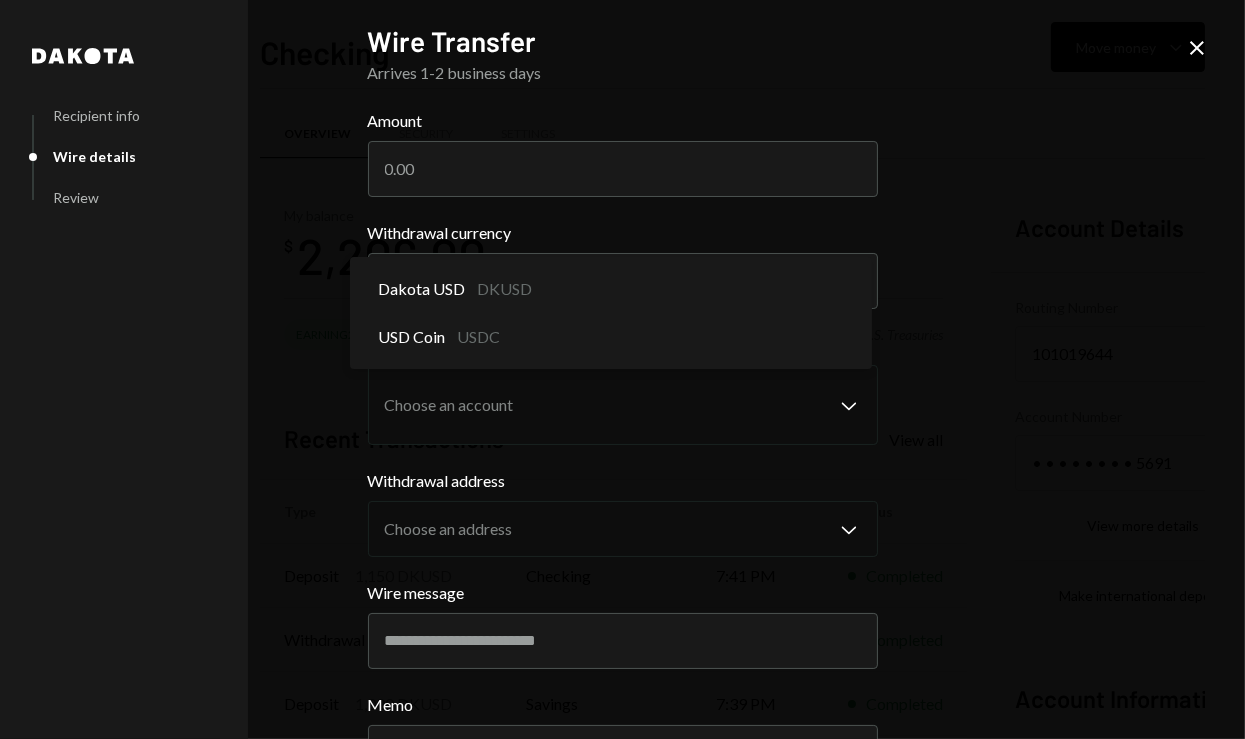 select on "*****" 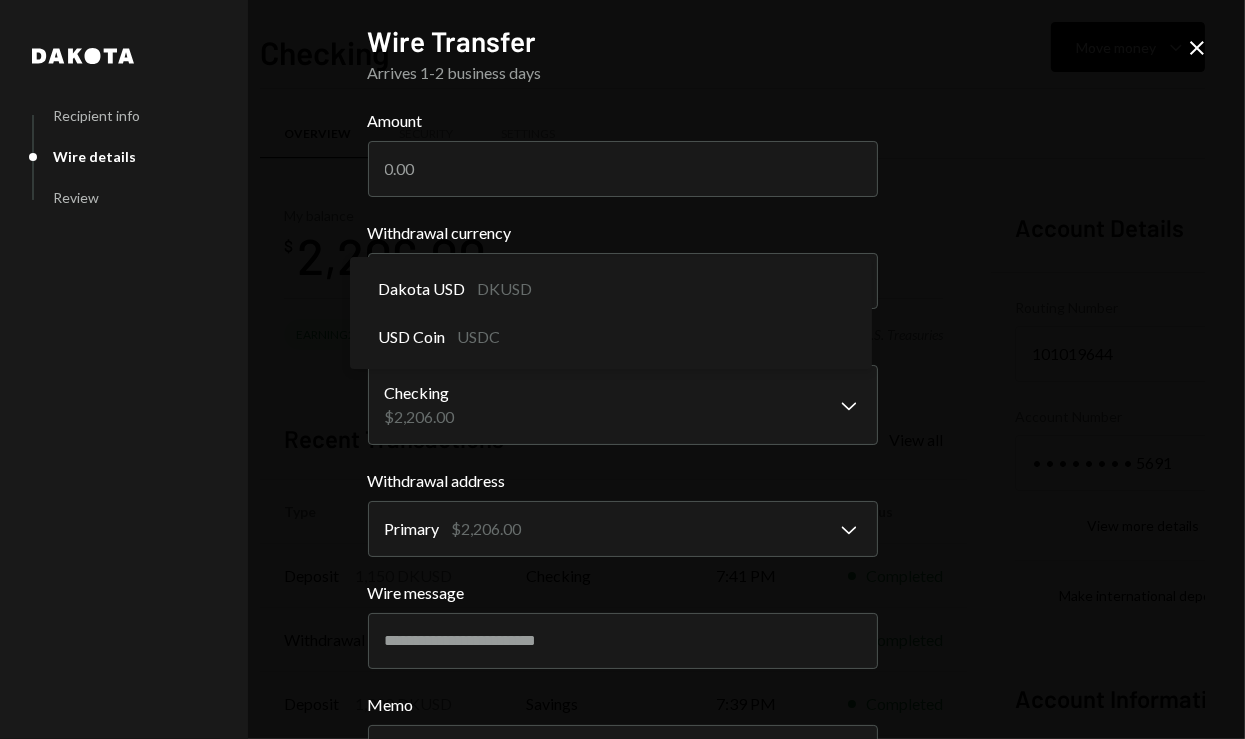 click on "T The Arcadia Medi... Caret Down Home Home Inbox Inbox Activities Transactions Accounts Accounts Caret Down Checking $2,206.00 Treasury $0.95 Savings $0.00 Cards $0.00 Dollar Rewards User Recipients Team Team Checking Move money Caret Down Overview Security Settings My balance $ 2,206.00 Earning  2%  Rewards Deposits backed by U.S. Treasuries Recent Transactions View all Type Initiated By Initiated At Status Deposit 1,150  DKUSD Checking 7:41 PM Completed Withdrawal 1,150  DKUSD [FIRST] [LAST] 7:41 PM Completed Deposit 1,000  DKUSD Savings 7:39 PM Completed Deposit 1,150  DKUSD 0x4c2c...A200B8 Copy 07/10/2025 Completed Deposit 56  DKUSD 0x4c2c...A200B8 Copy 07/10/2025 Completed Account Details Routing Number 101019644 Copy Account Number • • • • • • • •  5691 Show Copy View more details Right Arrow Make international deposit Right Arrow Account Information Money in (last 30 days) Up Right Arrow $17,513.00 Money out (last 30 days) Down Right Arrow $25,408.00 View address details Right Arrow Memo" at bounding box center (622, 369) 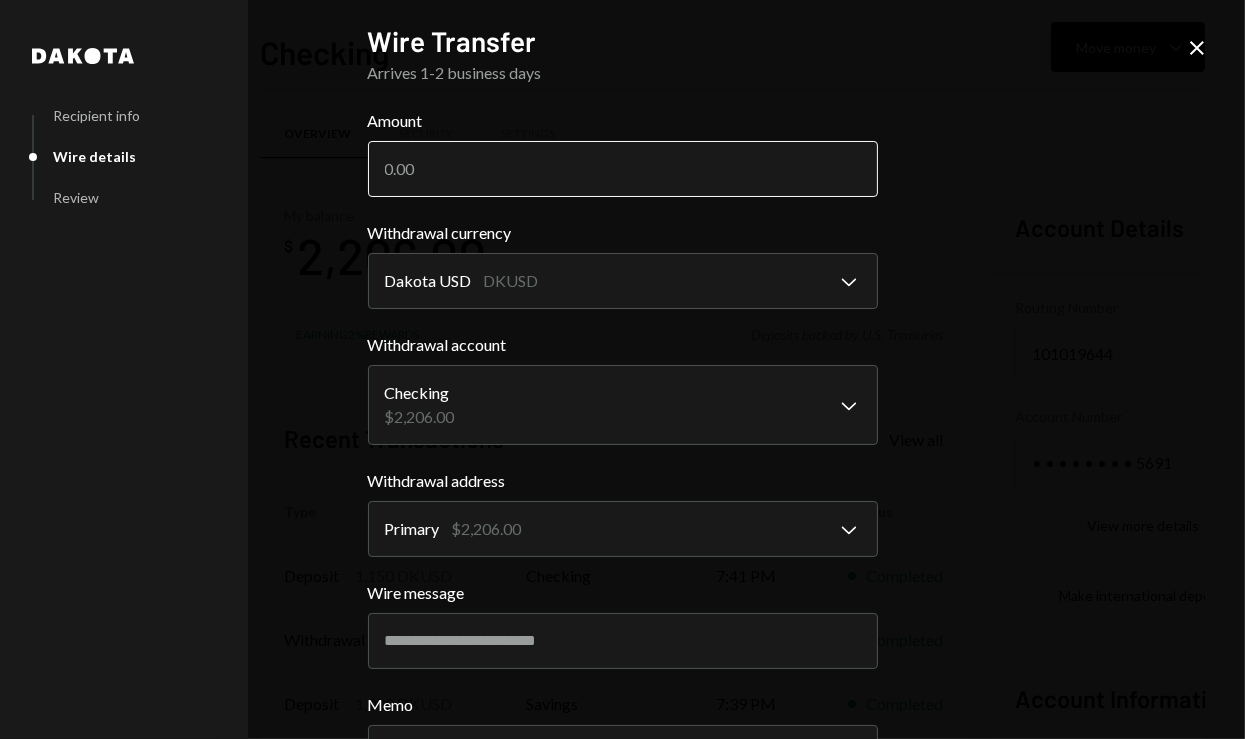 click on "Amount" at bounding box center (623, 169) 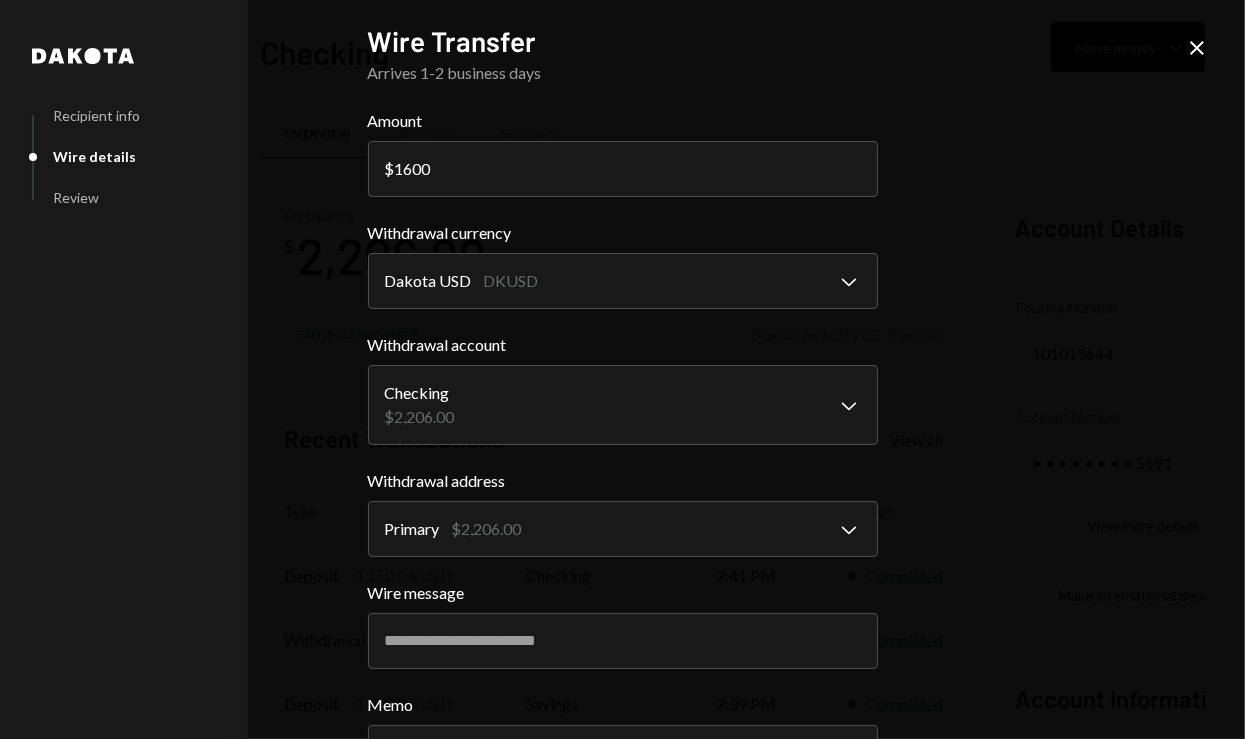 type on "1600" 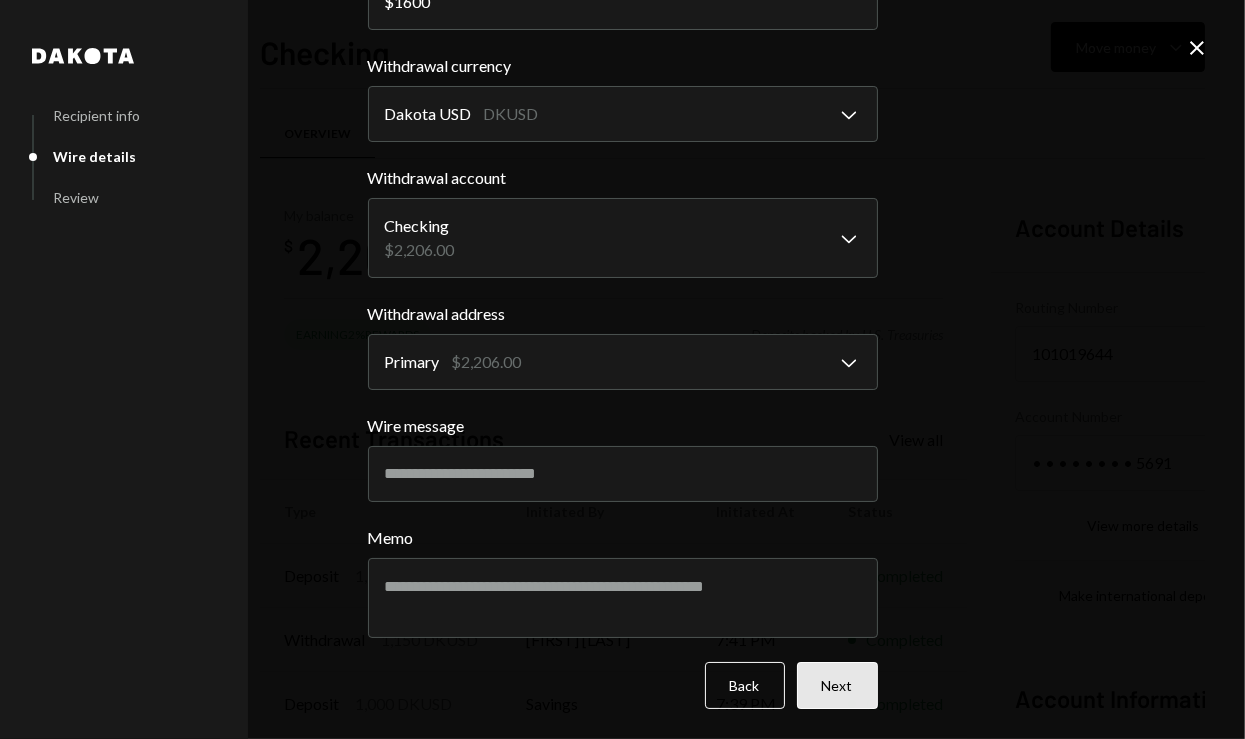 click on "Next" at bounding box center (837, 685) 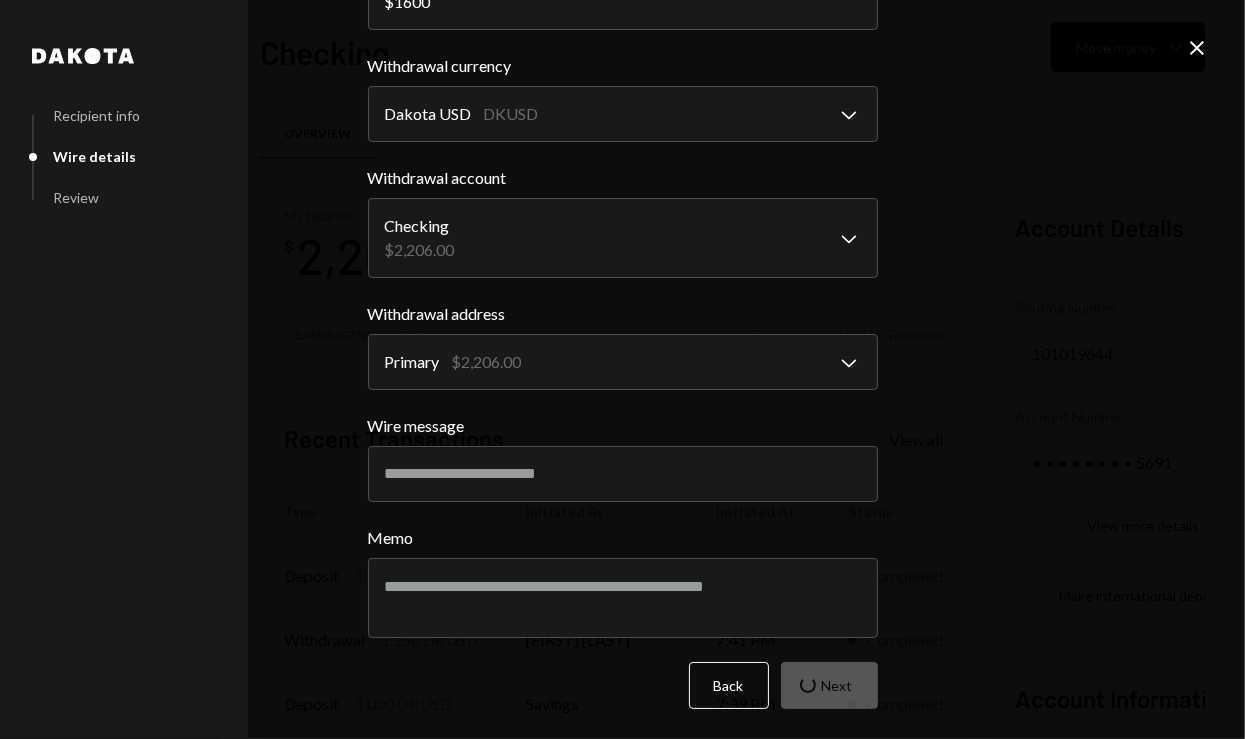 scroll, scrollTop: 0, scrollLeft: 0, axis: both 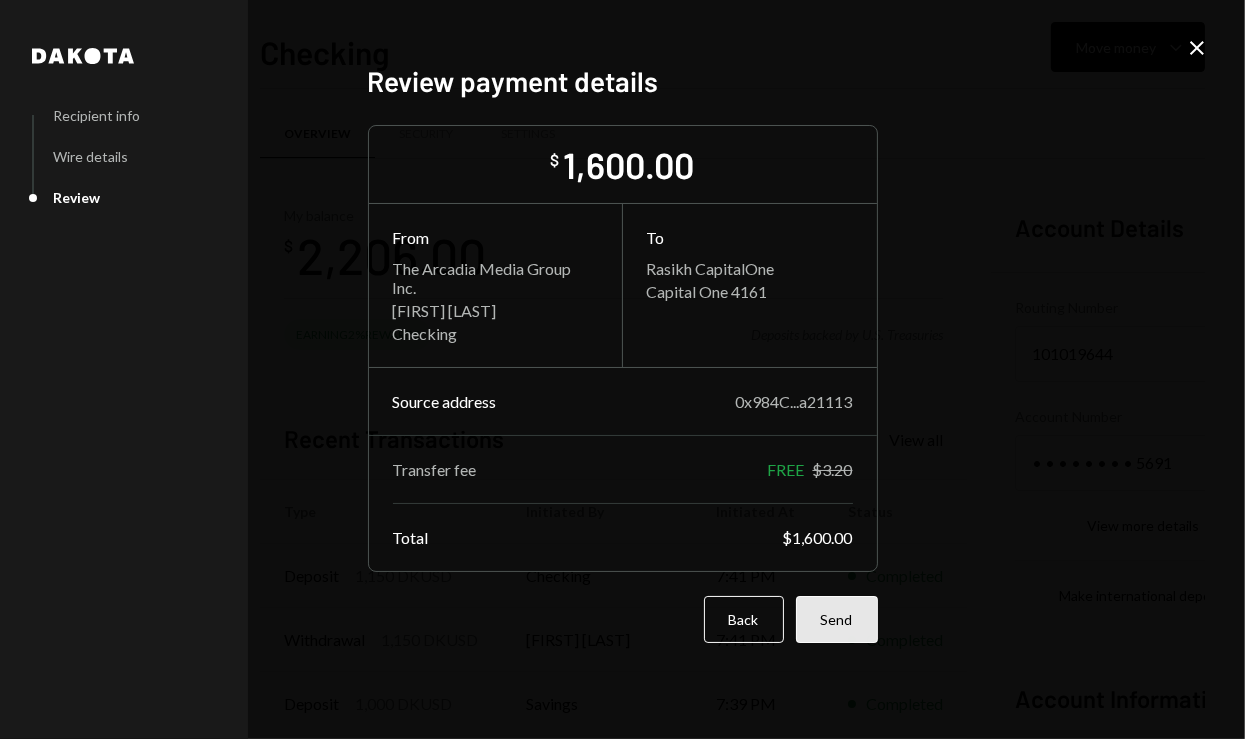 click on "Send" at bounding box center (837, 619) 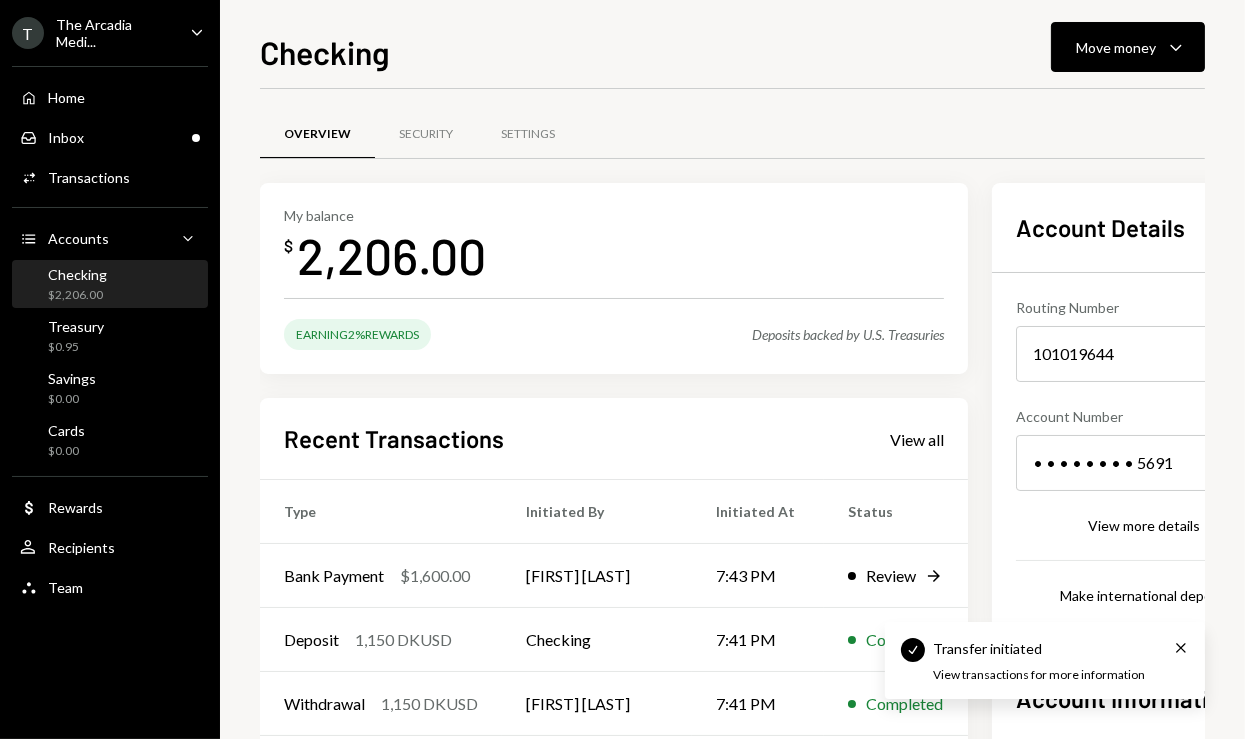 click on "Initiated By" at bounding box center [597, 512] 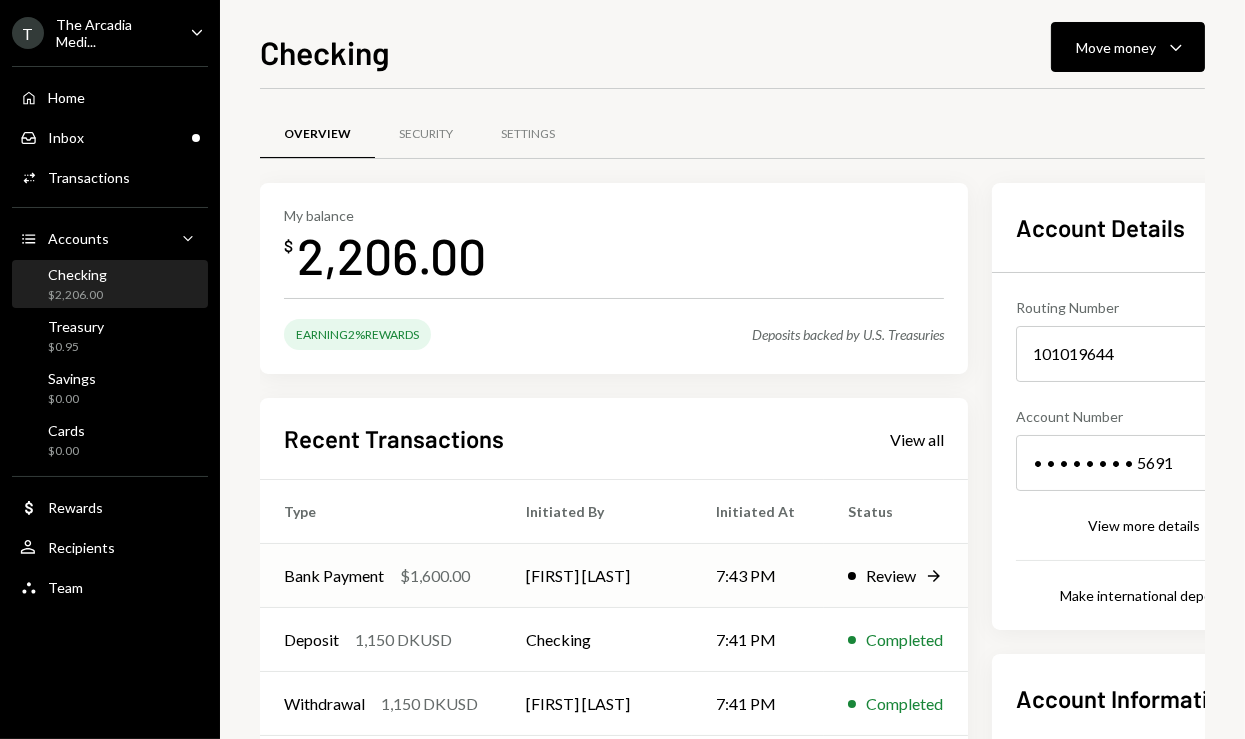 click on "[FIRST] [LAST]" at bounding box center [597, 576] 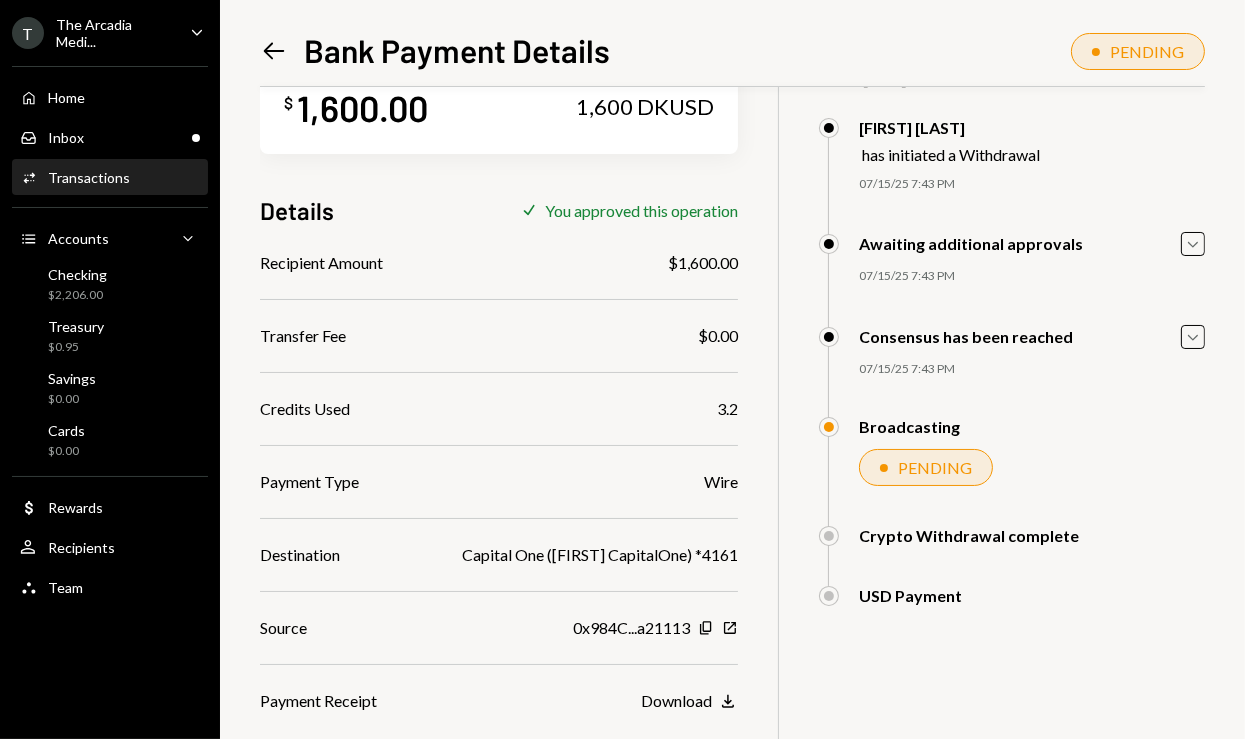scroll, scrollTop: 86, scrollLeft: 0, axis: vertical 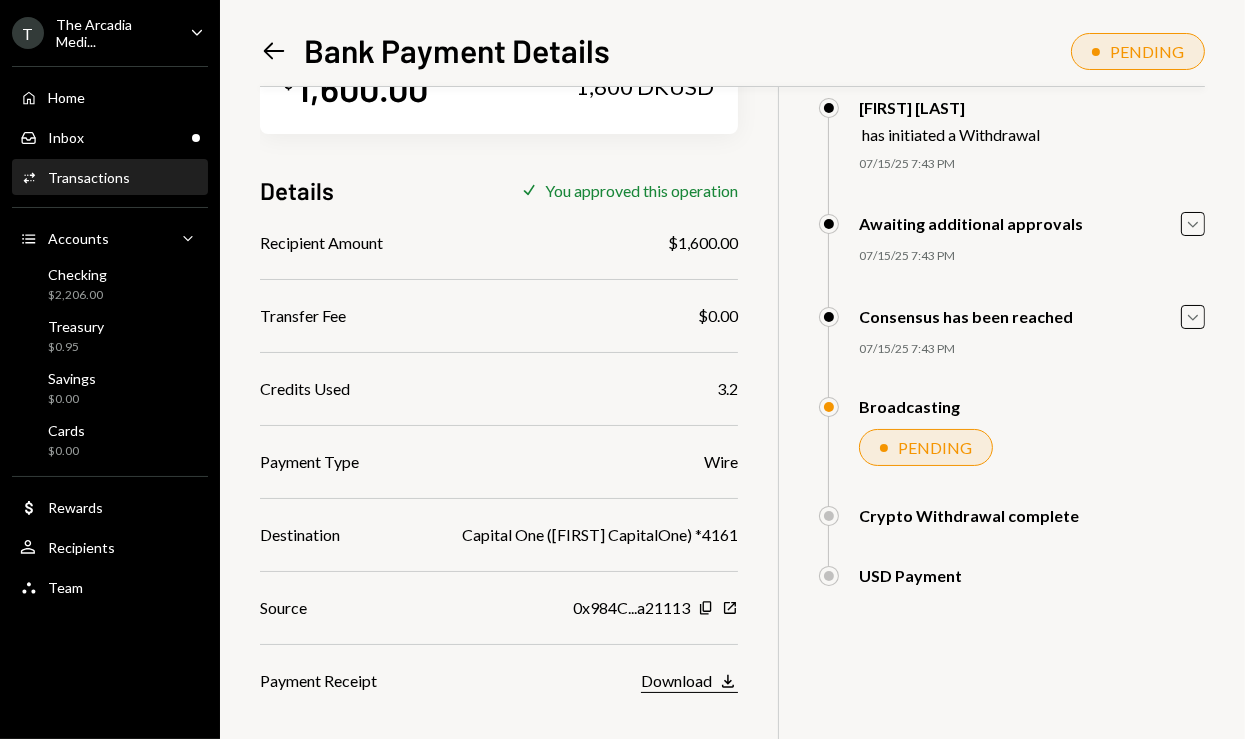 click on "Download" at bounding box center (676, 680) 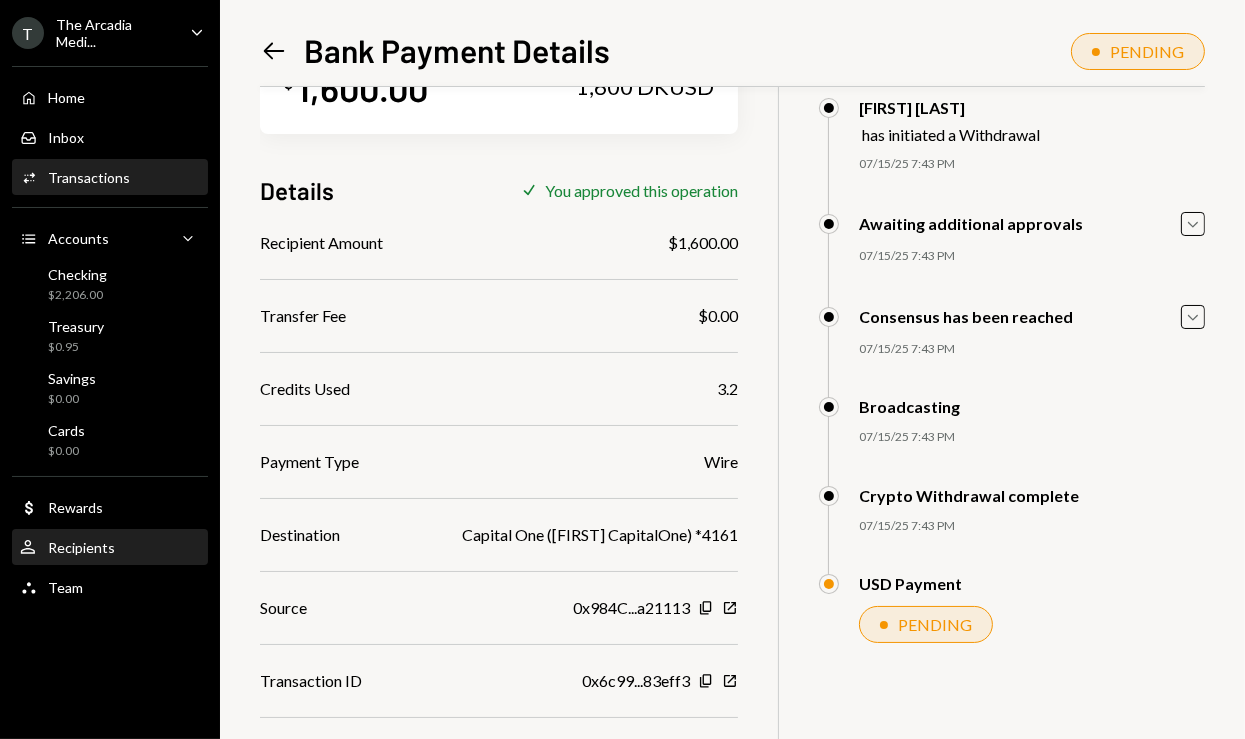drag, startPoint x: 144, startPoint y: 524, endPoint x: 146, endPoint y: 536, distance: 12.165525 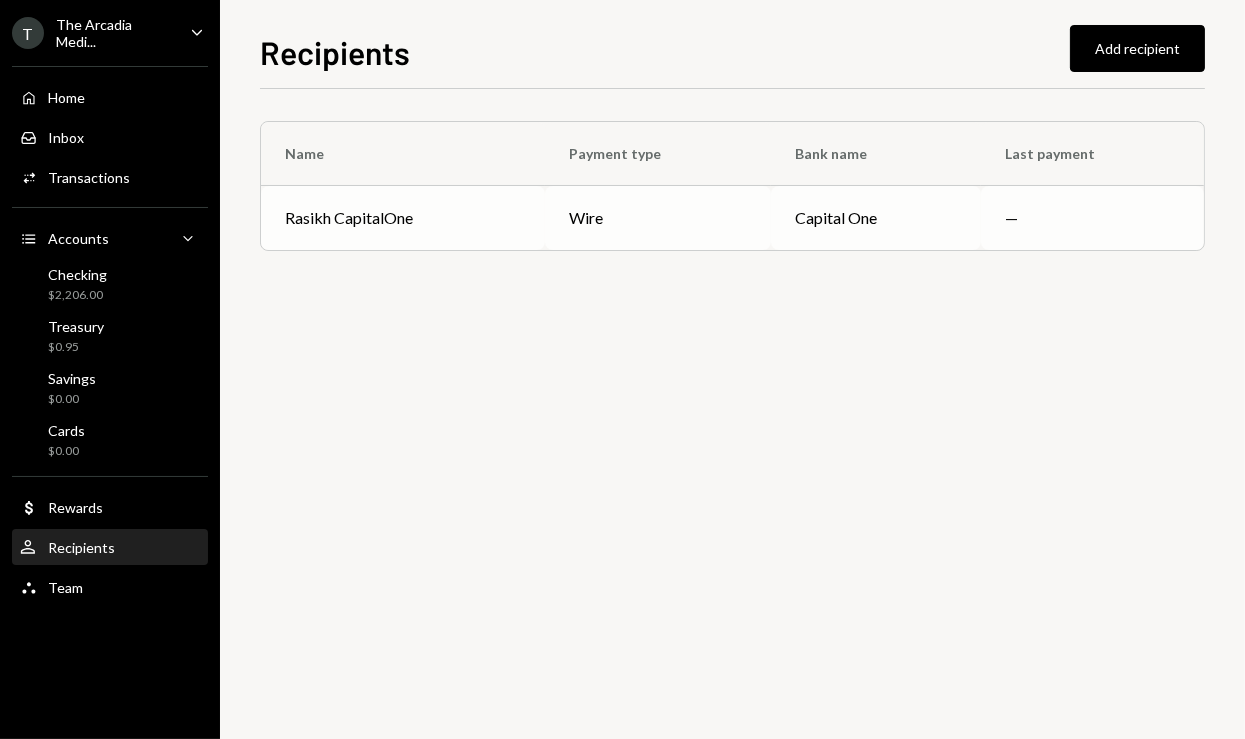 click on "Rasikh CapitalOne" at bounding box center (403, 218) 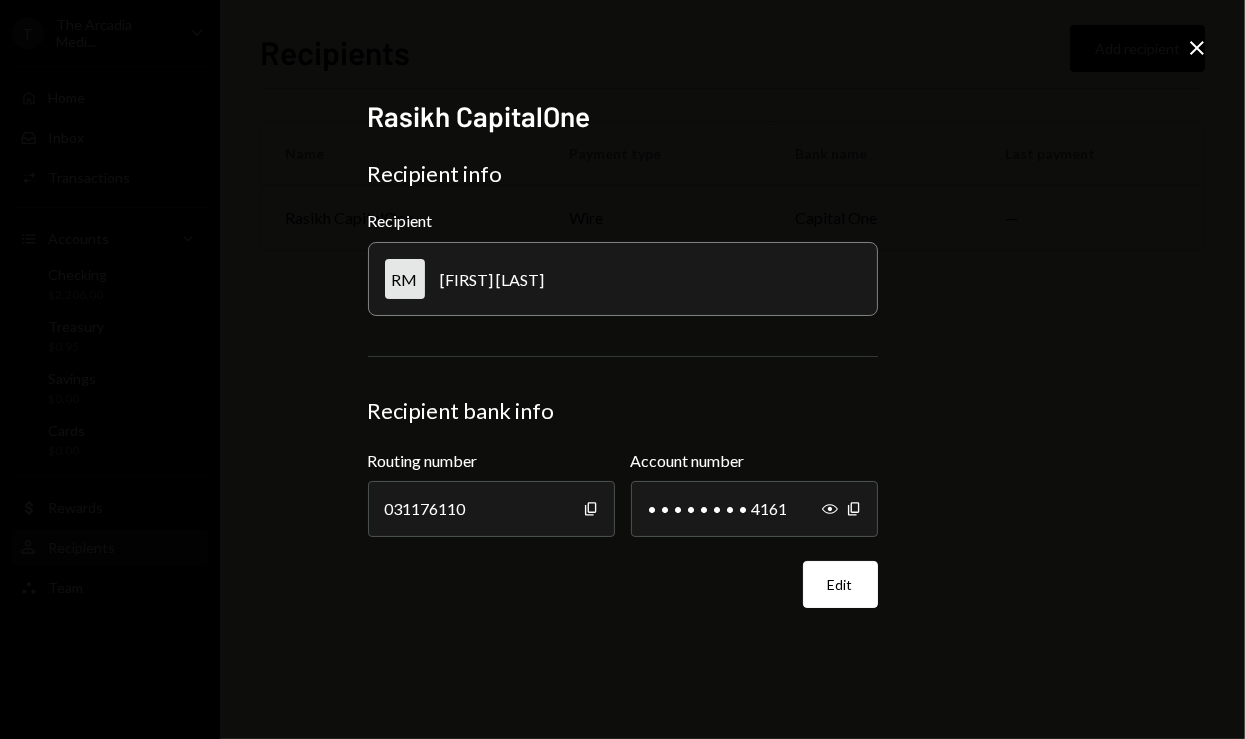 click on "[FIRST] [LAST]" at bounding box center (493, 279) 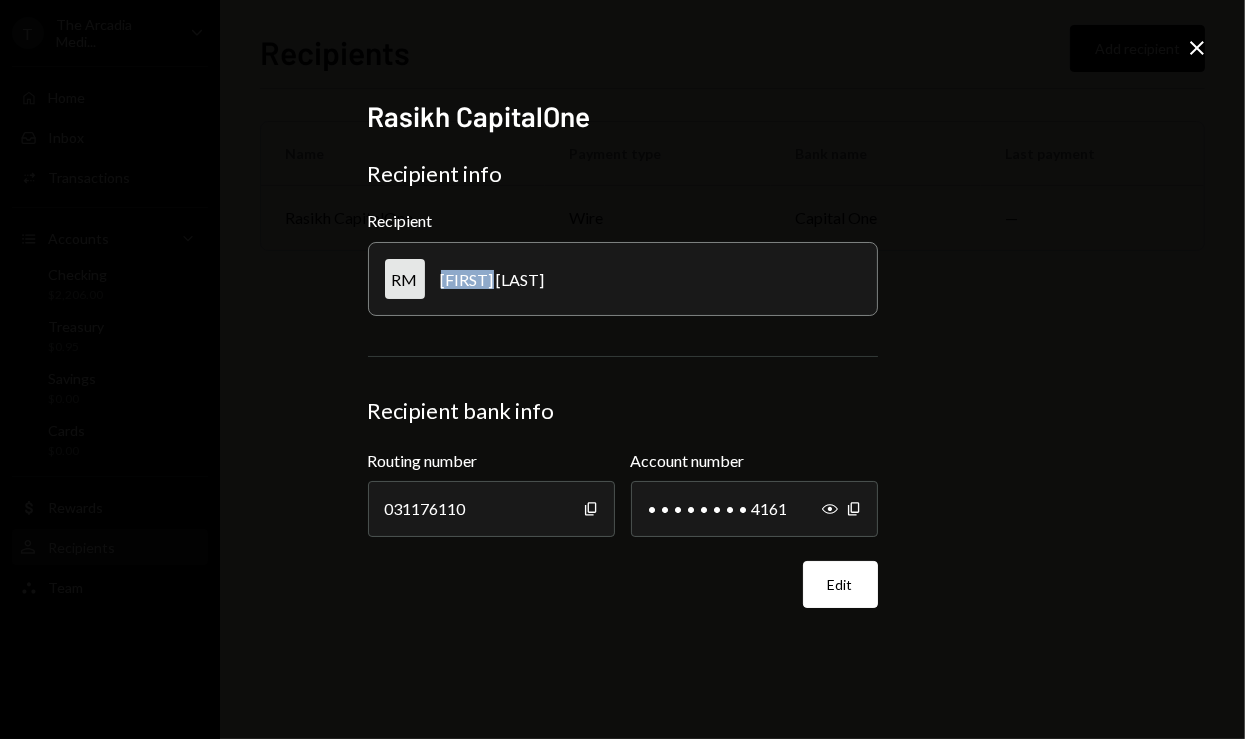 click on "[FIRST] [LAST]" at bounding box center (493, 279) 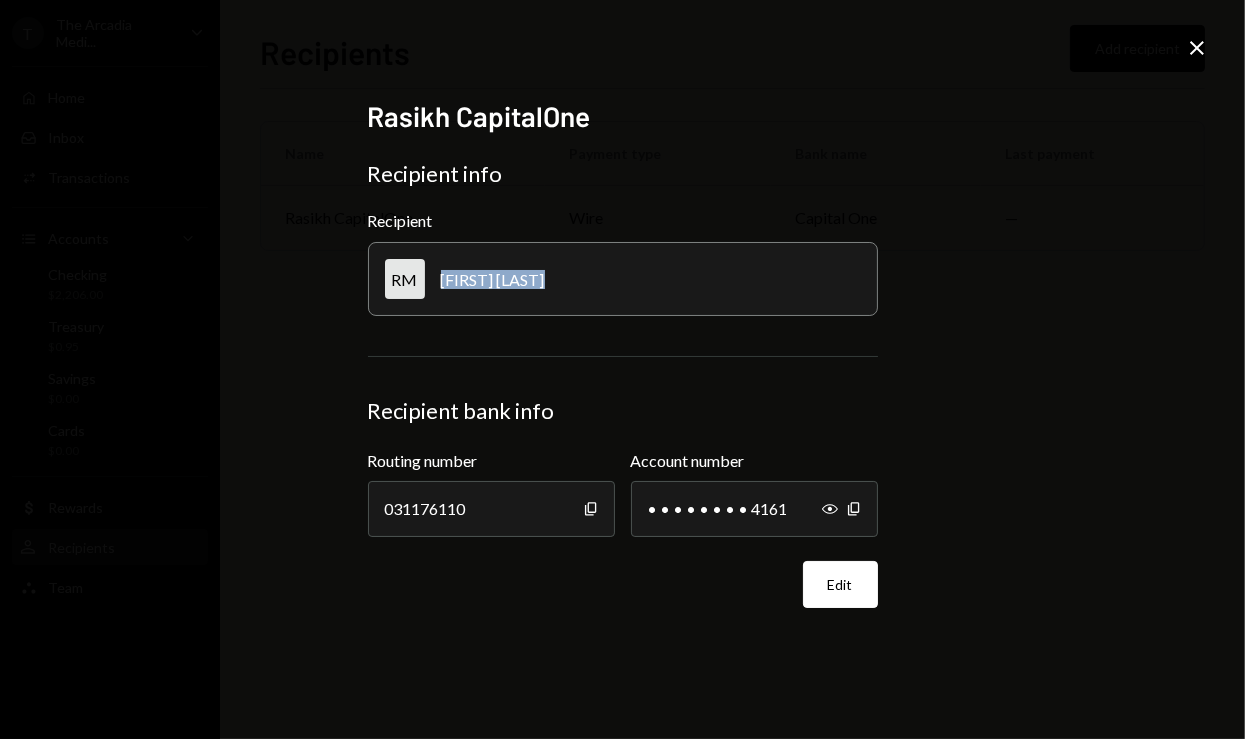 click on "[FIRST] [LAST]" at bounding box center [493, 279] 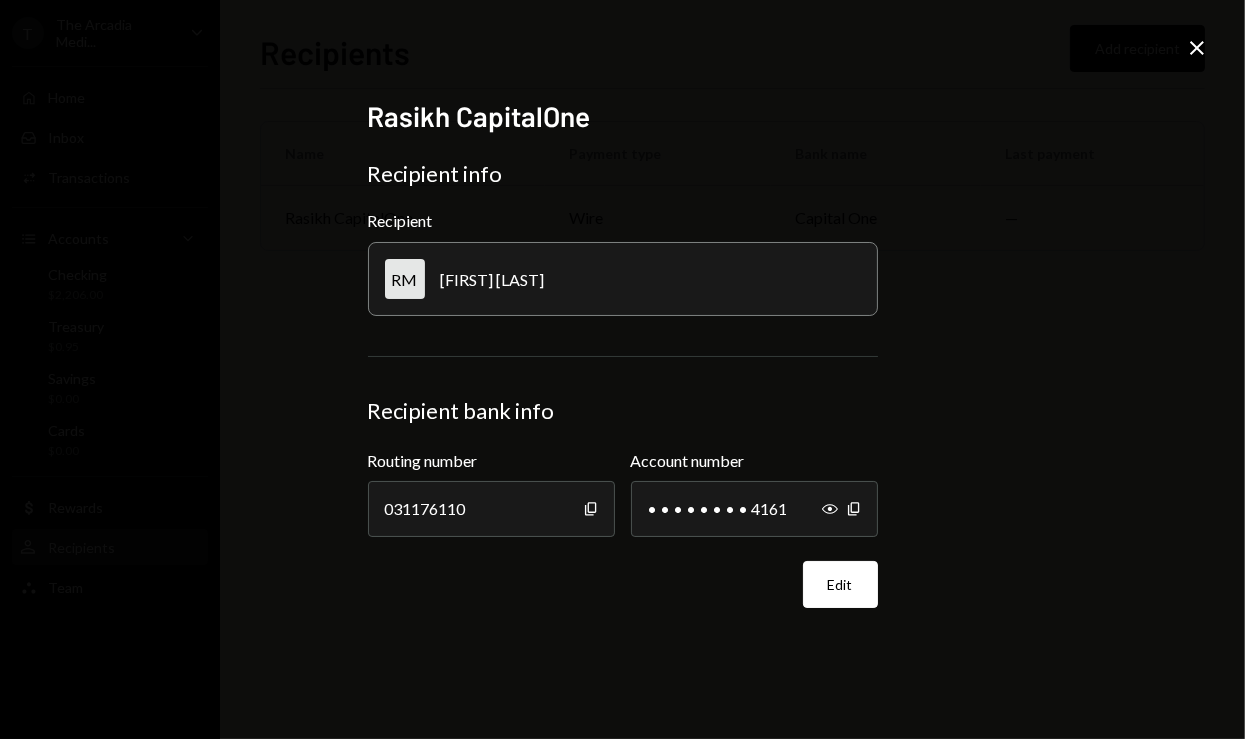 click on "Rasikh CapitalOne Recipient info Recipient RM Rasikh Morani Recipient bank info Routing number 031176110 Copy Account number • • • • • • • •  4161 Show Copy Edit Close" at bounding box center [622, 369] 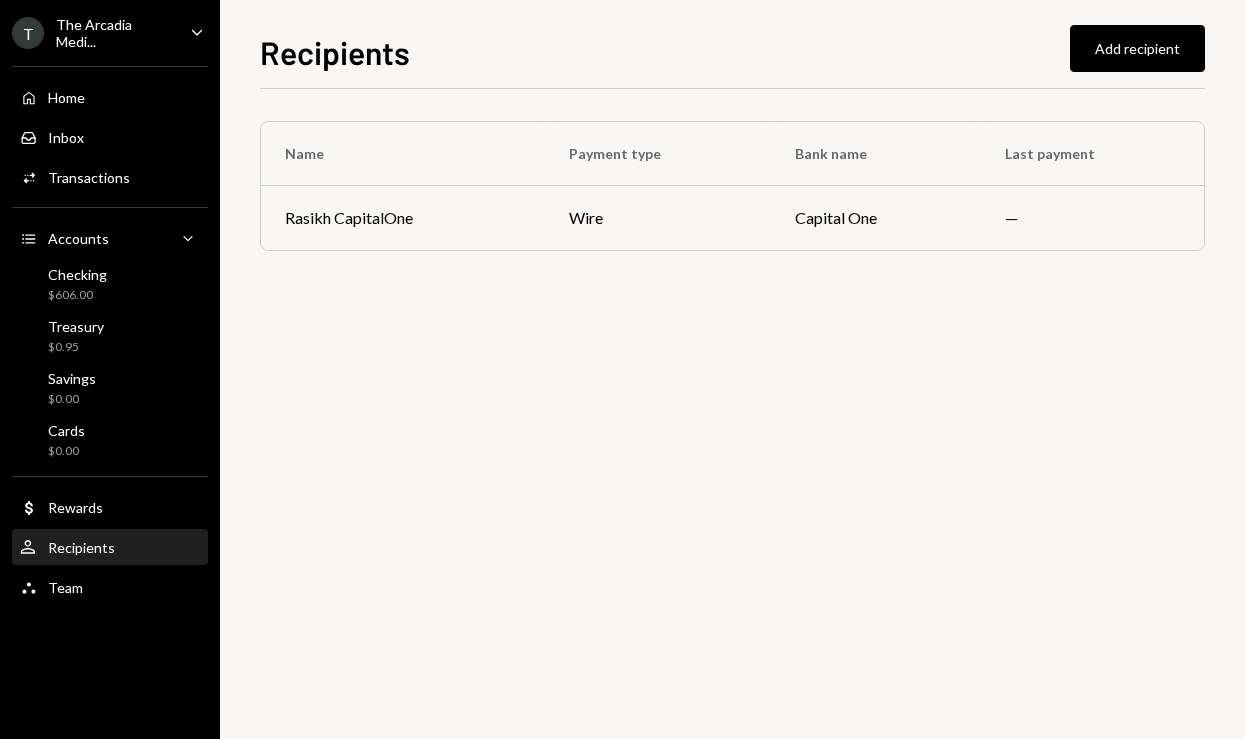 scroll, scrollTop: 0, scrollLeft: 0, axis: both 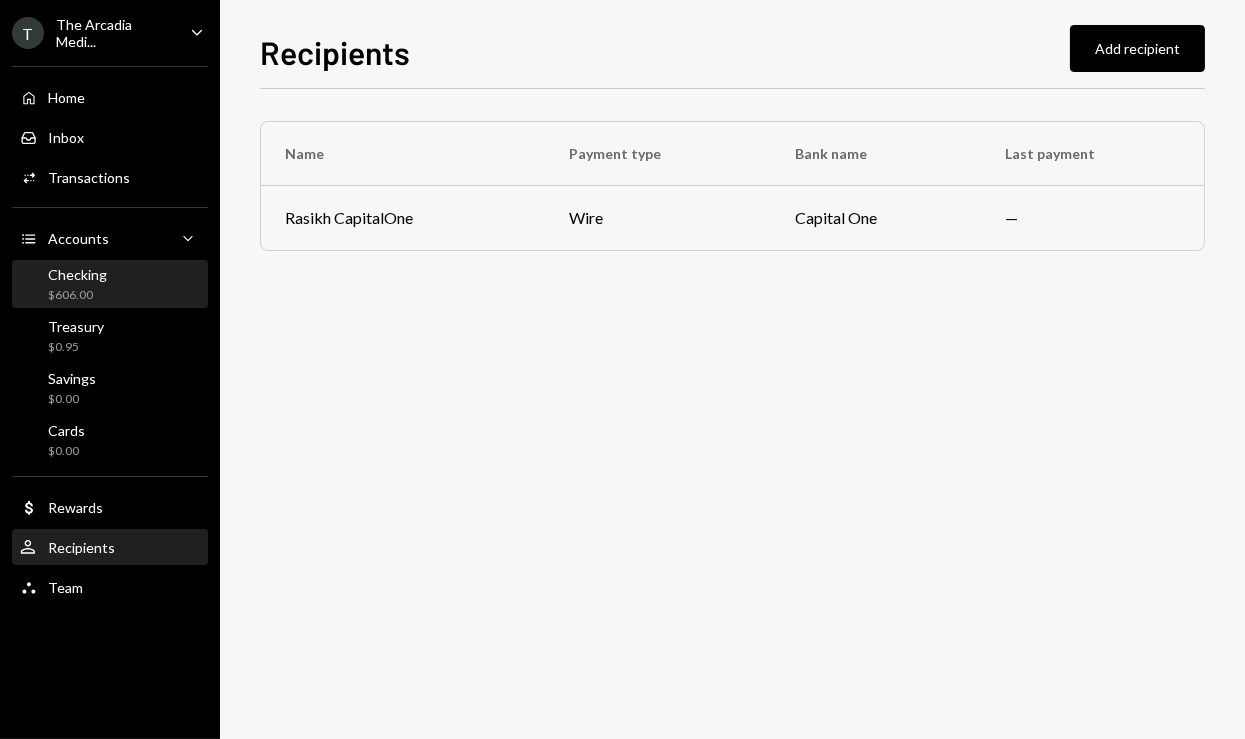 click on "Checking $606.00" at bounding box center [110, 285] 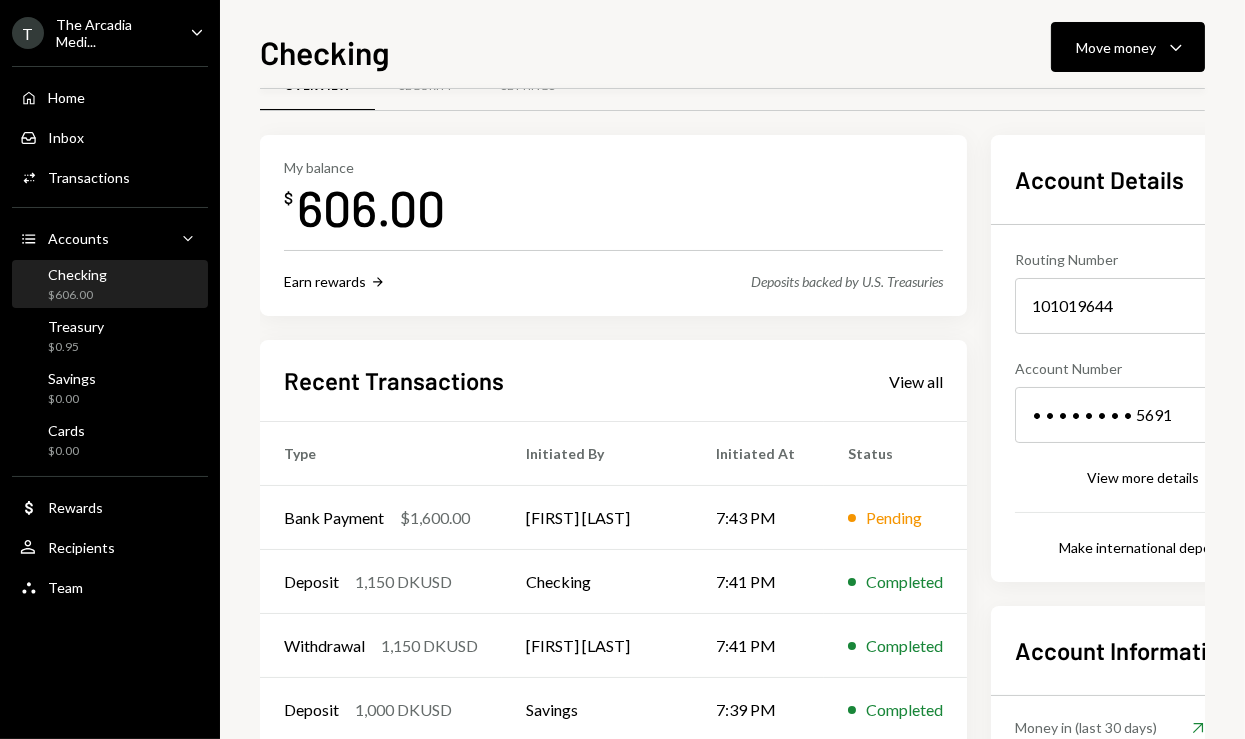 scroll, scrollTop: 49, scrollLeft: 0, axis: vertical 